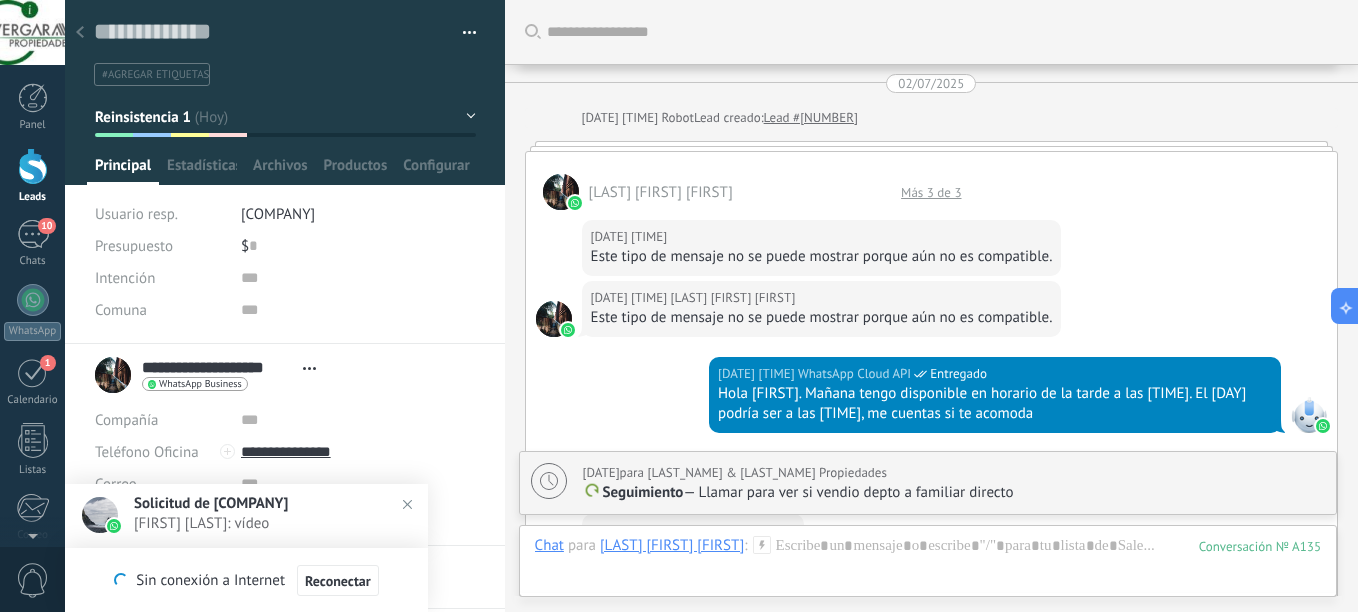 scroll, scrollTop: 0, scrollLeft: 0, axis: both 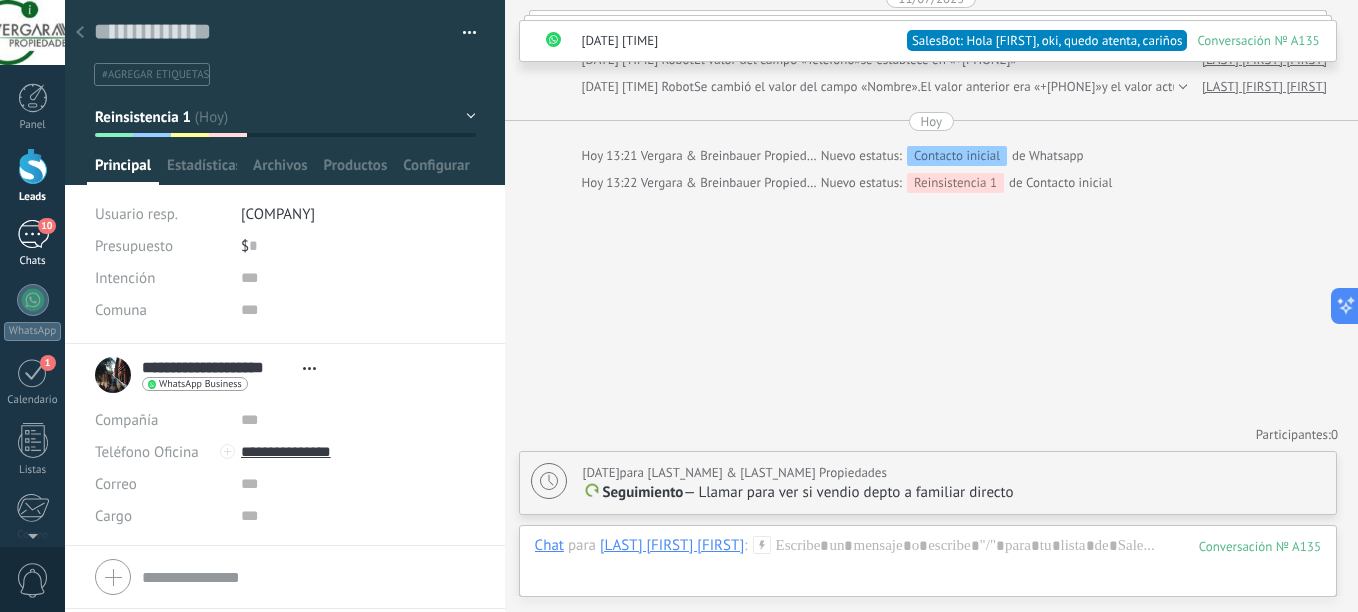 click on "10" at bounding box center (33, 234) 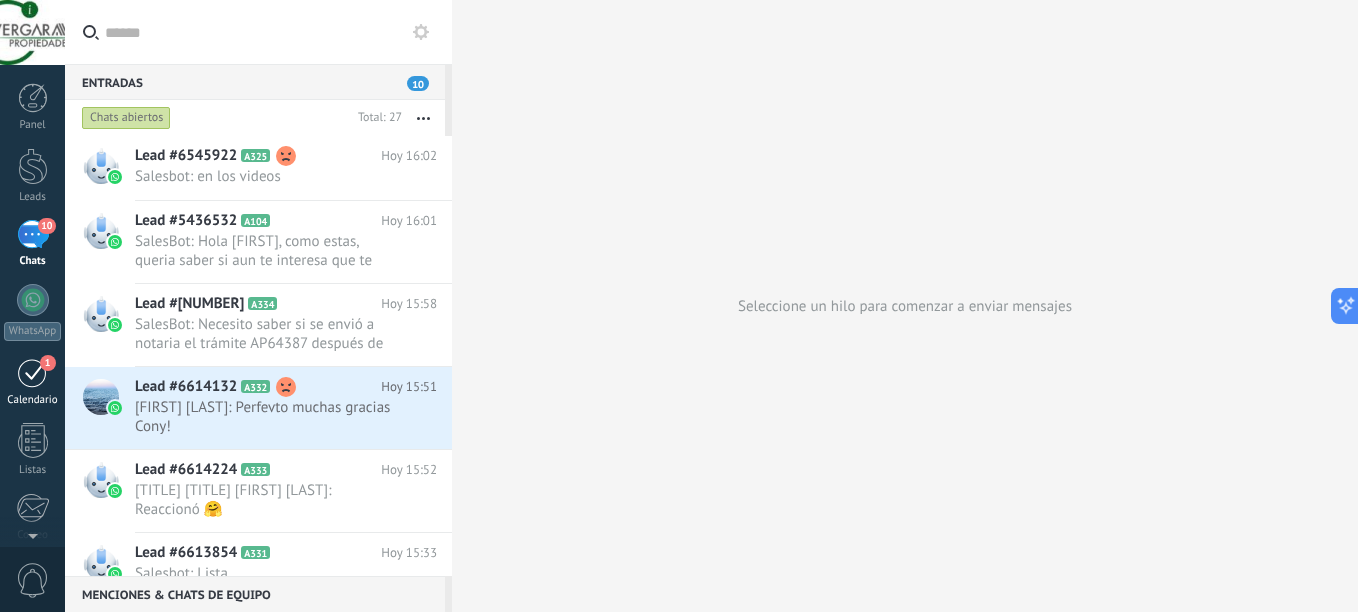 click on "1" at bounding box center [33, 372] 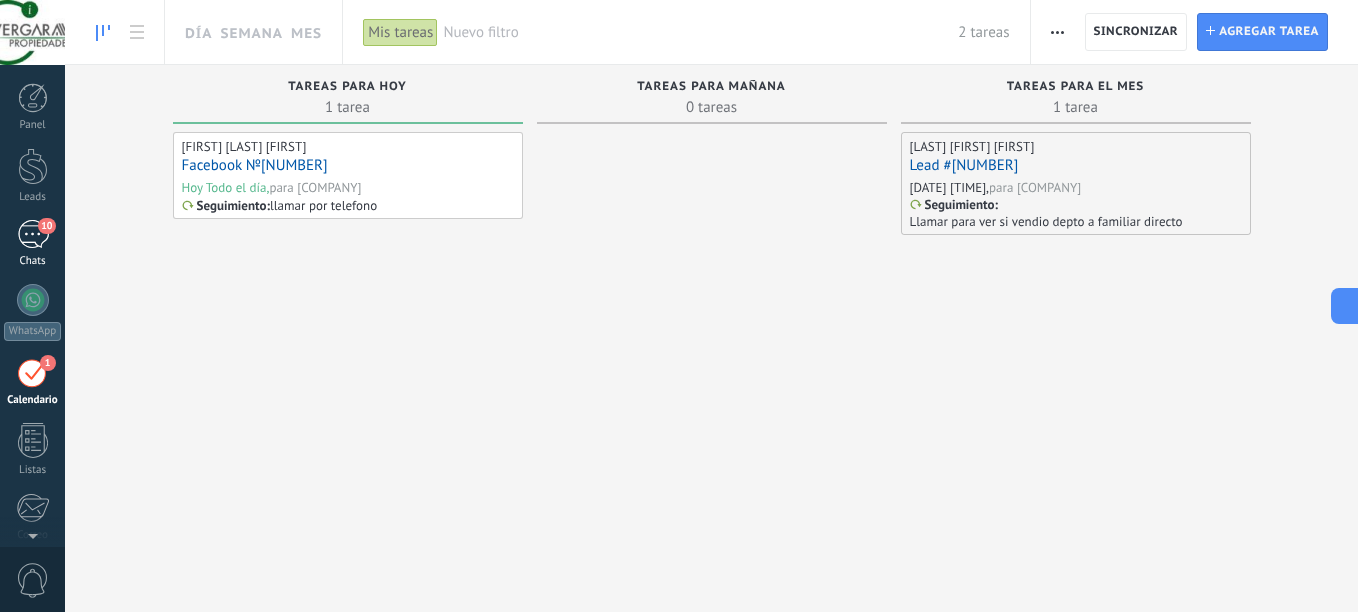 click on "10" at bounding box center (33, 234) 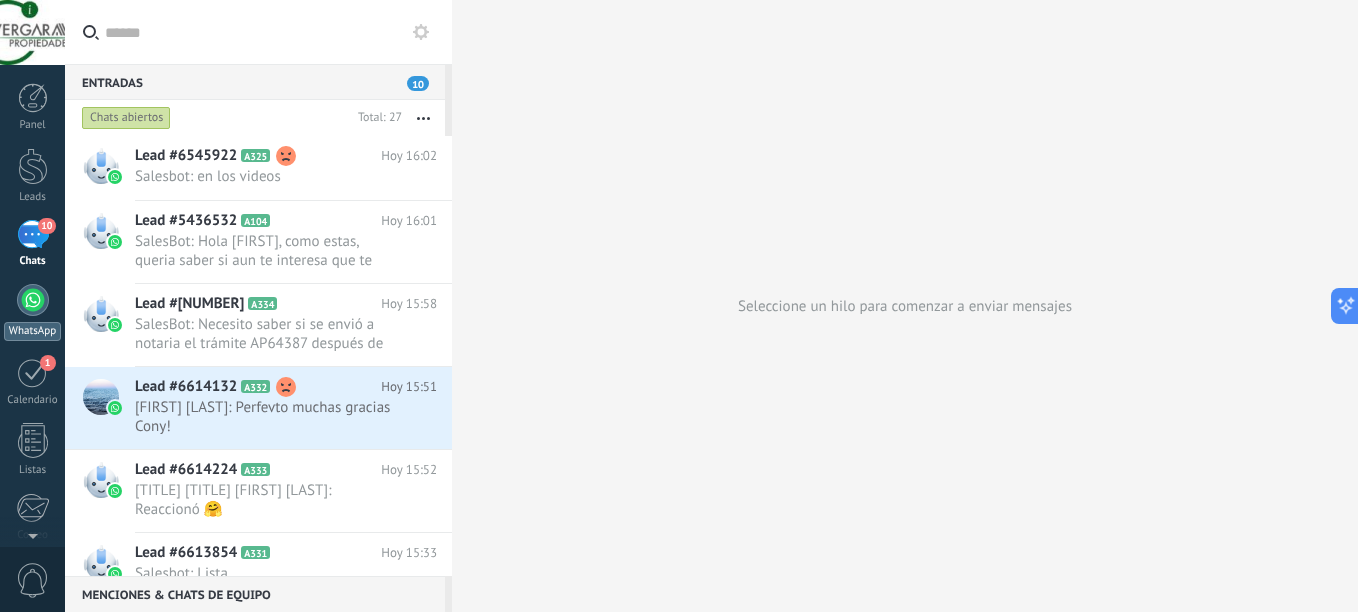 click at bounding box center (33, 300) 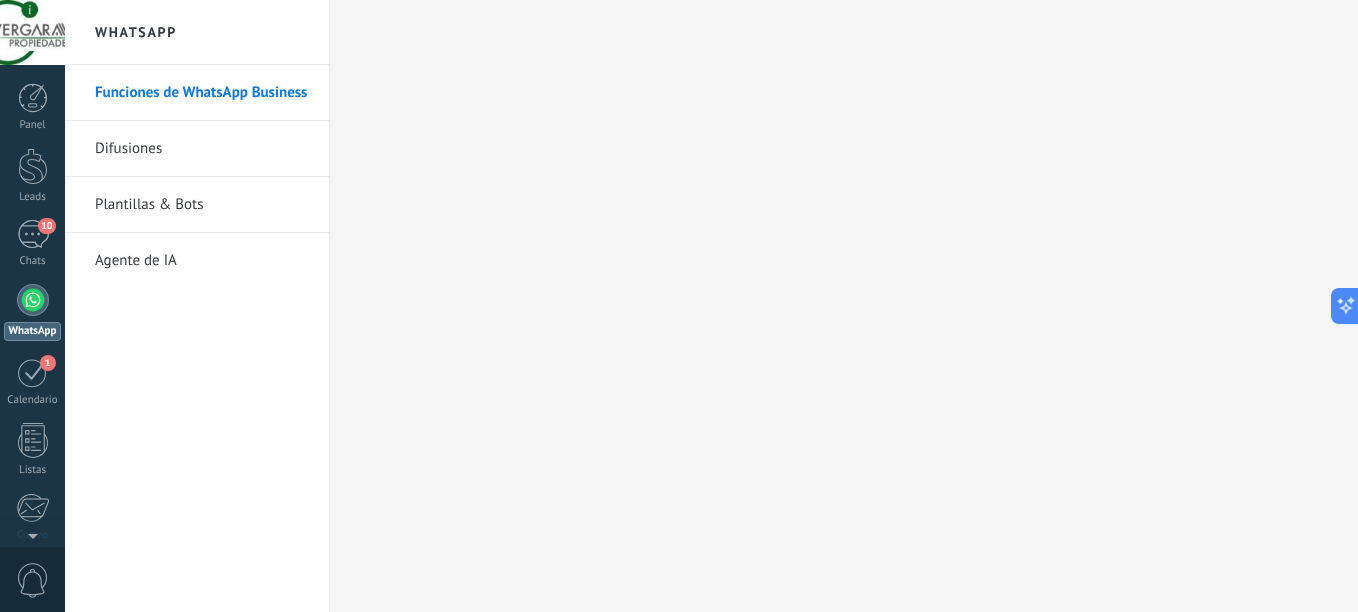 click on "WhatsApp" at bounding box center [32, 331] 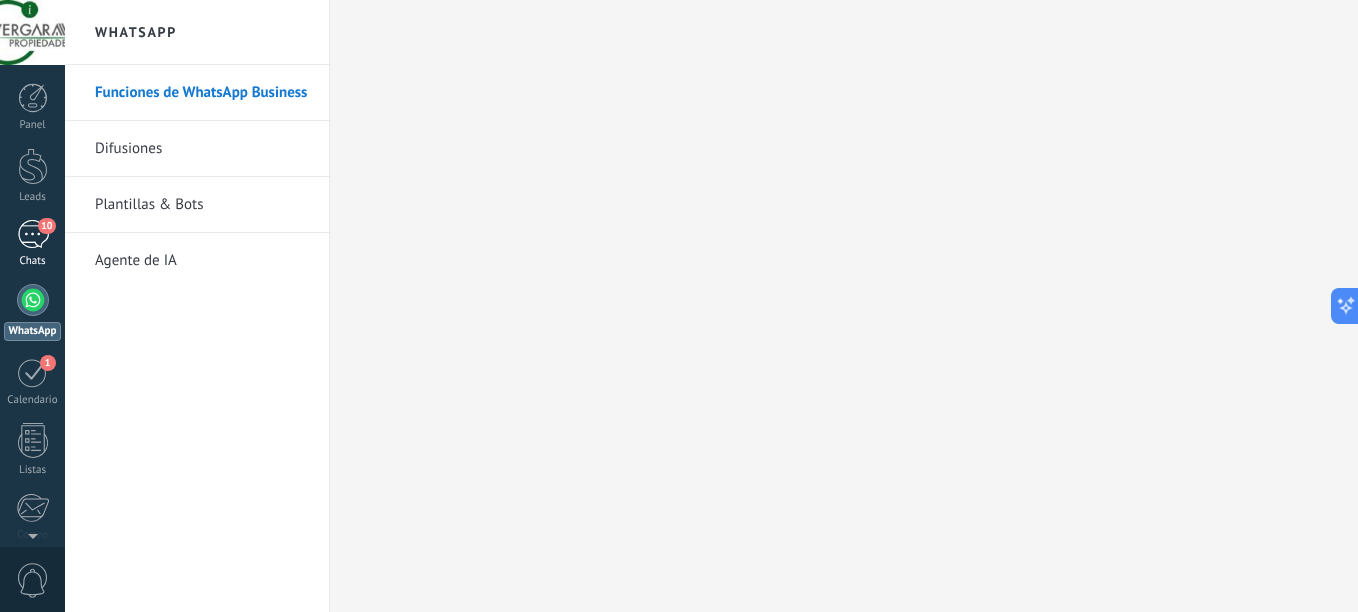 click on "10
Chats" at bounding box center [32, 244] 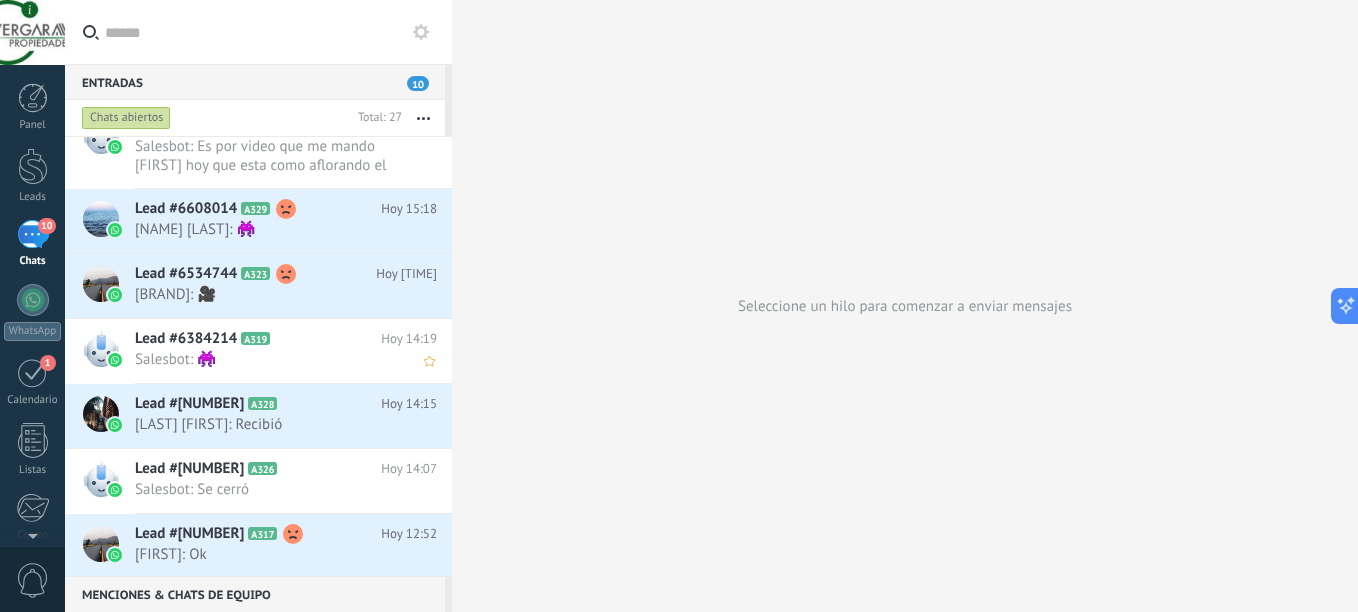 scroll, scrollTop: 0, scrollLeft: 0, axis: both 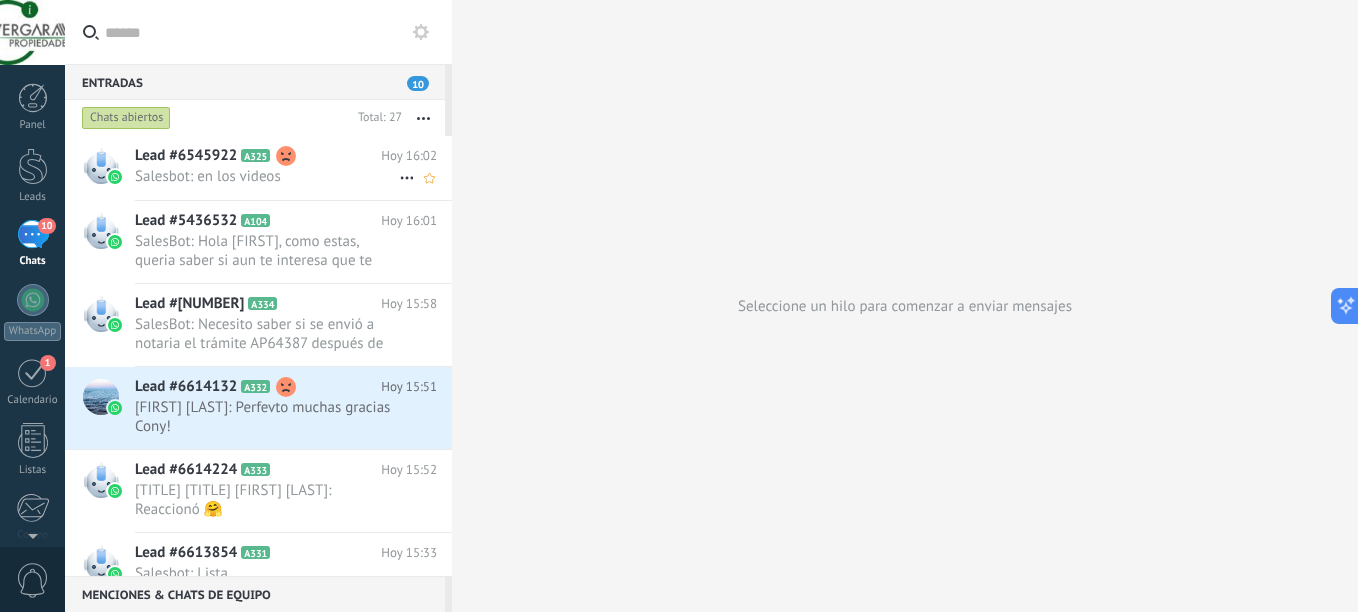 click on "Salesbot: en los videos" at bounding box center [267, 176] 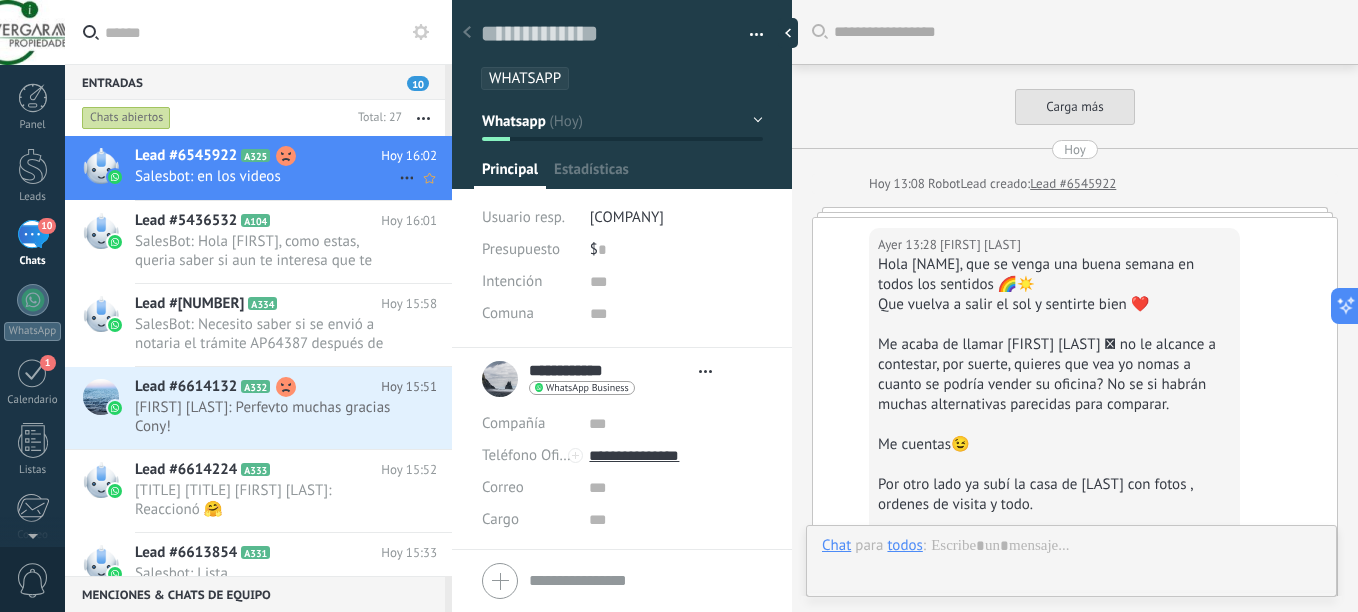 scroll, scrollTop: 30, scrollLeft: 0, axis: vertical 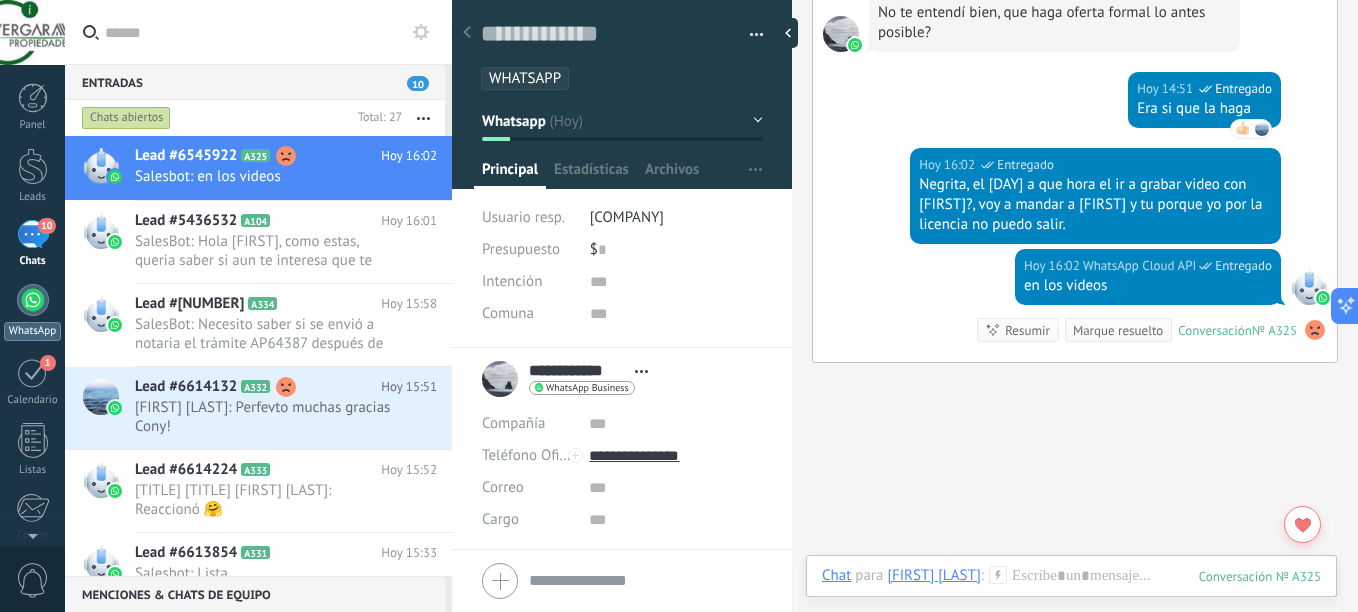 click at bounding box center [33, 300] 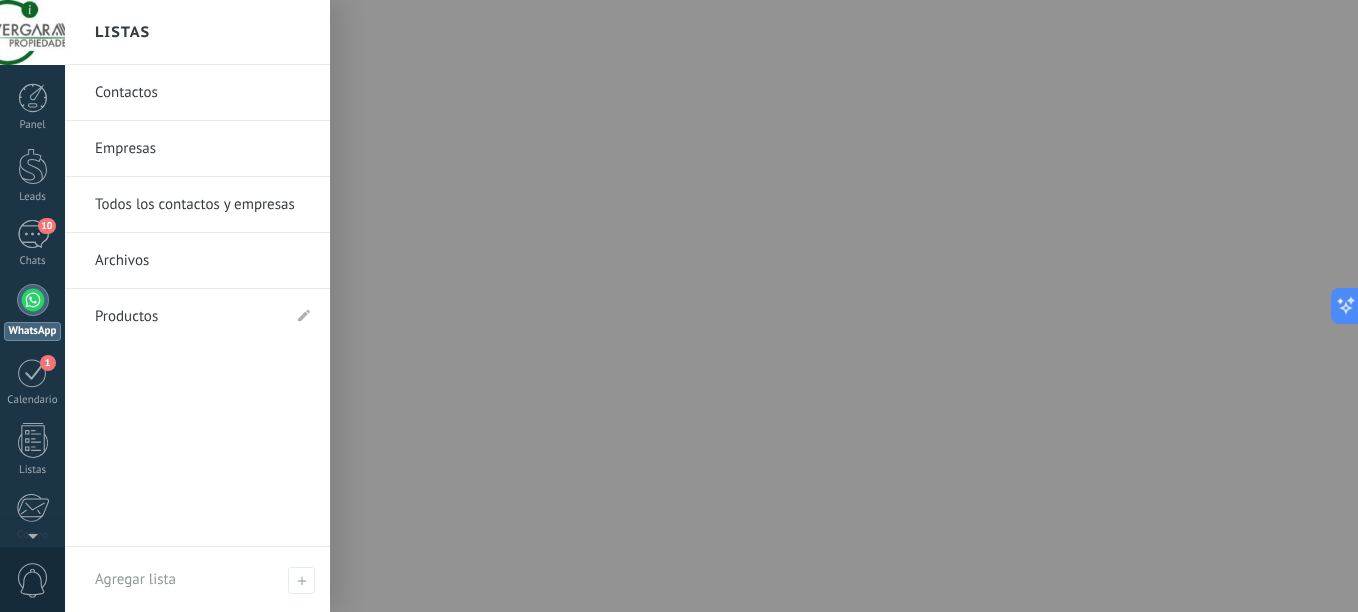 click on "Contactos" at bounding box center [202, 93] 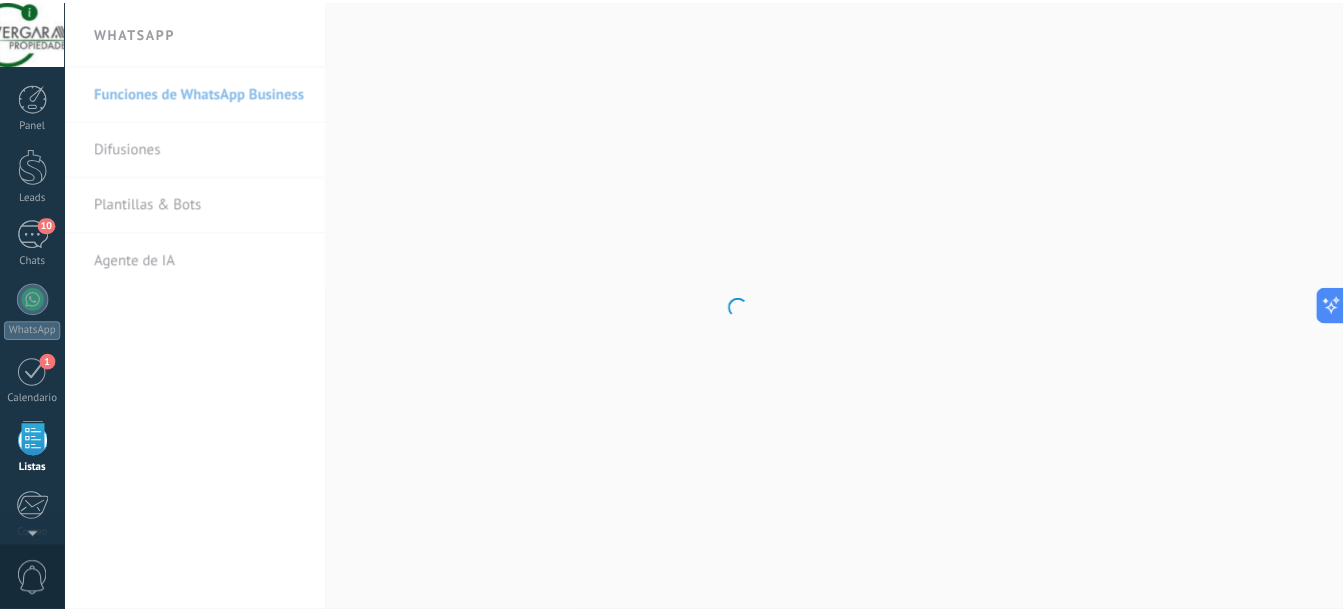 scroll, scrollTop: 124, scrollLeft: 0, axis: vertical 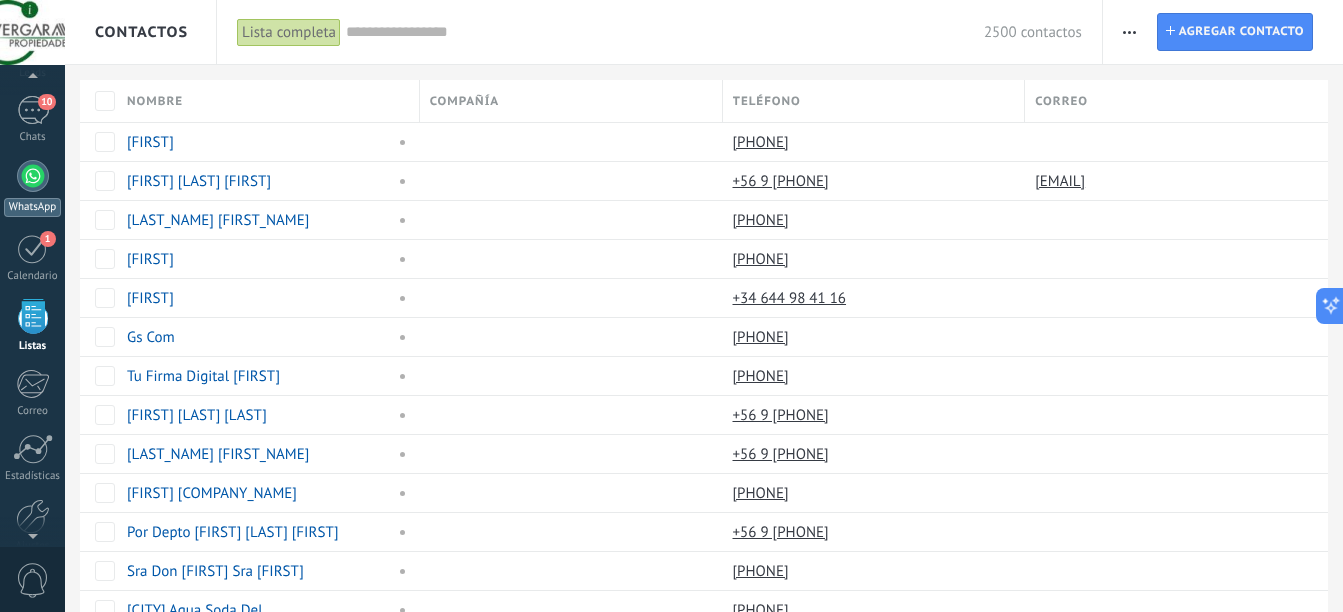 click at bounding box center [33, 176] 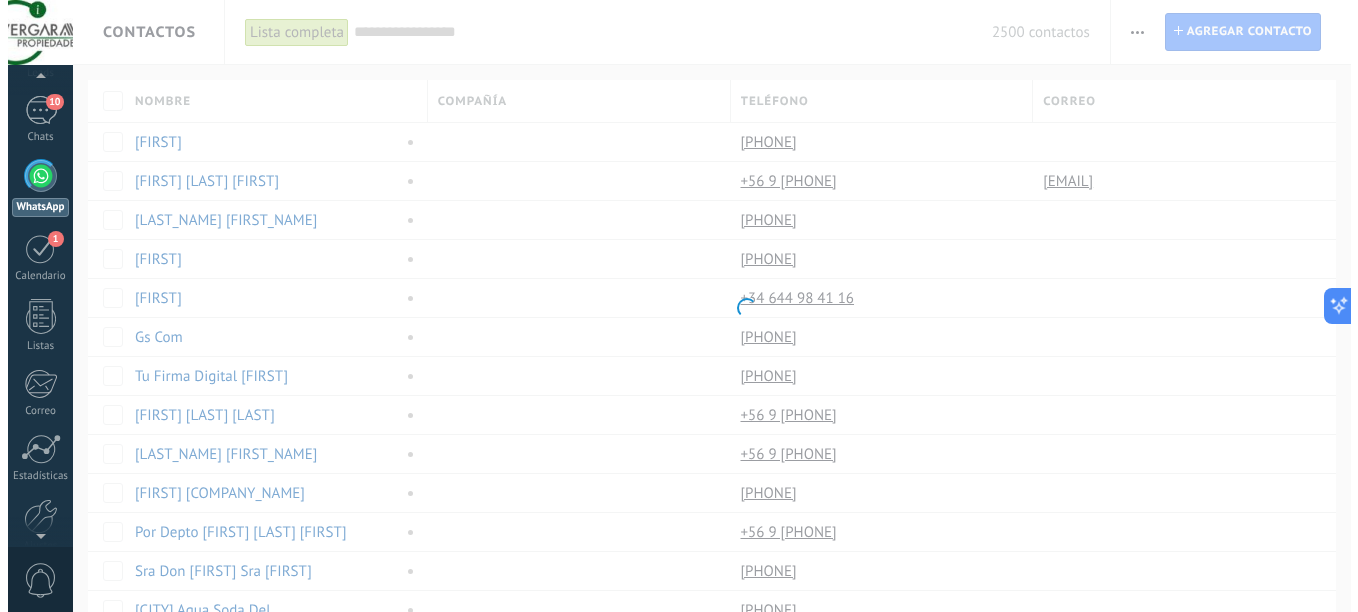 scroll, scrollTop: 0, scrollLeft: 0, axis: both 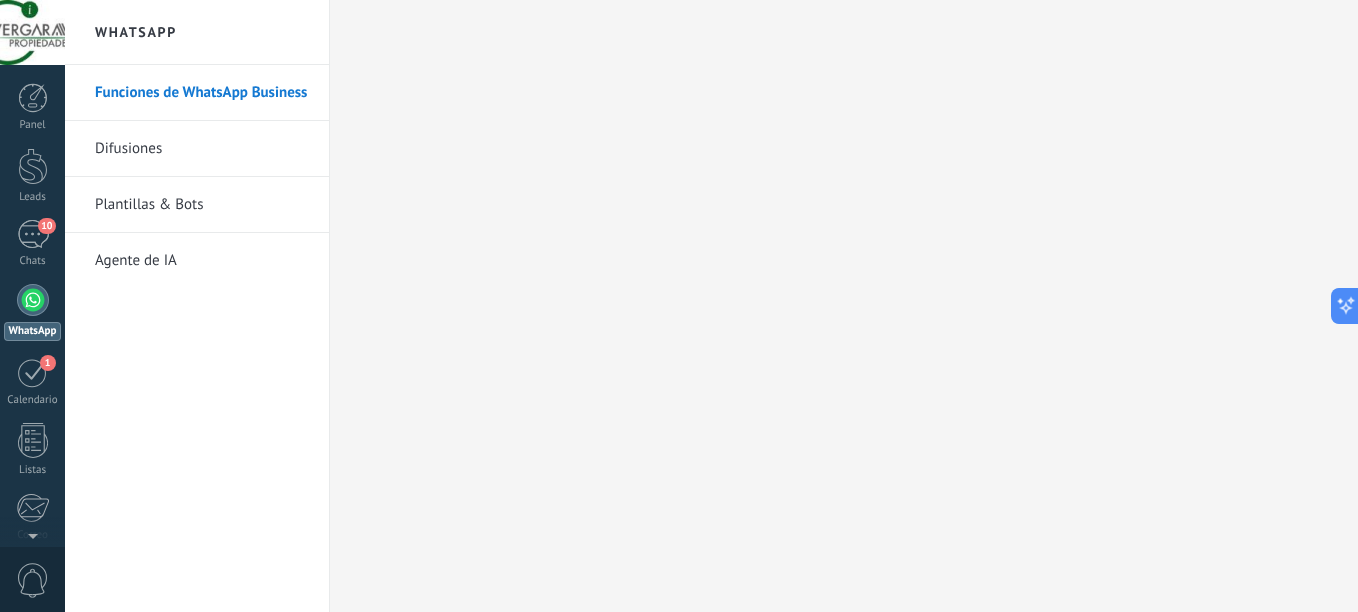 click on "Difusiones" at bounding box center (202, 149) 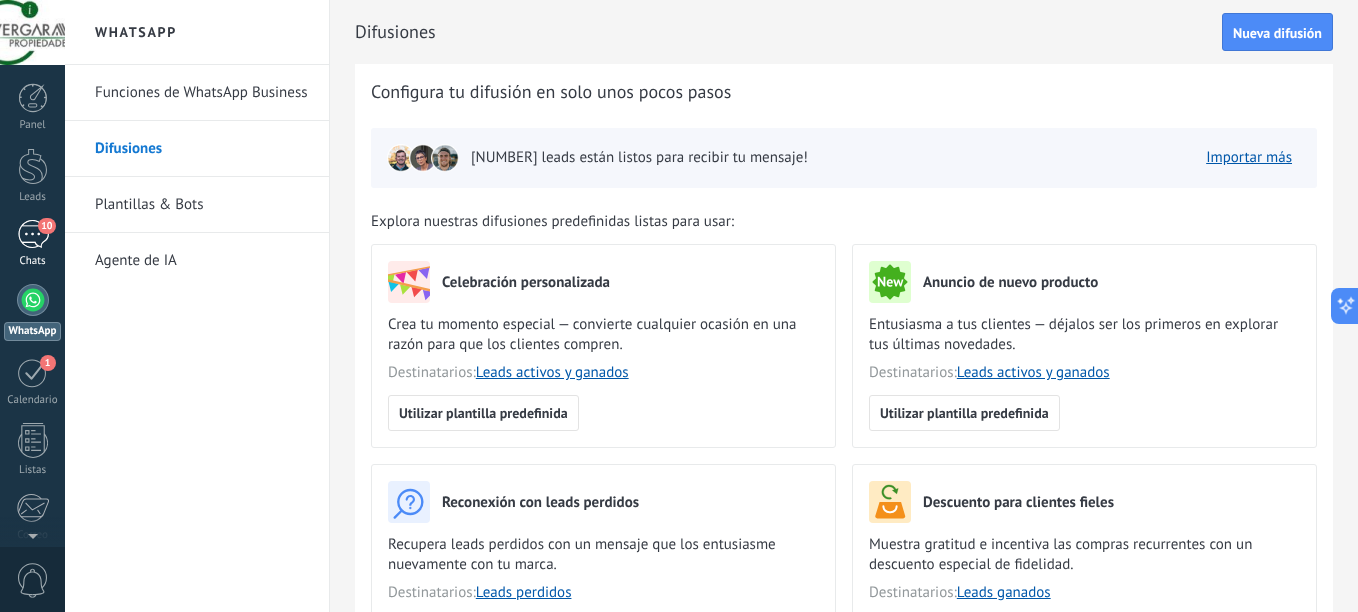 click on "10" at bounding box center [33, 234] 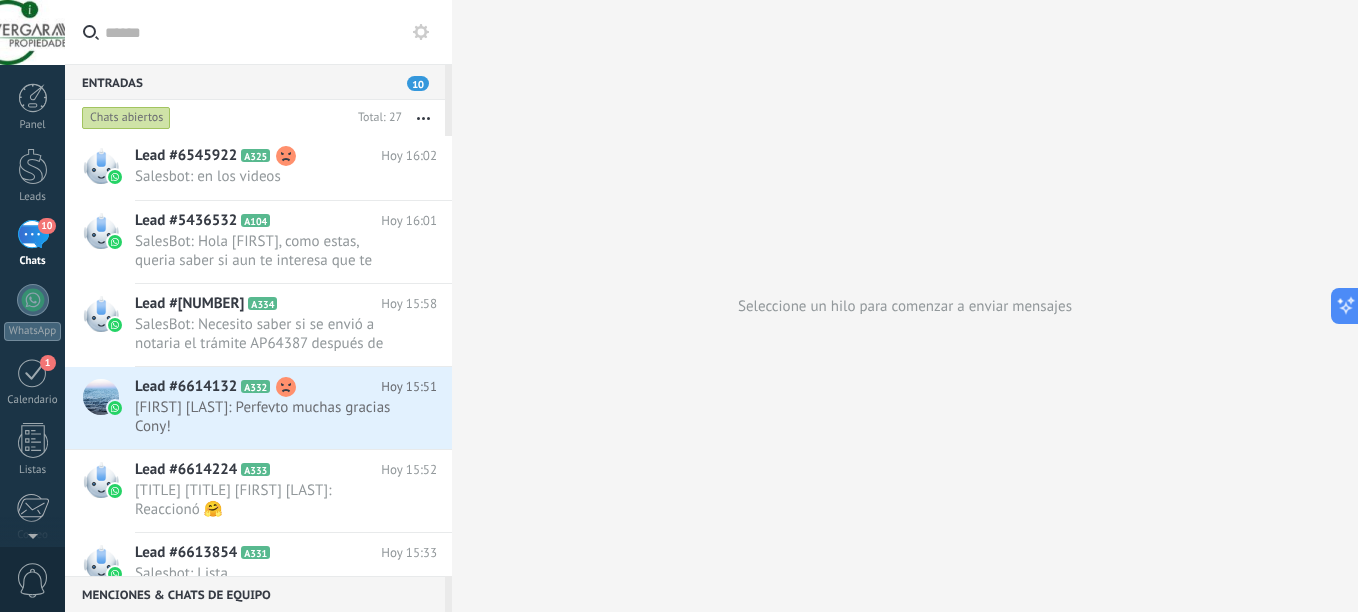click at bounding box center (421, 32) 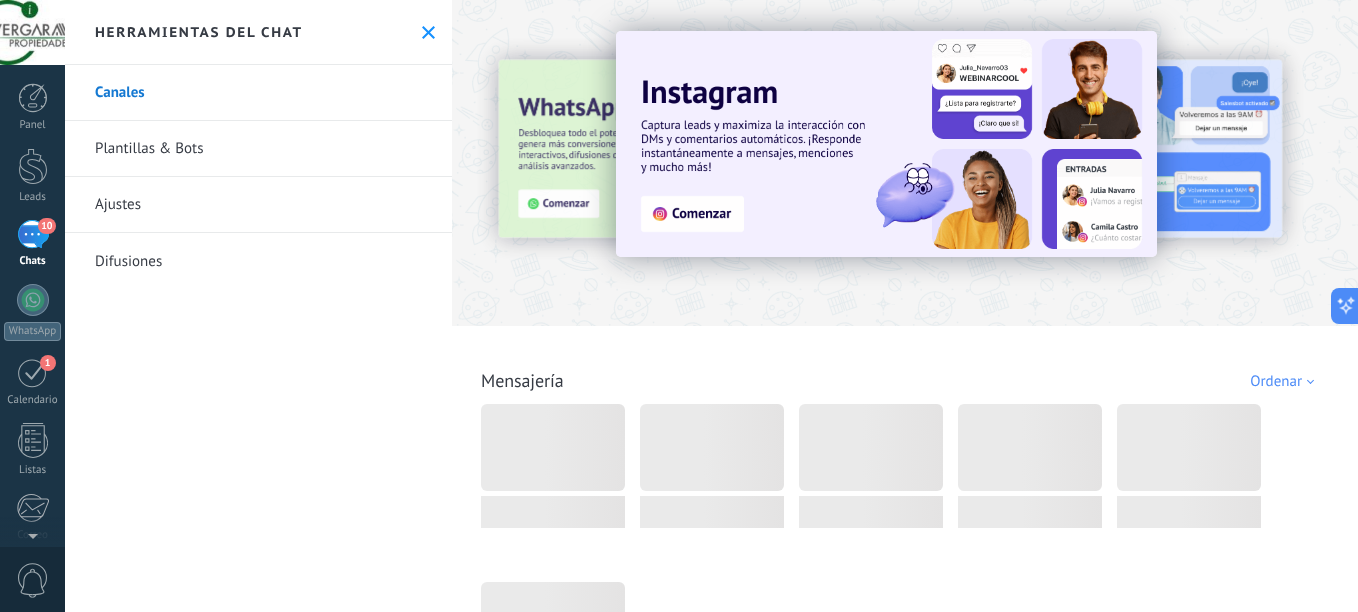 click 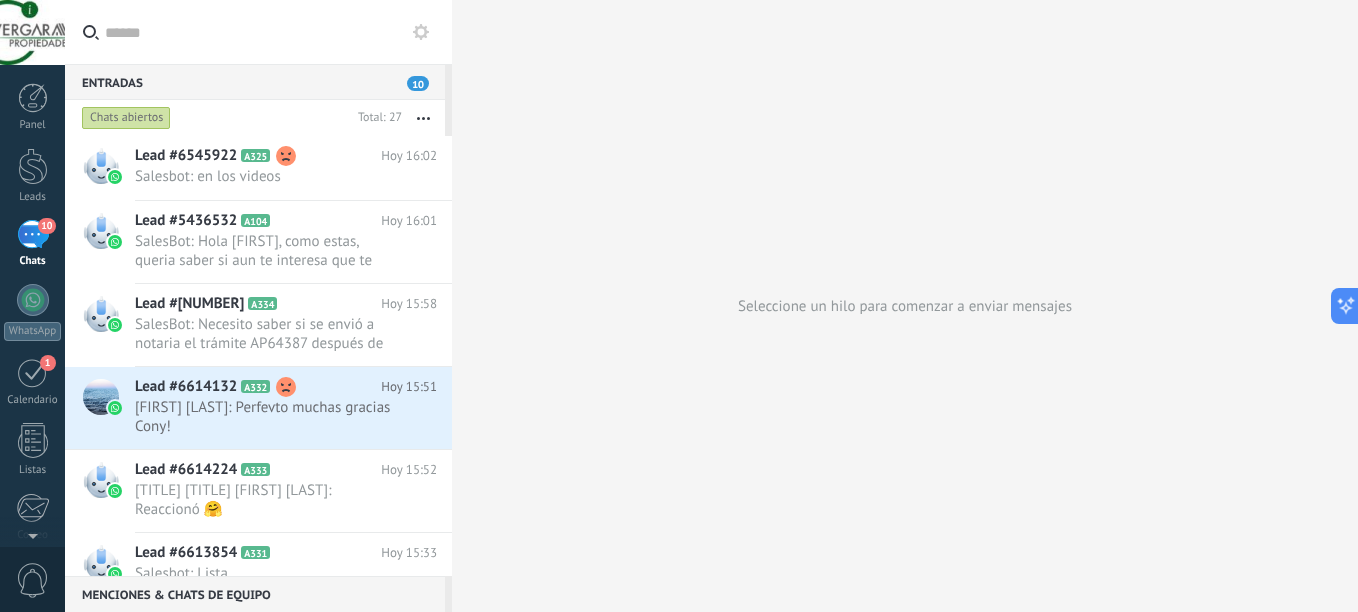 click at bounding box center (423, 118) 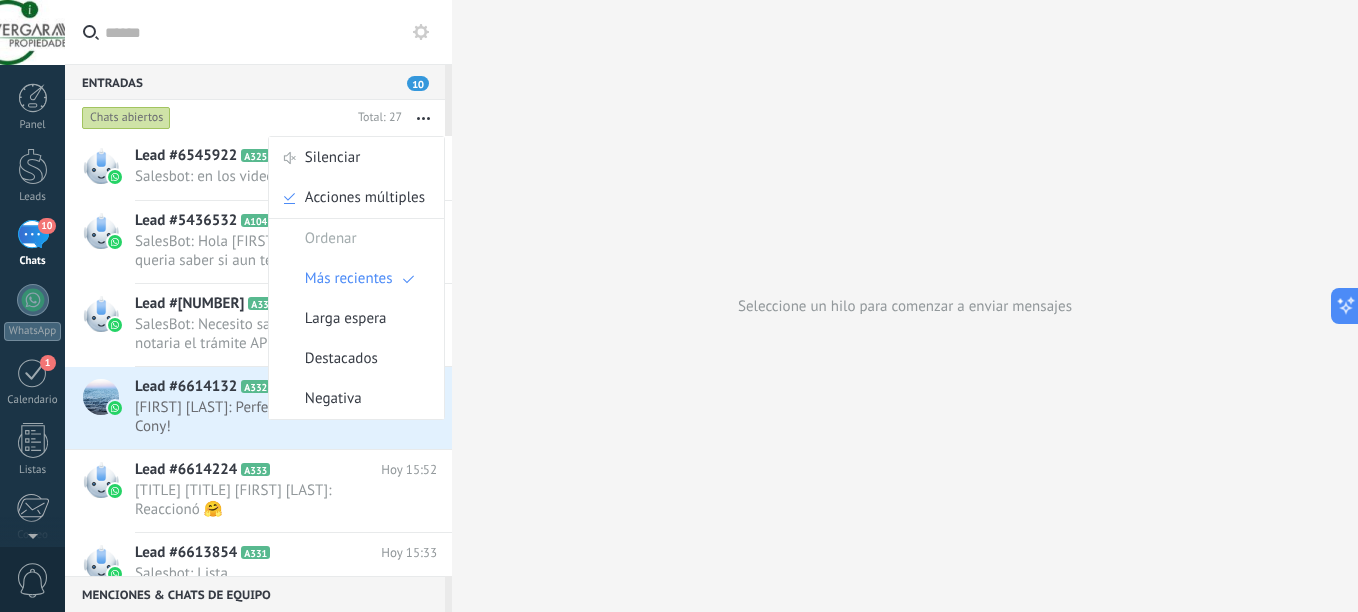 click at bounding box center [423, 118] 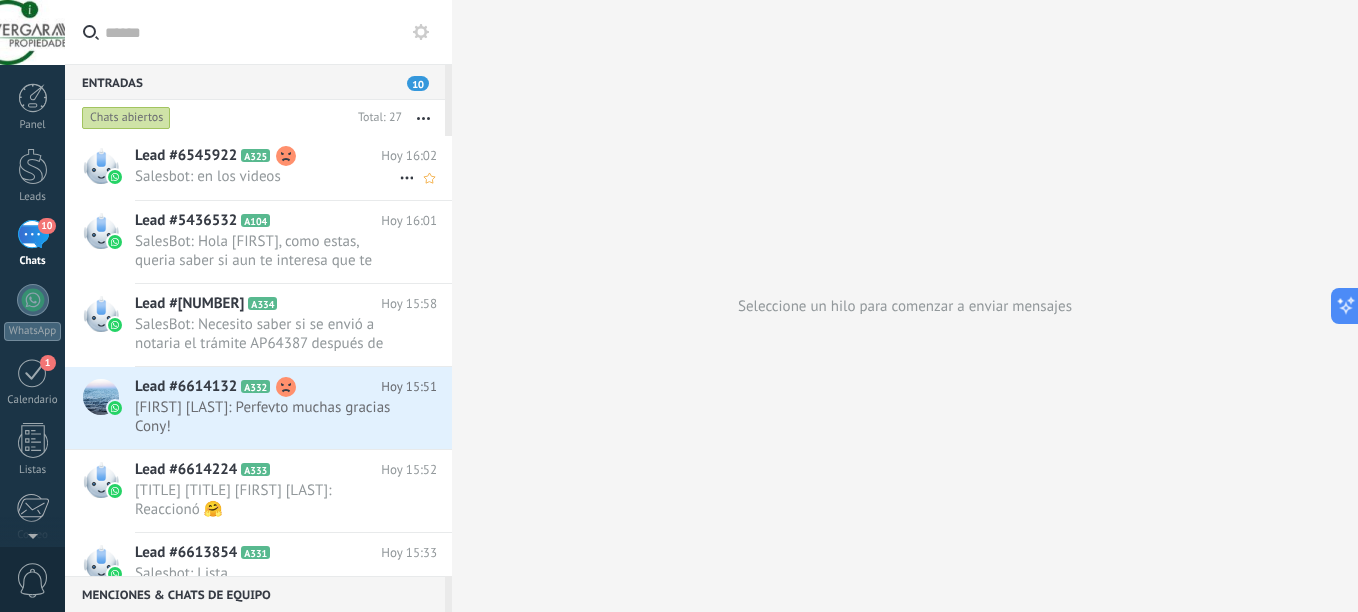 click on "Salesbot: en los videos" at bounding box center (267, 176) 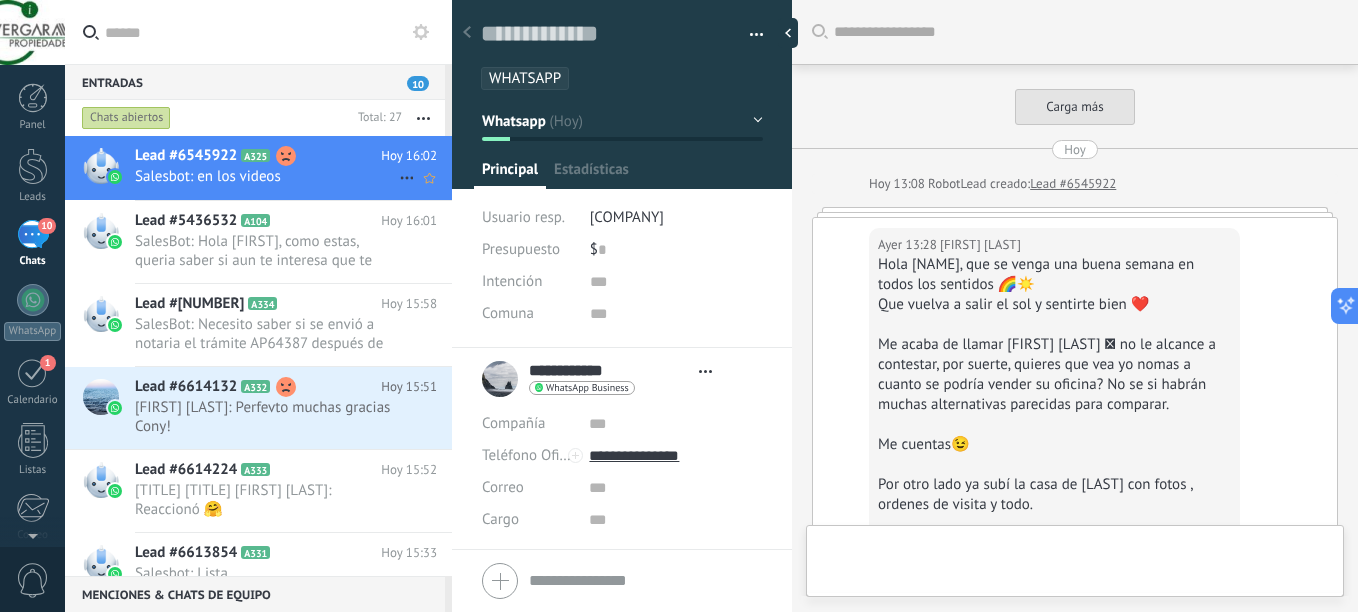 scroll, scrollTop: 30, scrollLeft: 0, axis: vertical 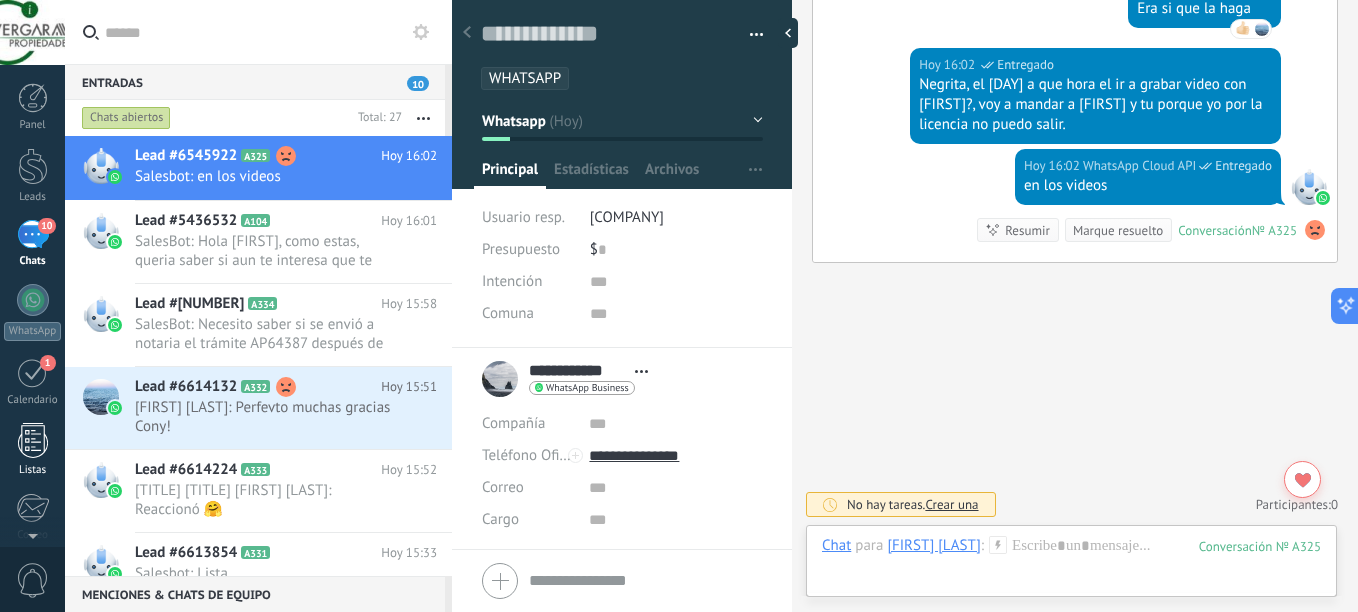 click at bounding box center [33, 440] 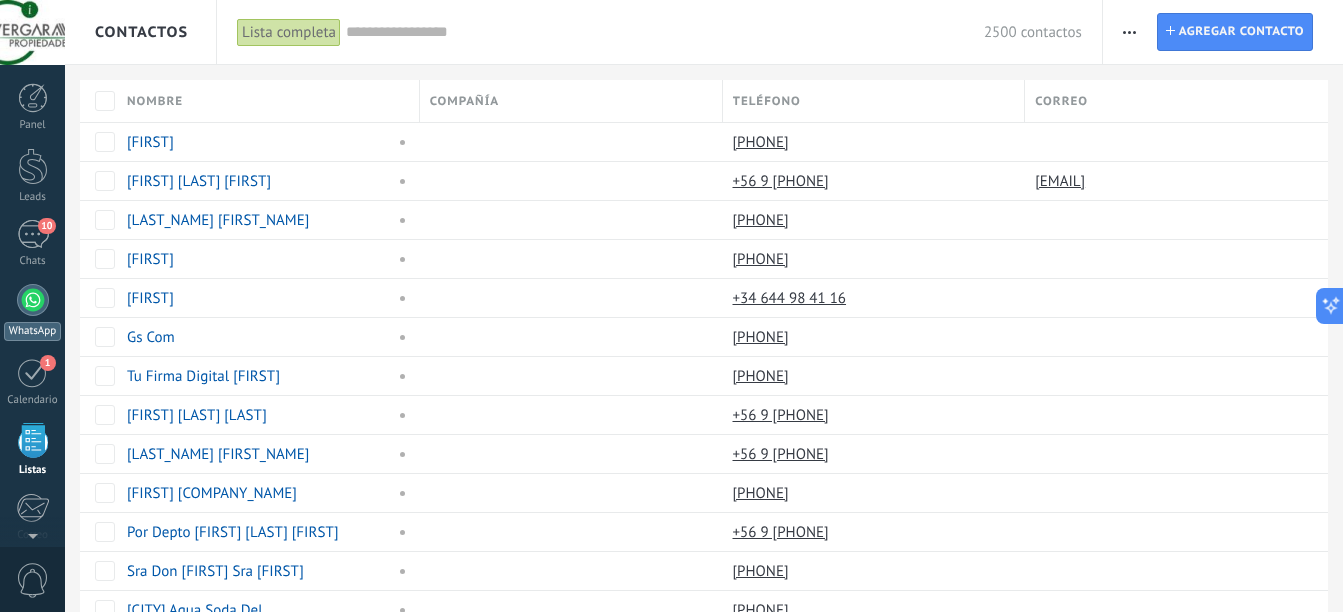 click at bounding box center [33, 300] 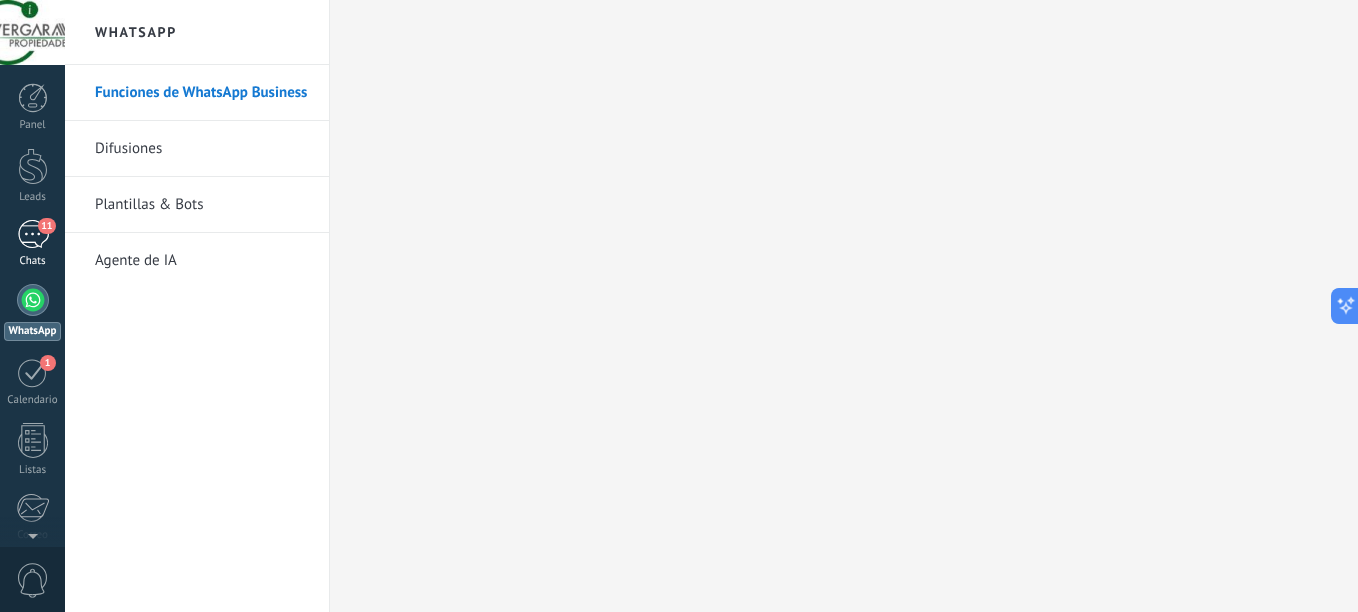 click on "11" at bounding box center [33, 234] 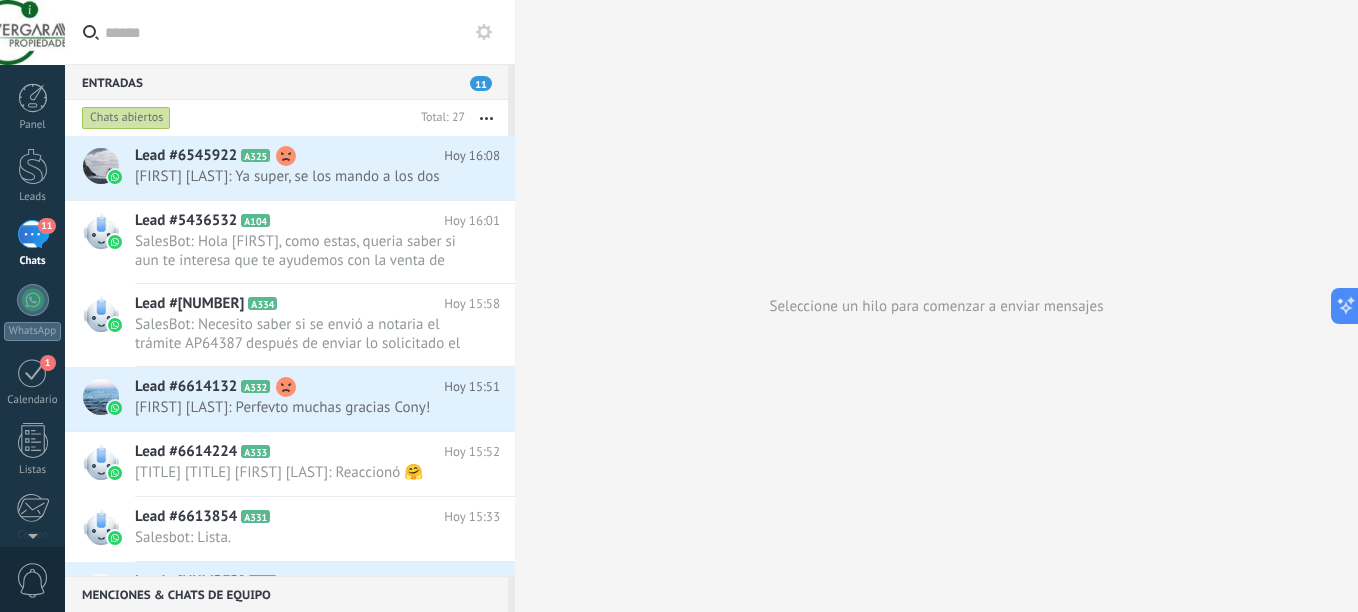 click on "Entradas 11 Chats abiertos Total: 27
Silenciar Acciones múltiples Ordenar Más recientes Larga espera Destacados Negativa Chats abiertos Sin respuesta Asignado a mí Suscrito Destacados Guardar Selecciona una fecha Selecciona una fecha Hoy Ayer Últimos  ** 30  dias Esta semana La última semana Este mes El mes pasado Este trimestre Este año Incoming leadsWhatsapp Contacto inicial Conversación Reinsistencia 1 No Responde Reunión/Visita Agendada Post Reunión Contrato Cierre Logrado con éxito Venta Perdido Ninguno Abierto Cerrado Abierto Seleccionar todo Solo chats destacados Sin chats destacados Chats destacados Seleccionar todo Respondido Sin respuesta Todos los estados de respuesta Seleccionar todo Conversación Entrante Saliente - No Respondida Saliente - Respondida Etapa de la interacción Seleccionar todo [LAST_NAME] y [LAST_NAME] Spa Fuentes del chat Seleccionar todo Negativa Neutral Todo valores Aplicar Restablecer Mark respondió Conversación cerrada
A325" at bounding box center (711, 306) 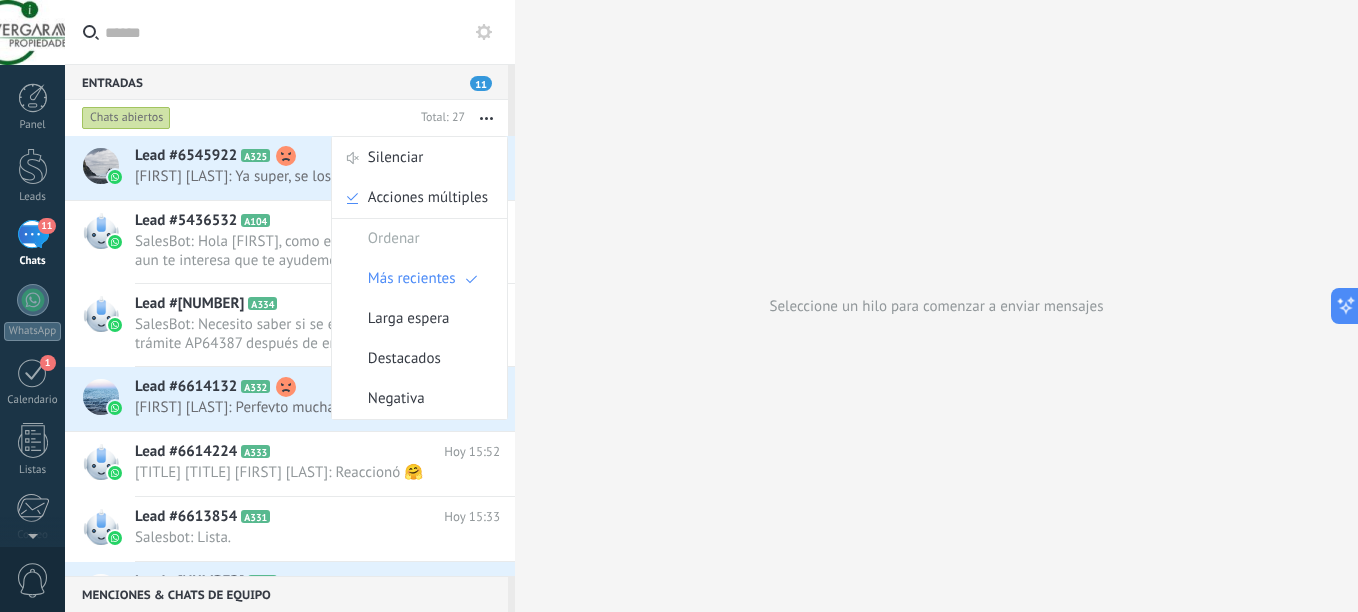 click 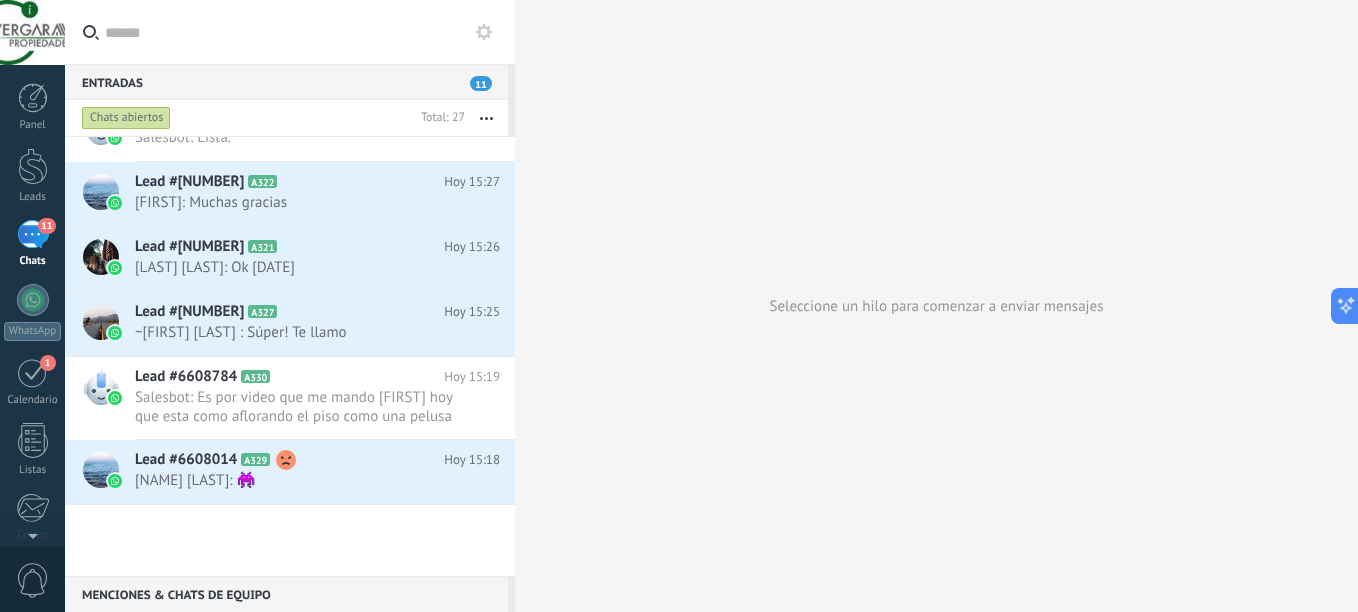scroll, scrollTop: 0, scrollLeft: 0, axis: both 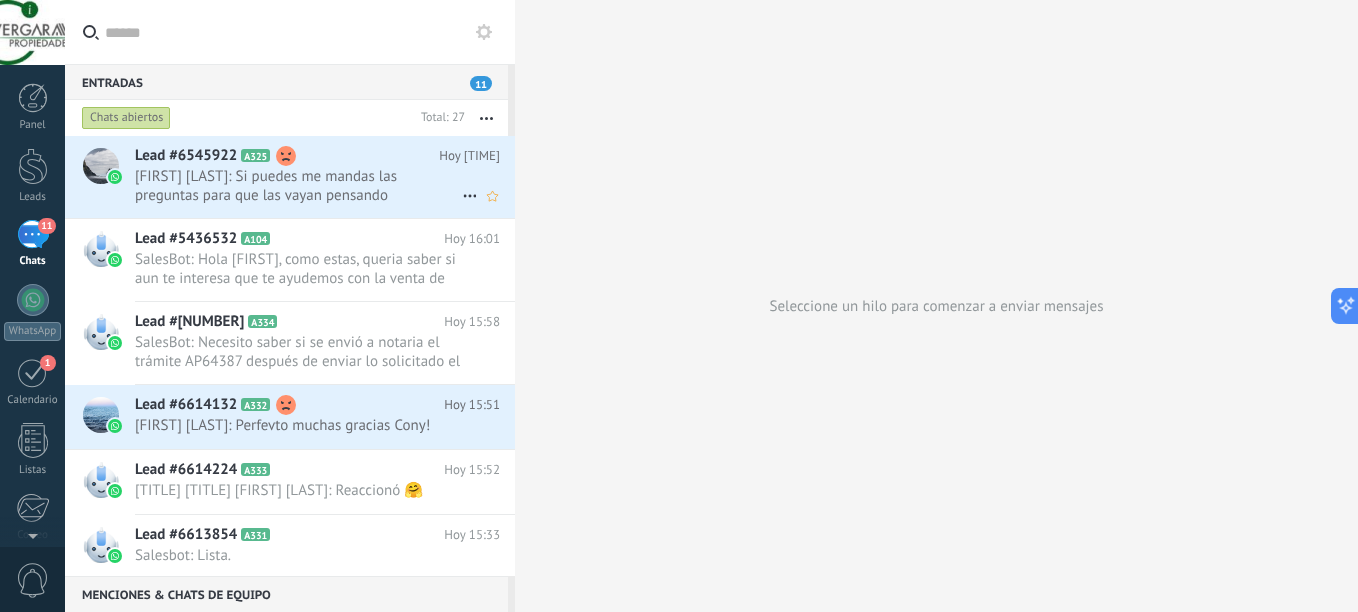 click at bounding box center [101, 166] 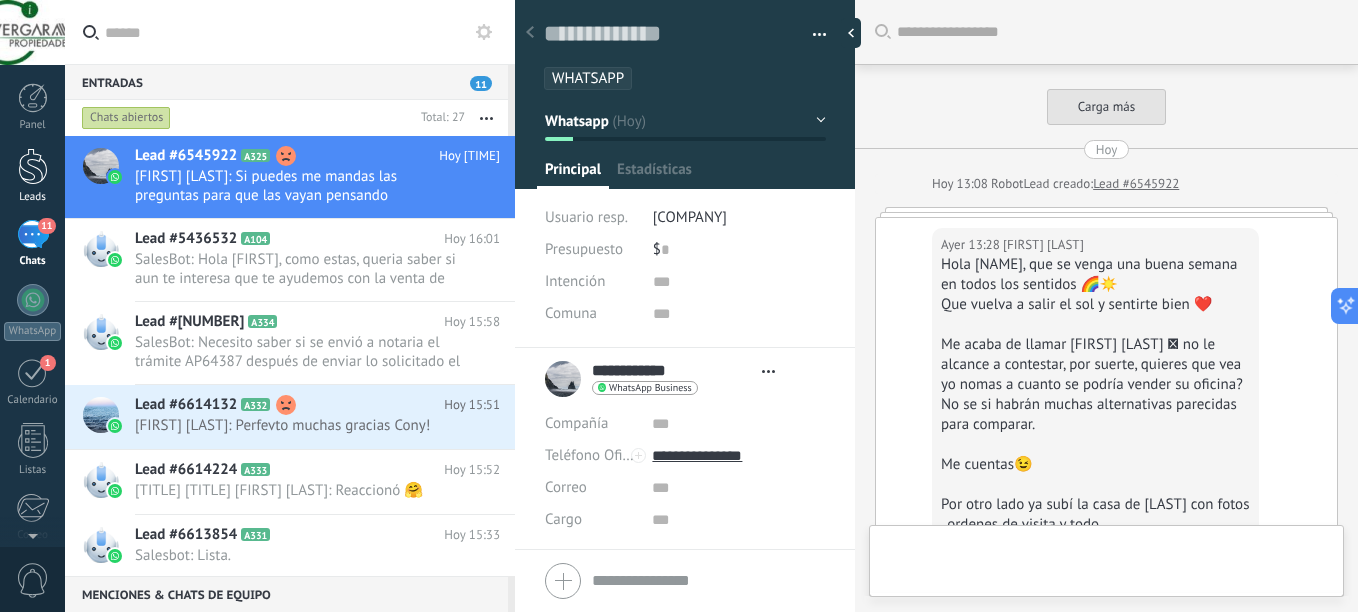 scroll, scrollTop: 30, scrollLeft: 0, axis: vertical 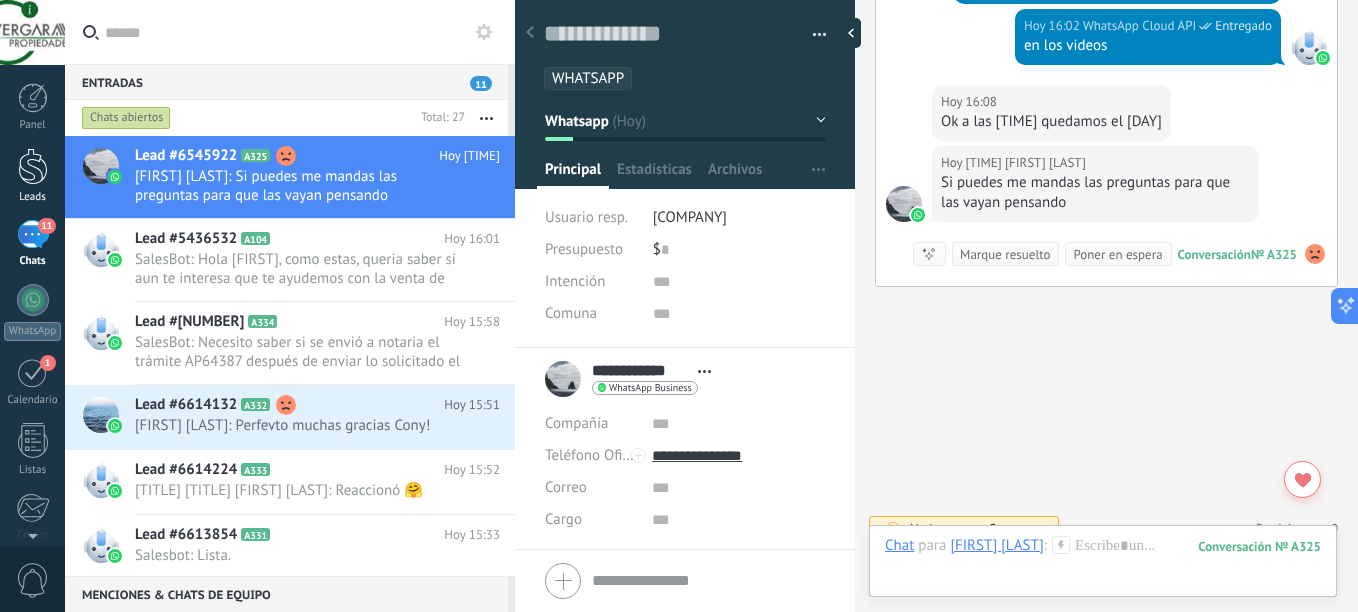 click at bounding box center [33, 166] 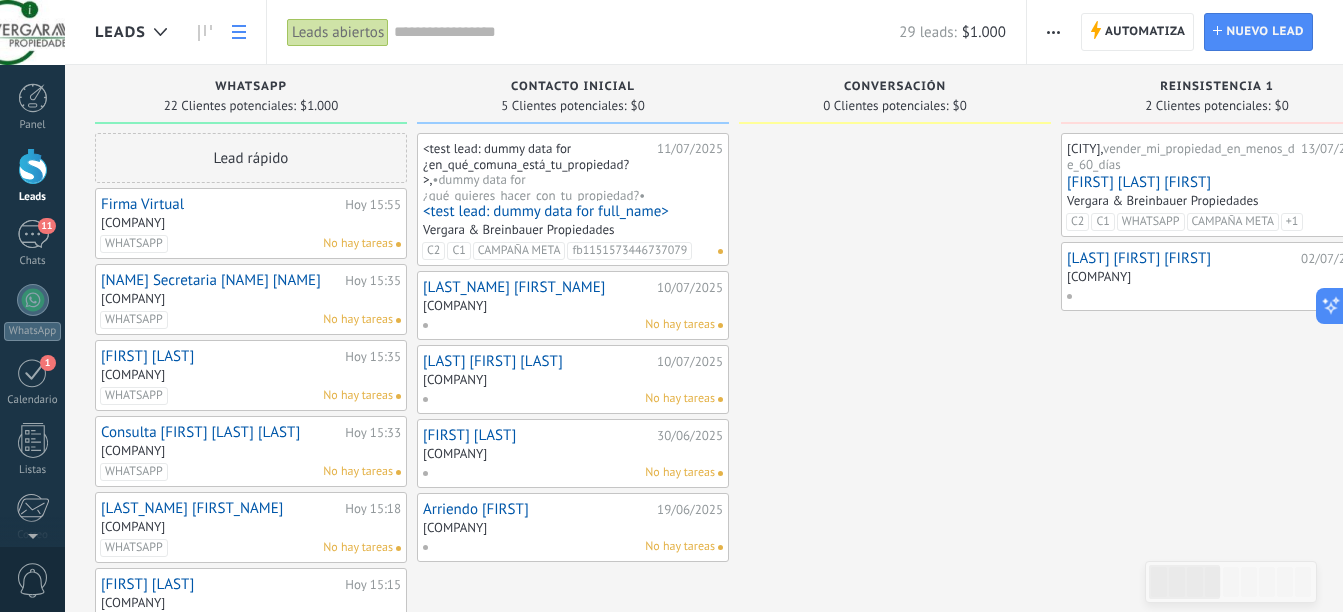 click 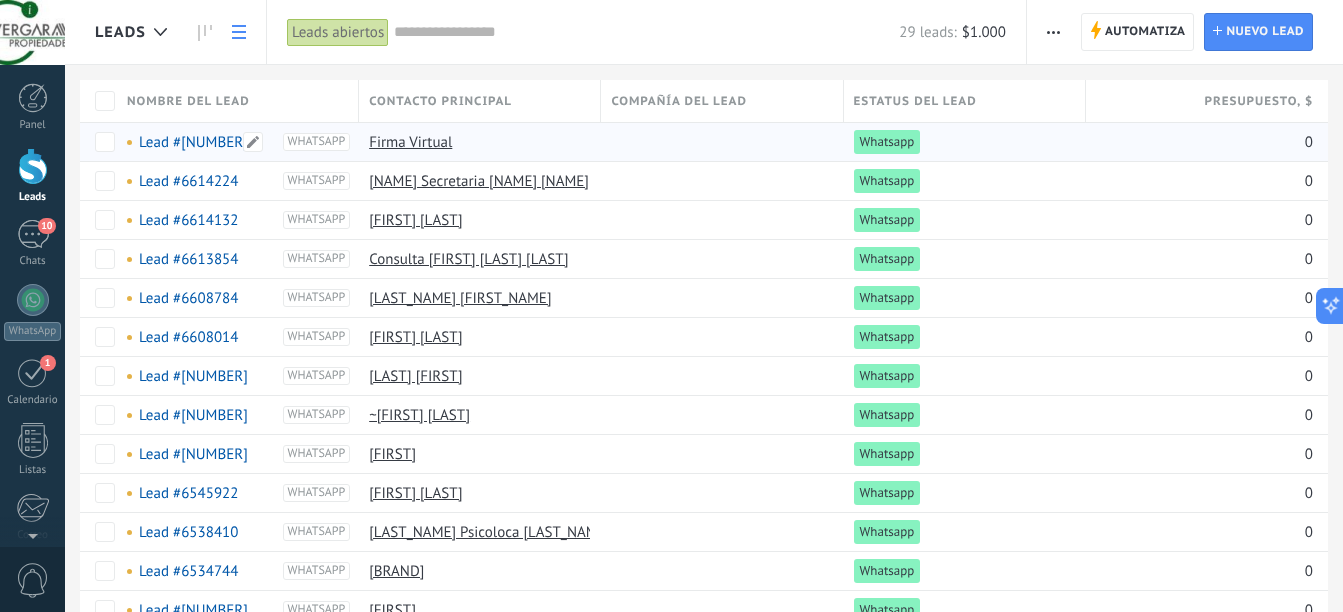 click on "Lead #[NUMBER]" at bounding box center (193, 142) 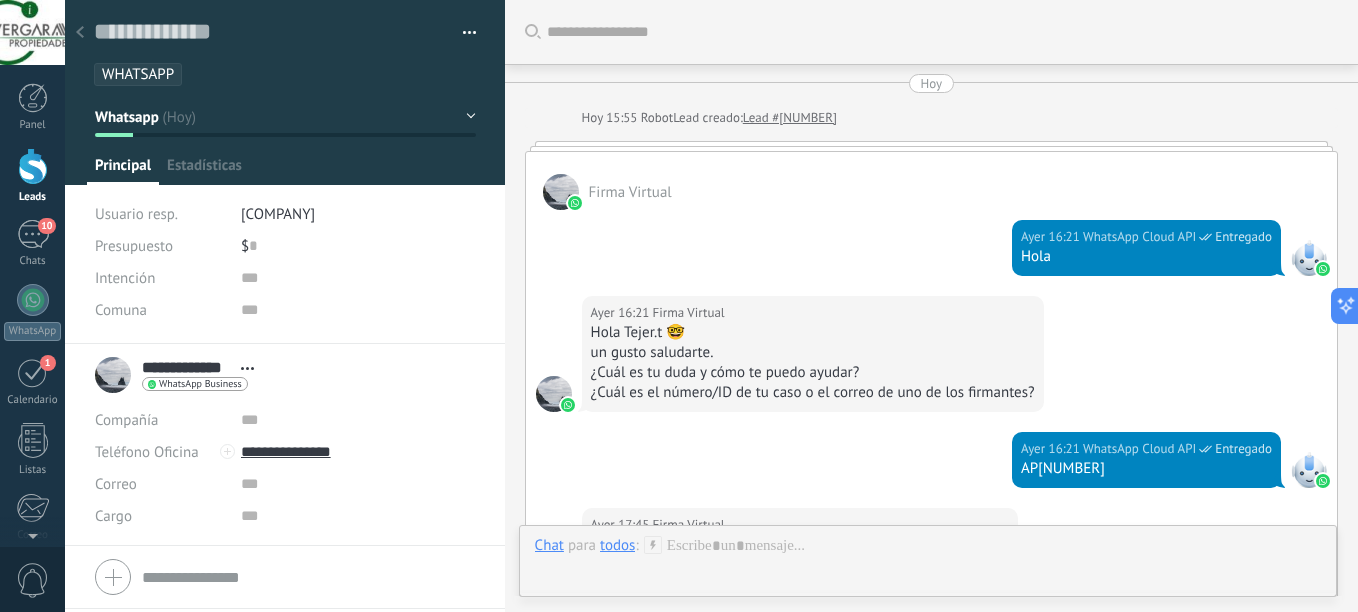 scroll, scrollTop: 1043, scrollLeft: 0, axis: vertical 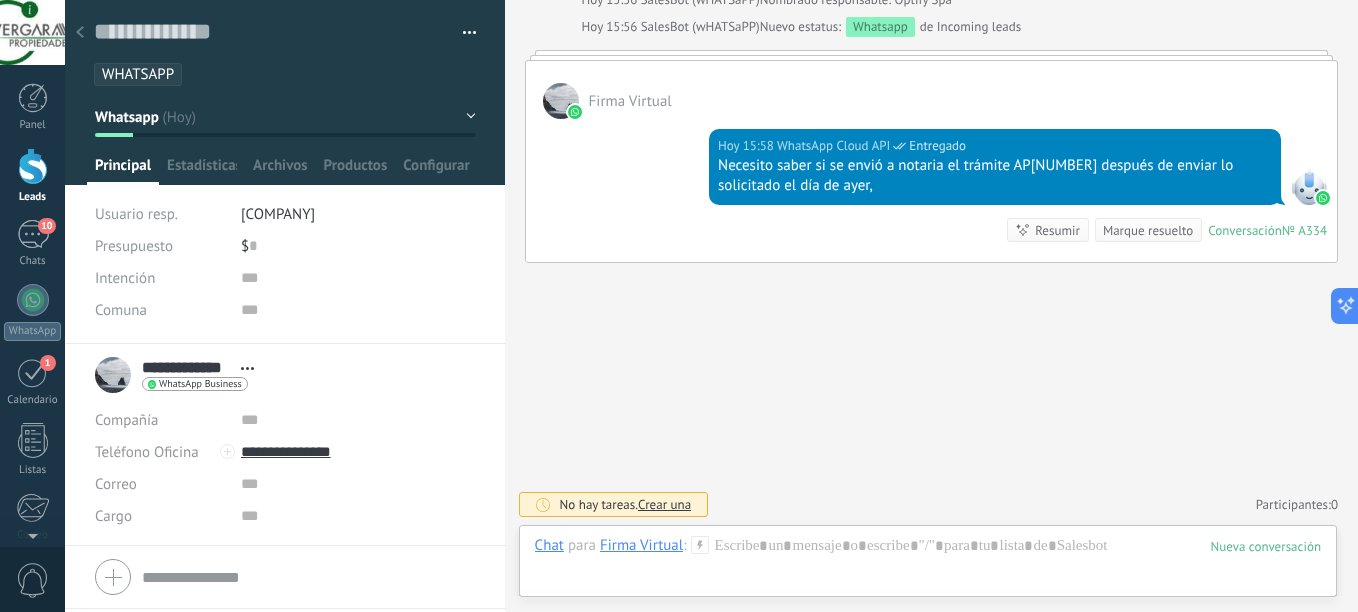 click 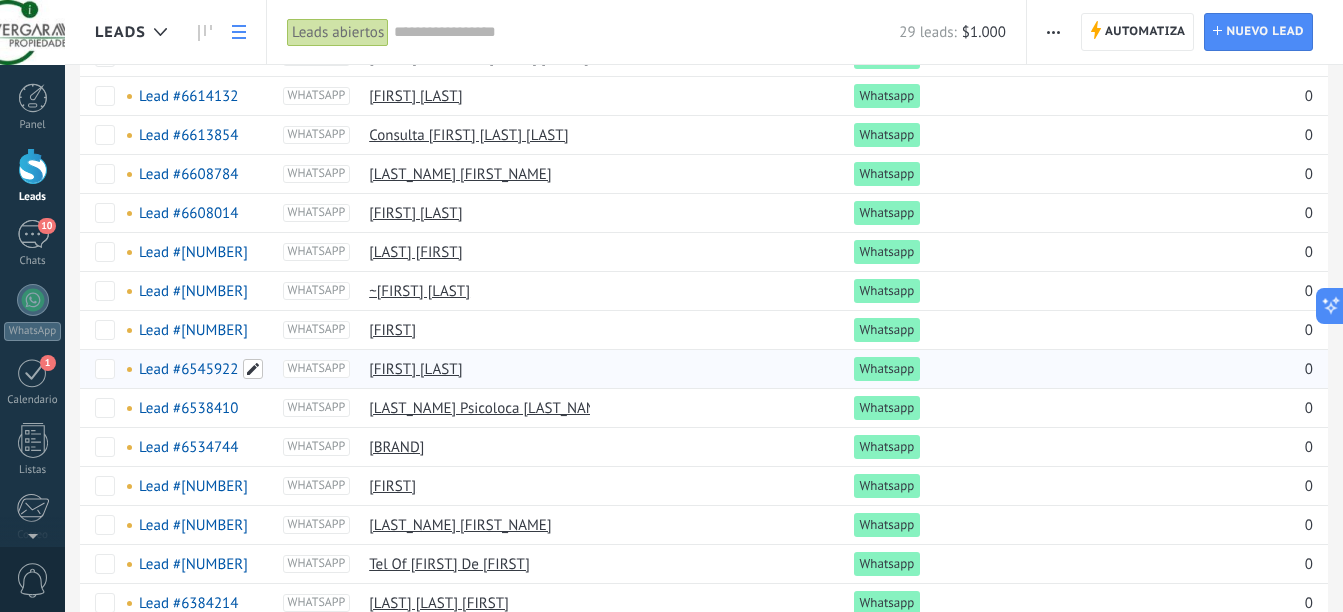 scroll, scrollTop: 200, scrollLeft: 0, axis: vertical 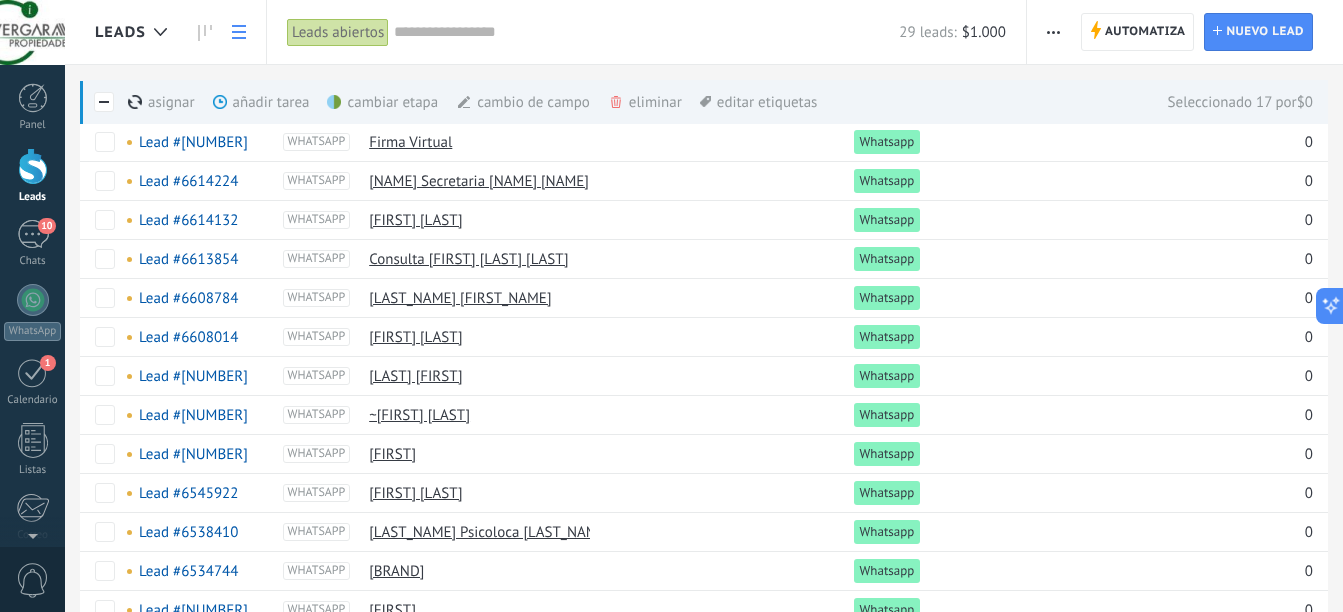 click on "eliminar màs" at bounding box center [679, 102] 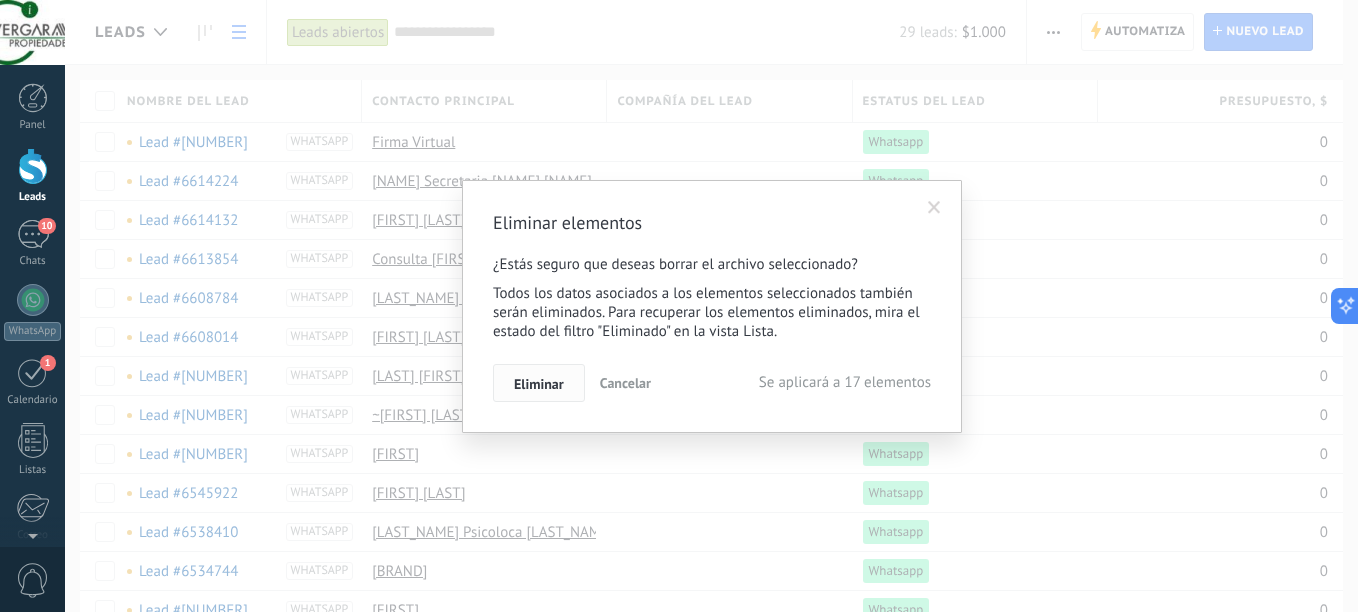 click on "Eliminar" at bounding box center [539, 384] 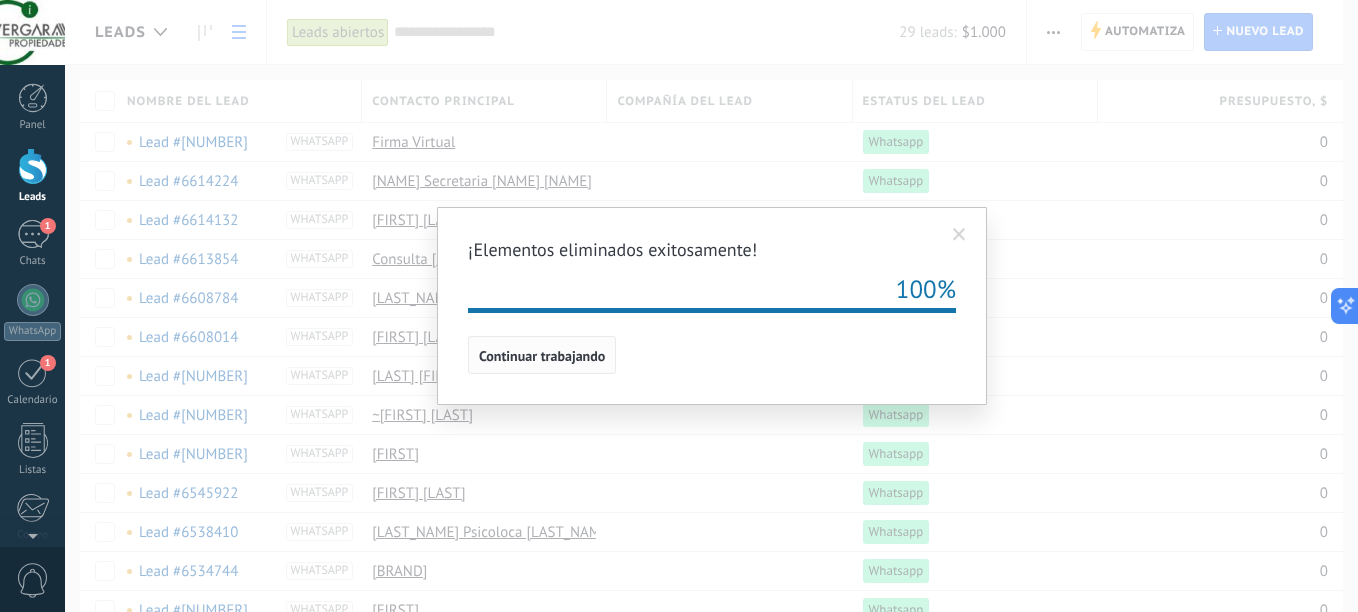 click on "Continuar trabajando" at bounding box center (542, 355) 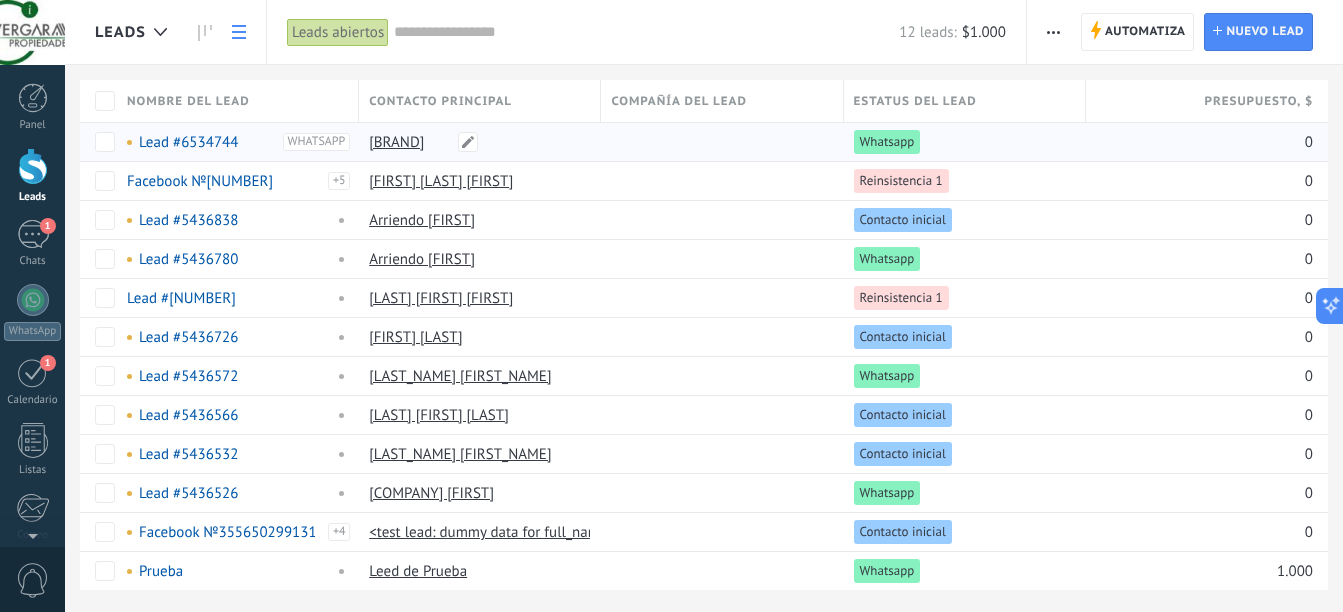 click on "[BRAND]" at bounding box center [396, 142] 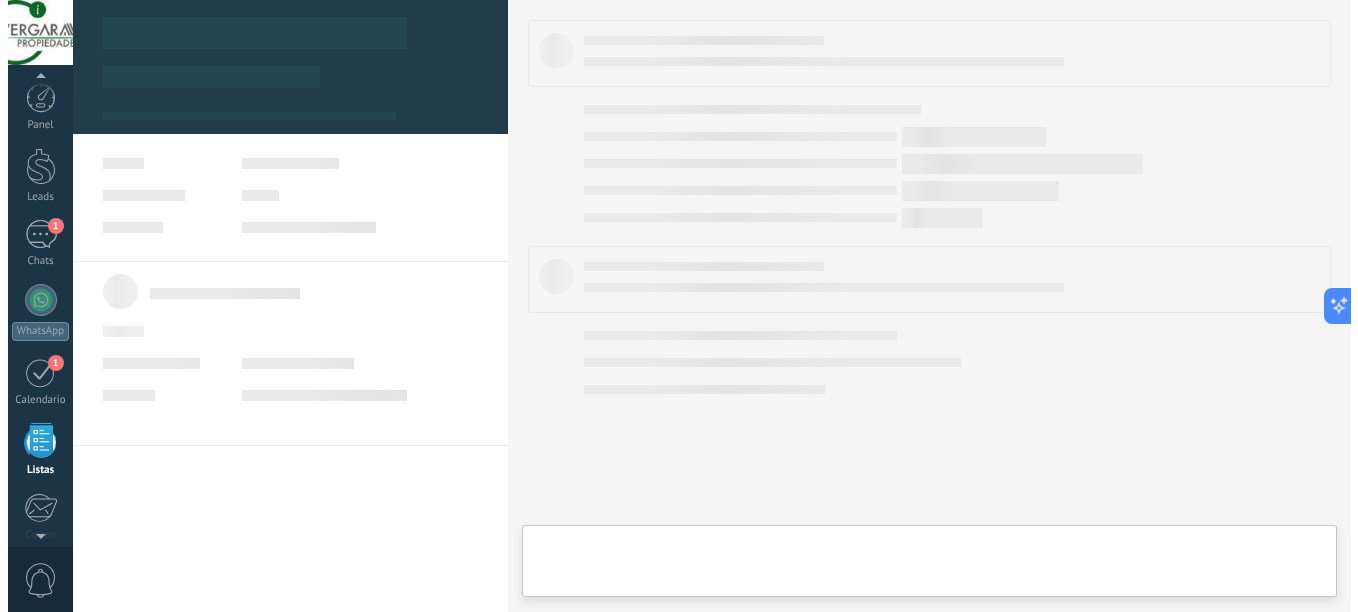 scroll, scrollTop: 124, scrollLeft: 0, axis: vertical 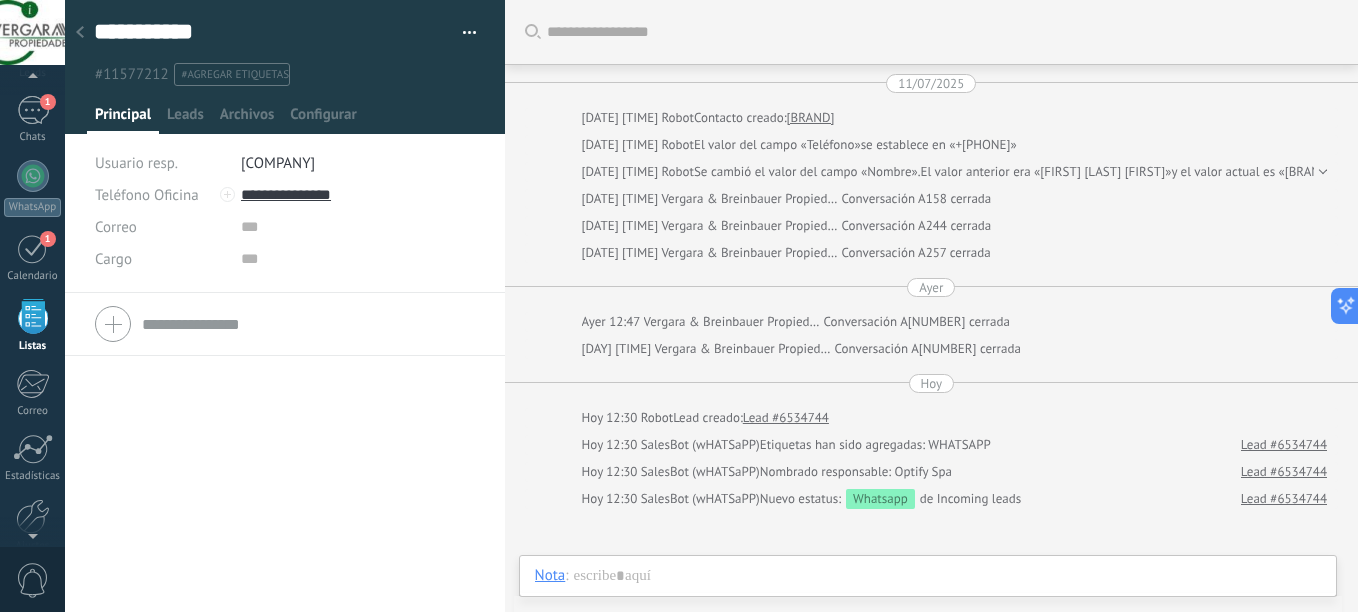 click at bounding box center [80, 33] 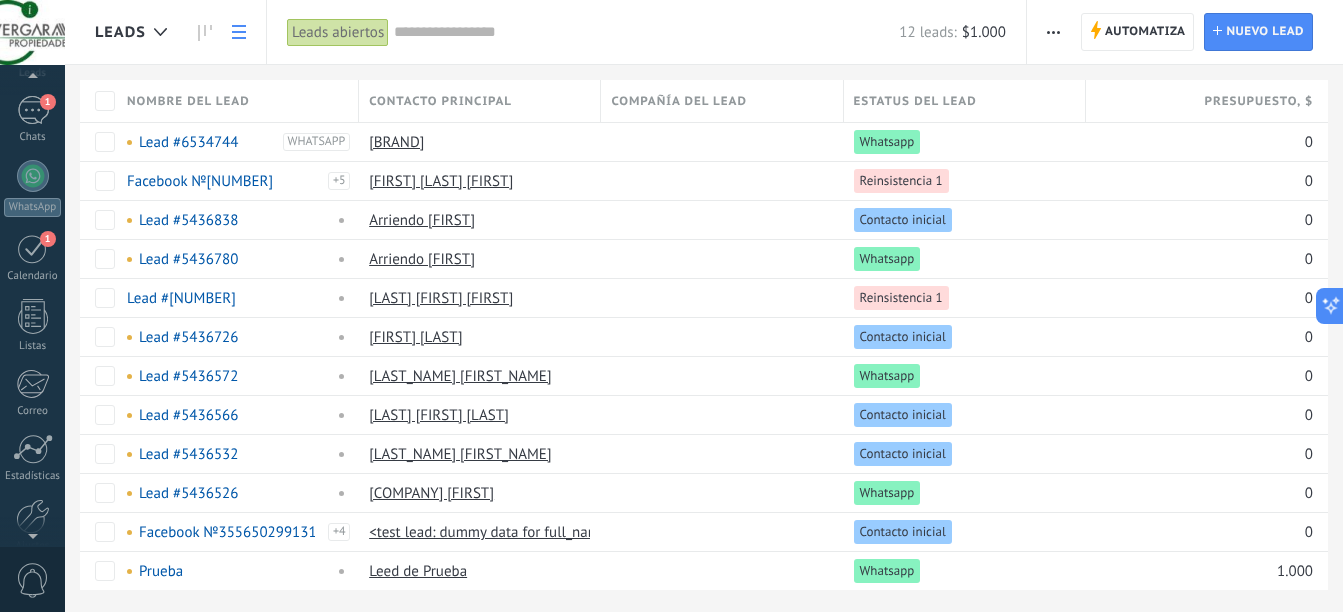 scroll, scrollTop: 0, scrollLeft: 0, axis: both 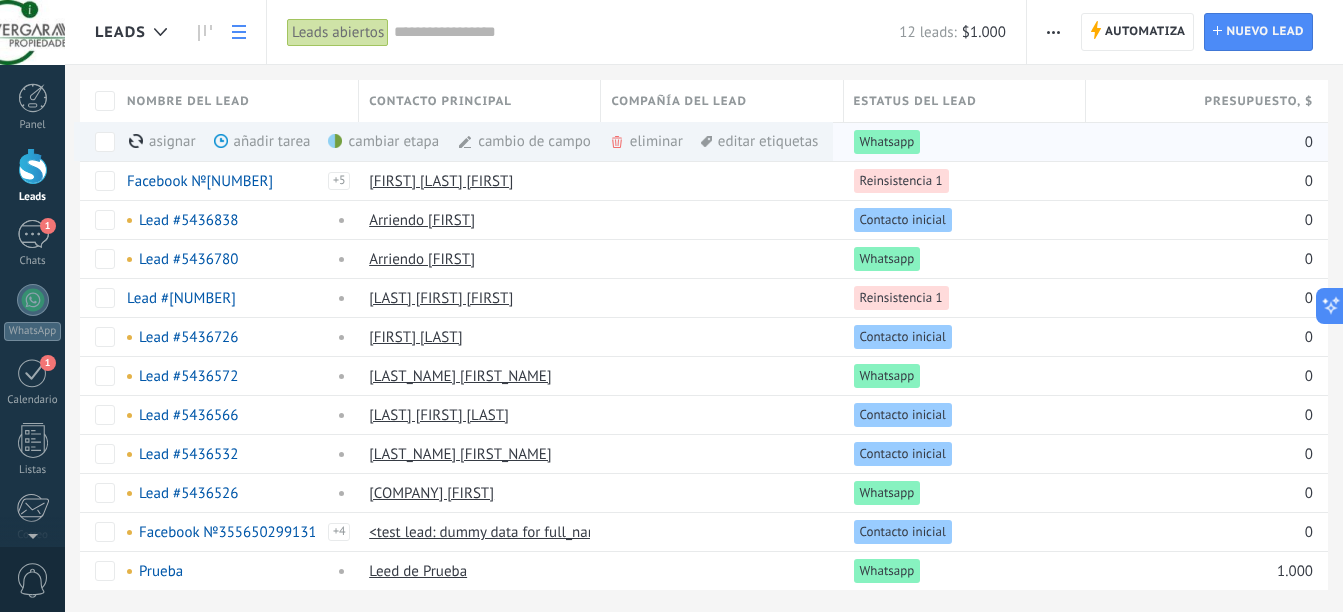 click on "eliminar màs" at bounding box center [680, 141] 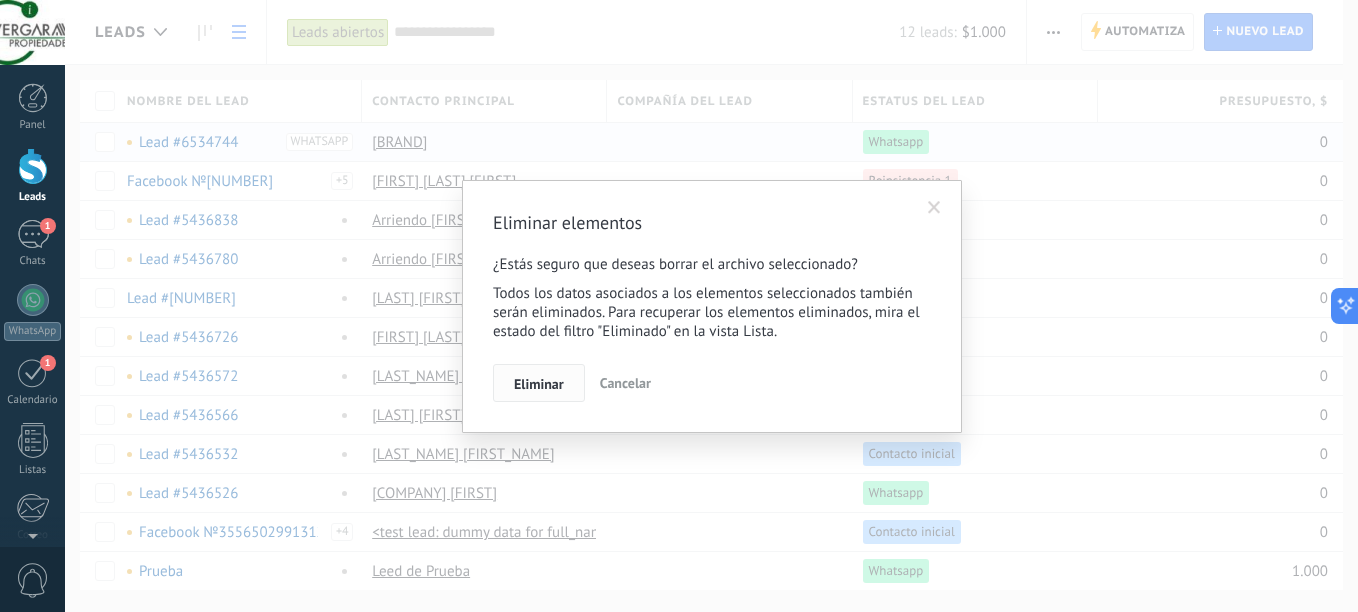 click on "Eliminar" at bounding box center (539, 383) 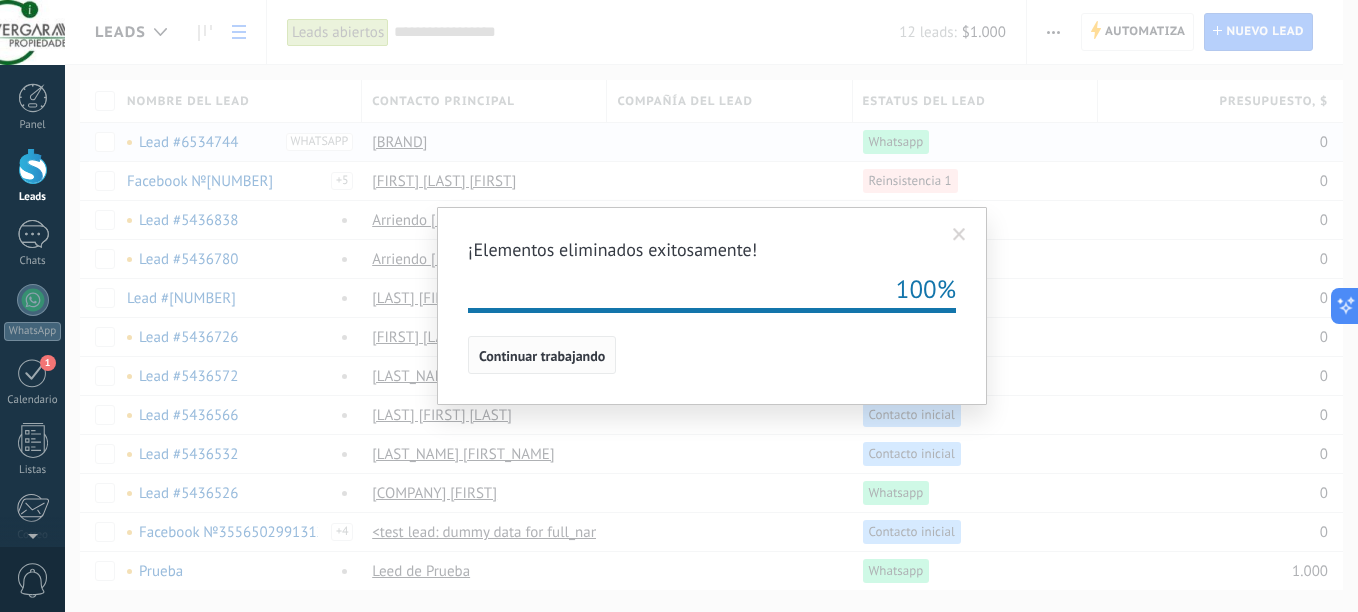 click on "Continuar trabajando" at bounding box center (542, 355) 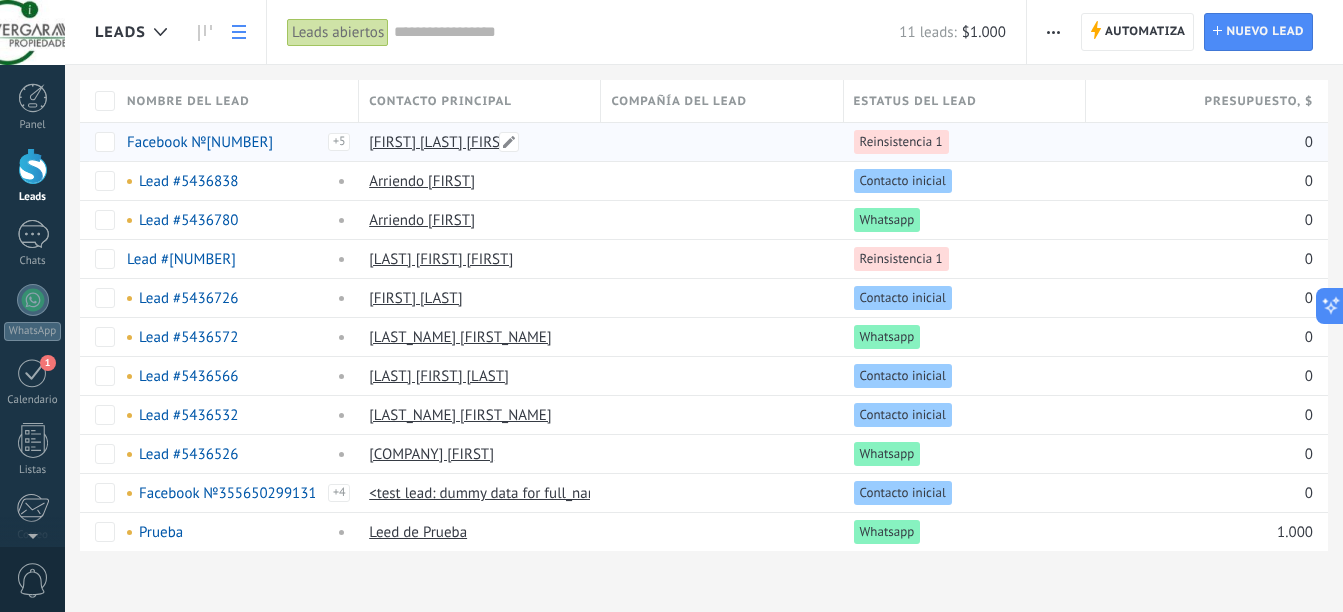 click on "[FIRST] [LAST] [FIRST]" at bounding box center (441, 142) 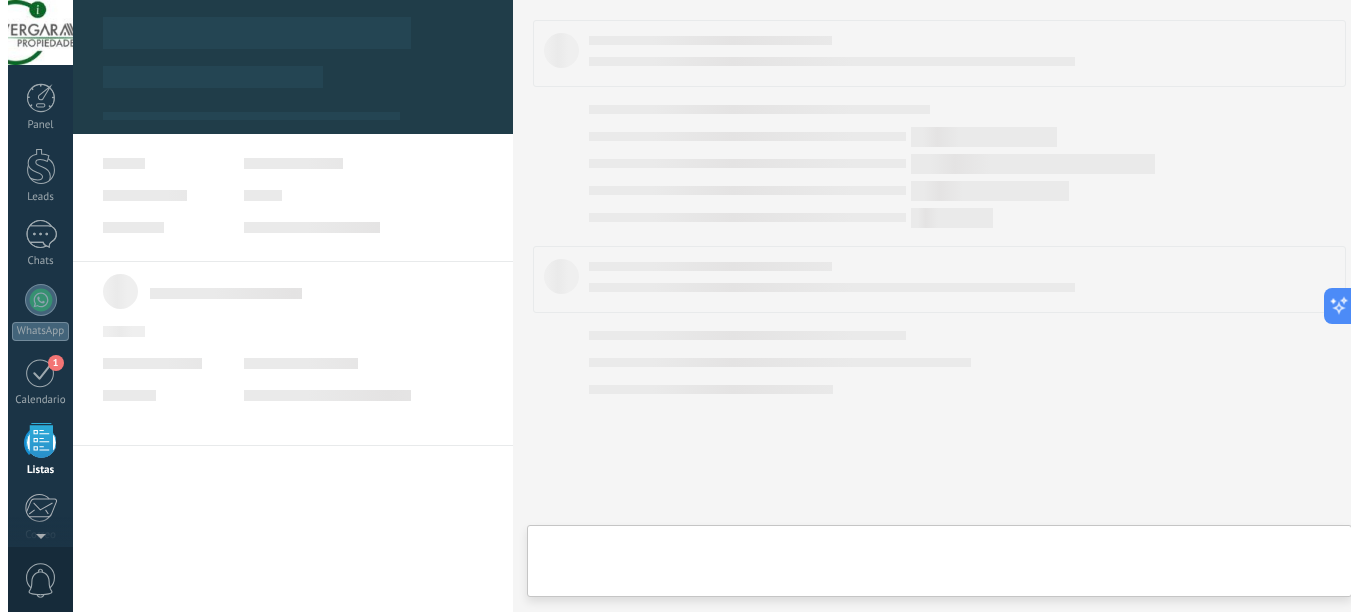 scroll, scrollTop: 124, scrollLeft: 0, axis: vertical 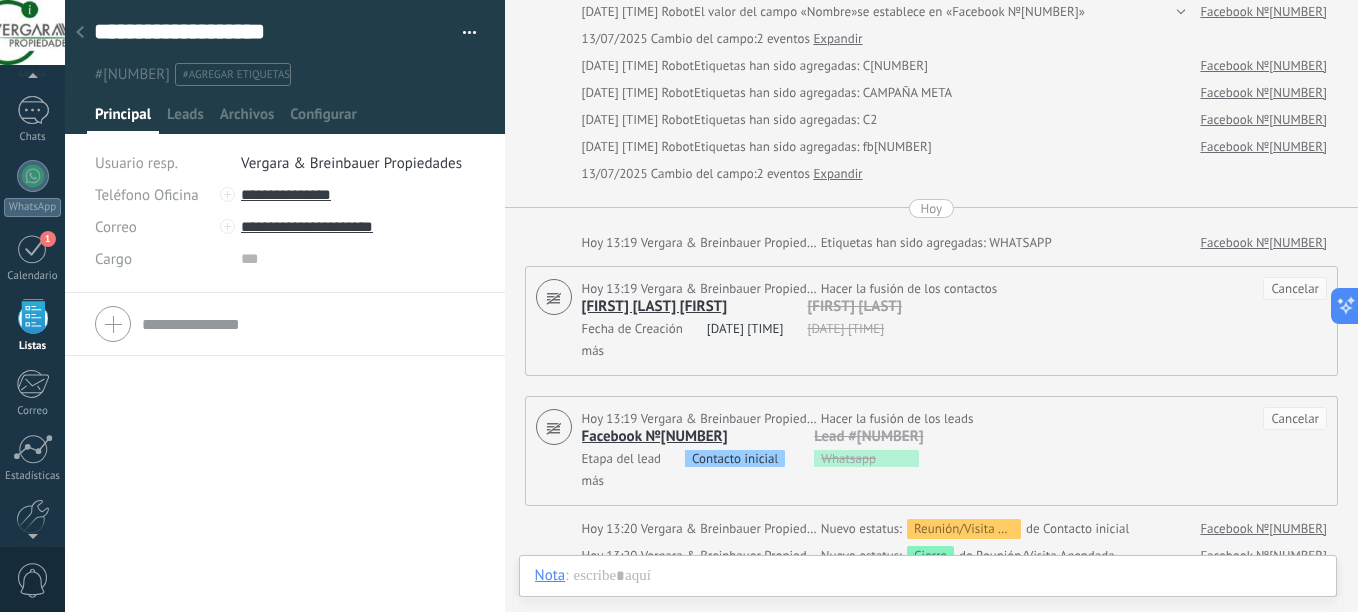 click 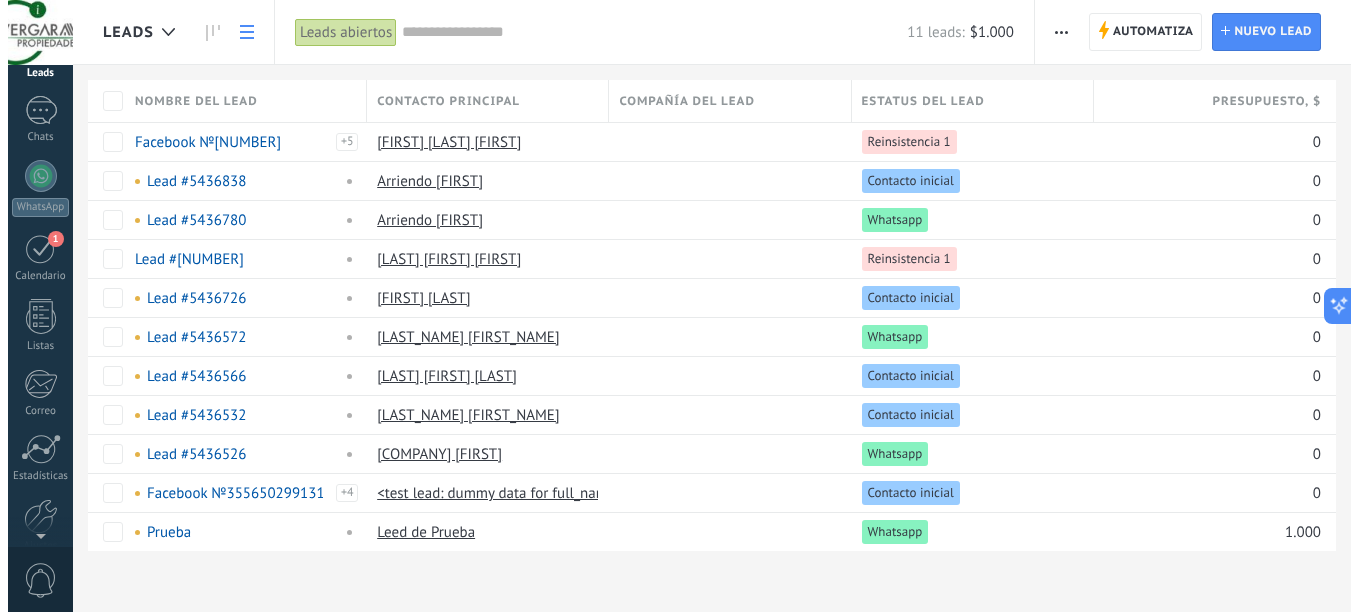 scroll, scrollTop: 0, scrollLeft: 0, axis: both 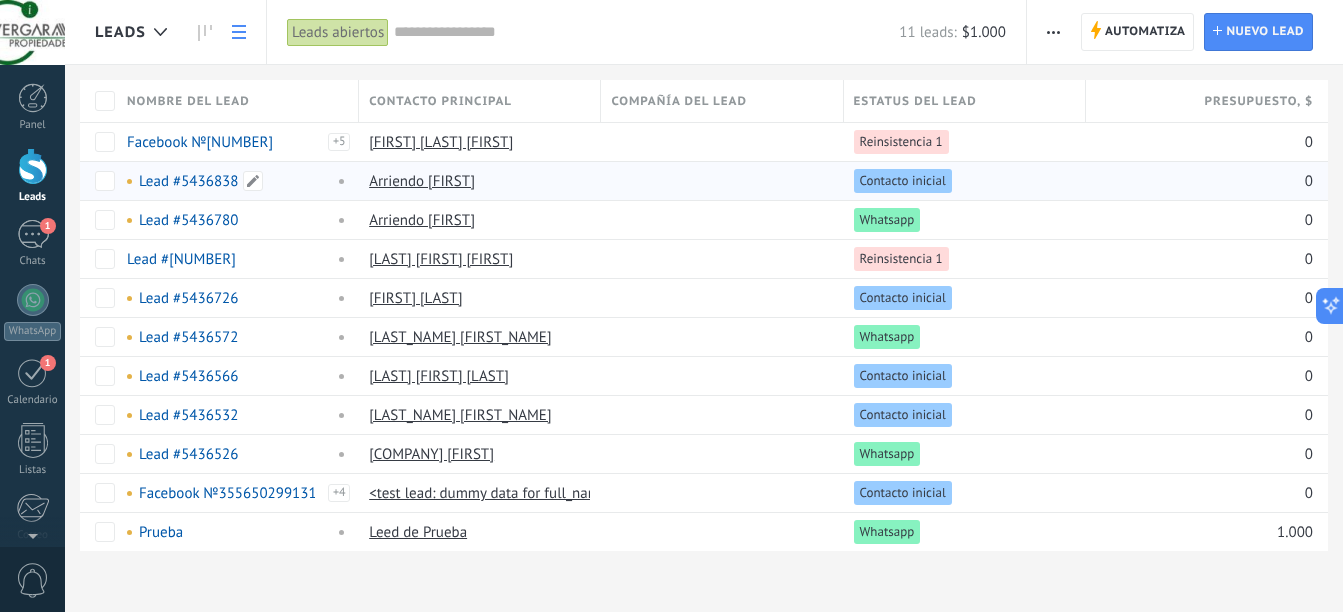 click on "Lead #5436838" at bounding box center [188, 181] 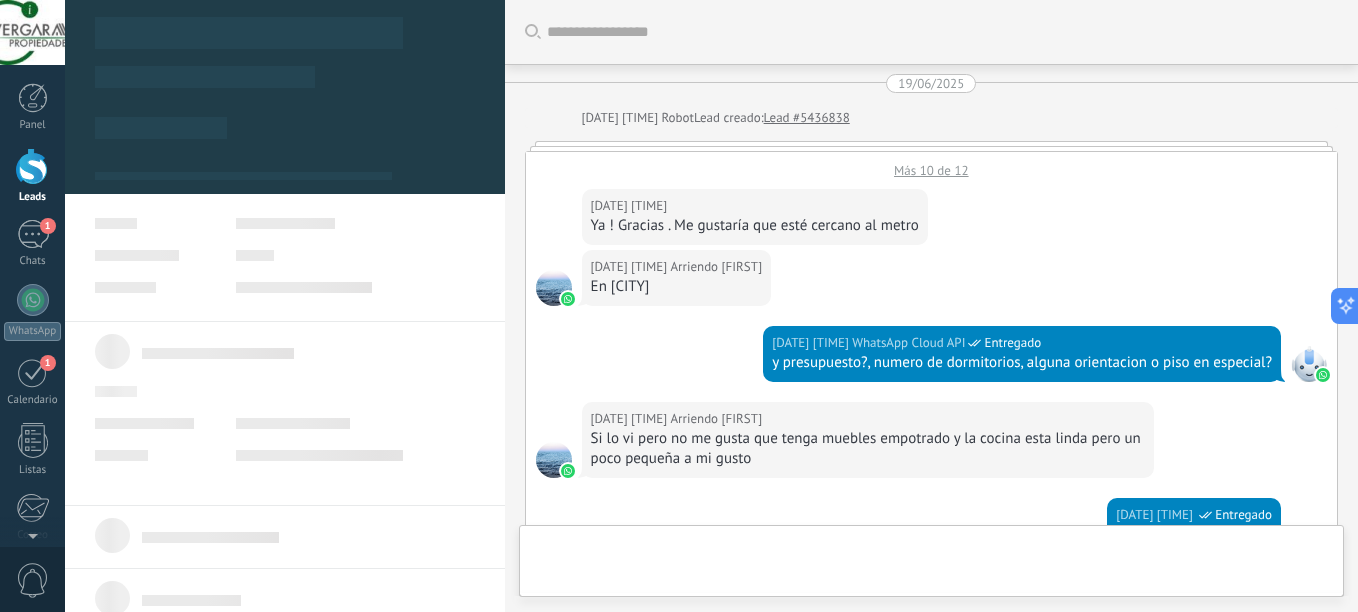 scroll, scrollTop: 877, scrollLeft: 0, axis: vertical 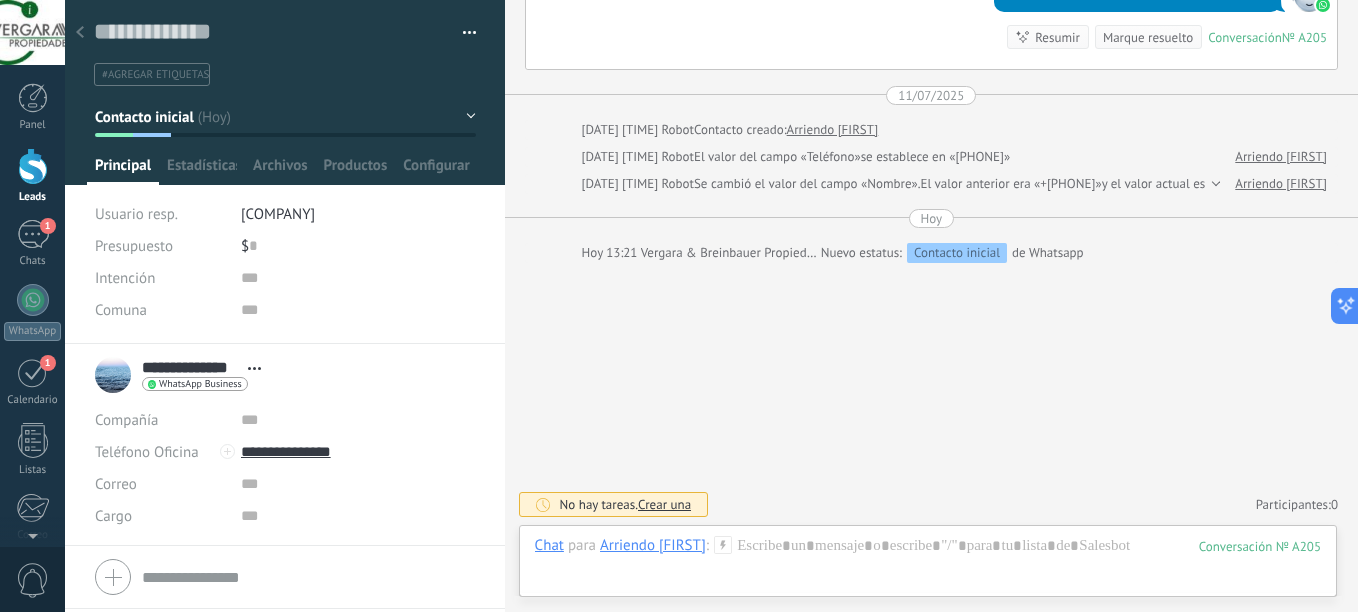 click on "Marque resuelto" at bounding box center (1148, 37) 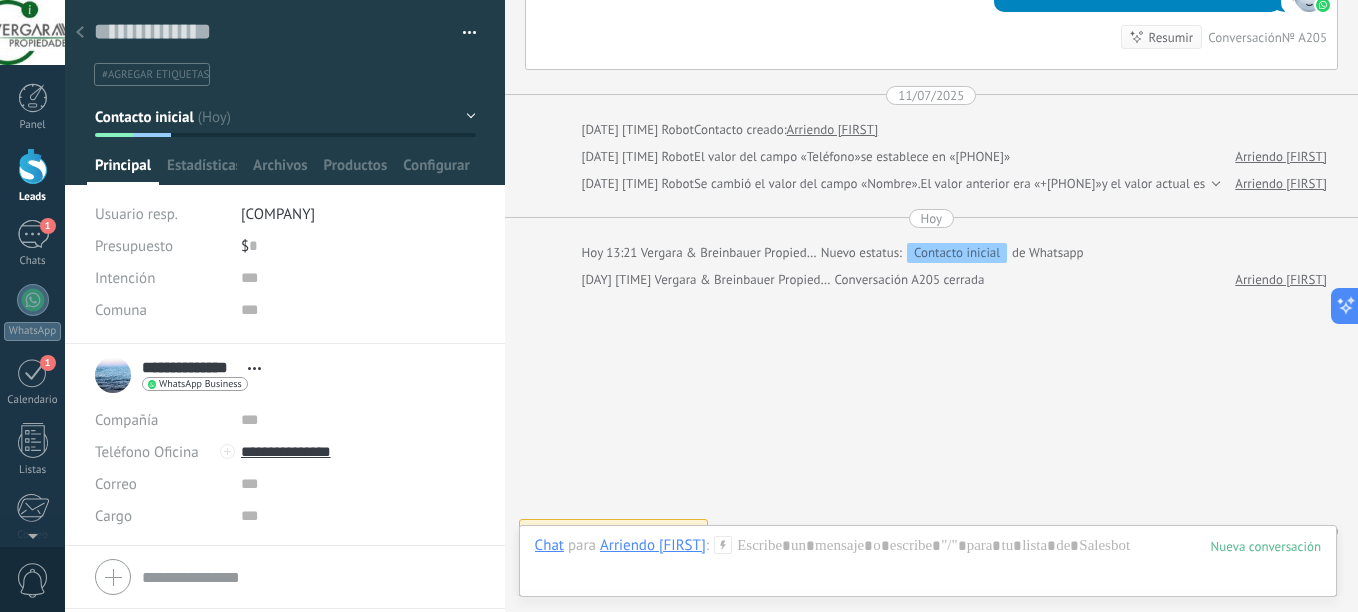scroll, scrollTop: 904, scrollLeft: 0, axis: vertical 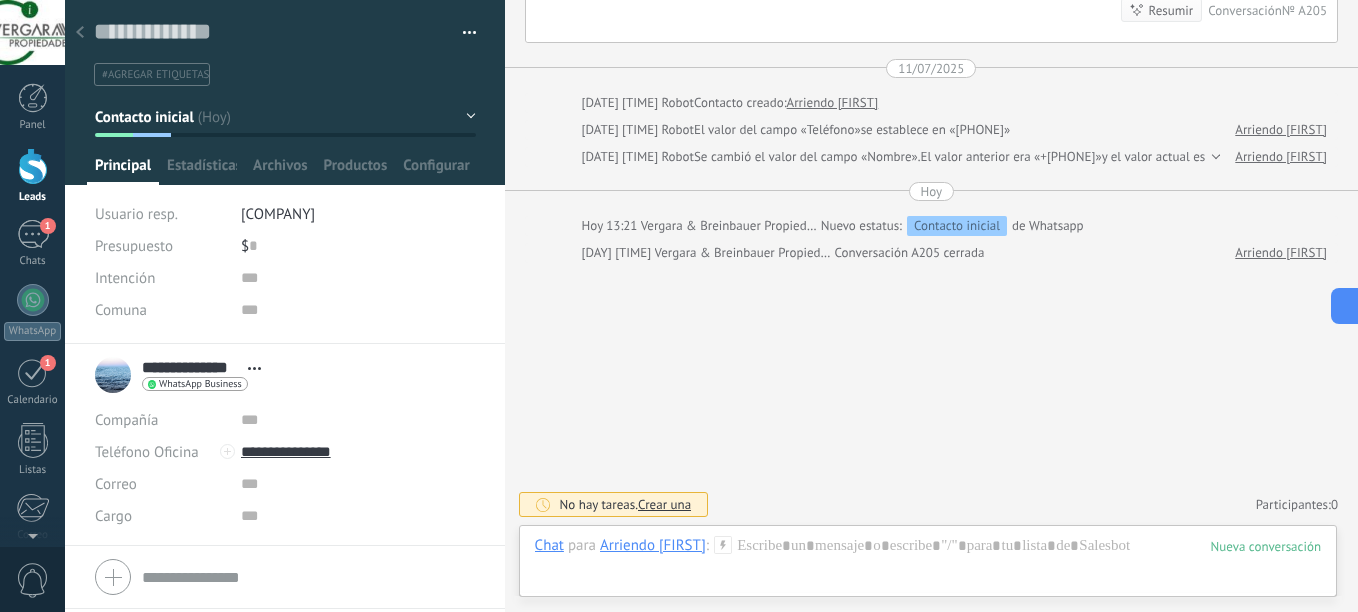 click at bounding box center [80, 33] 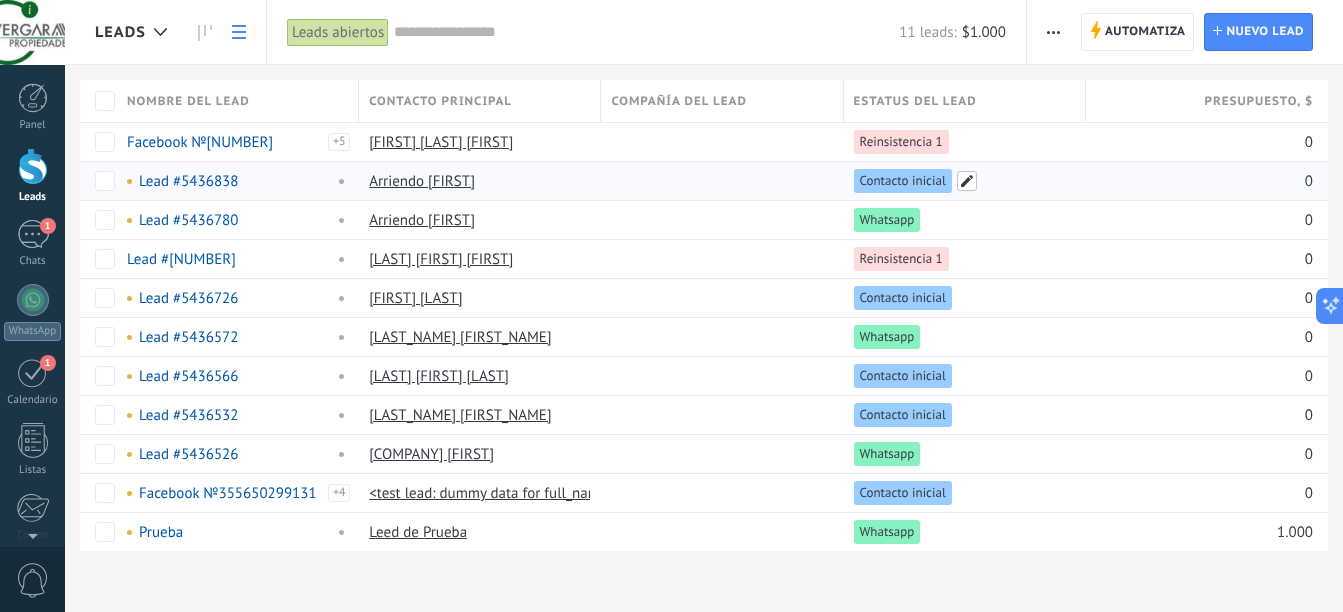 click at bounding box center (967, 181) 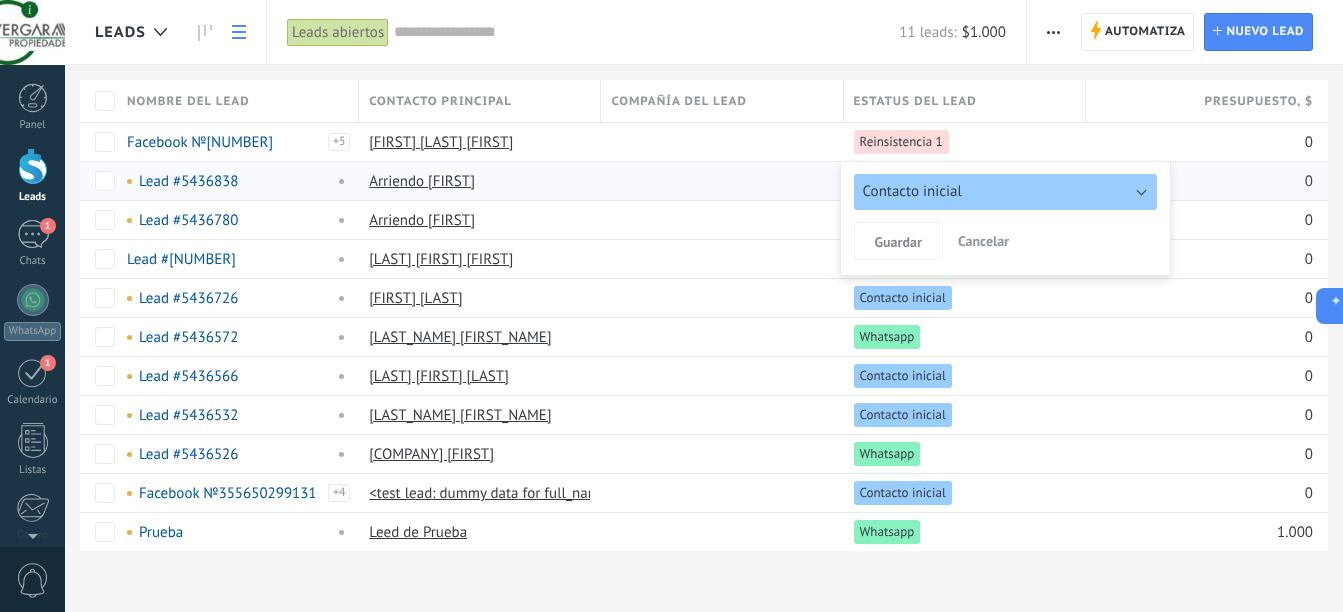 click on "Contacto inicial" at bounding box center (1005, 192) 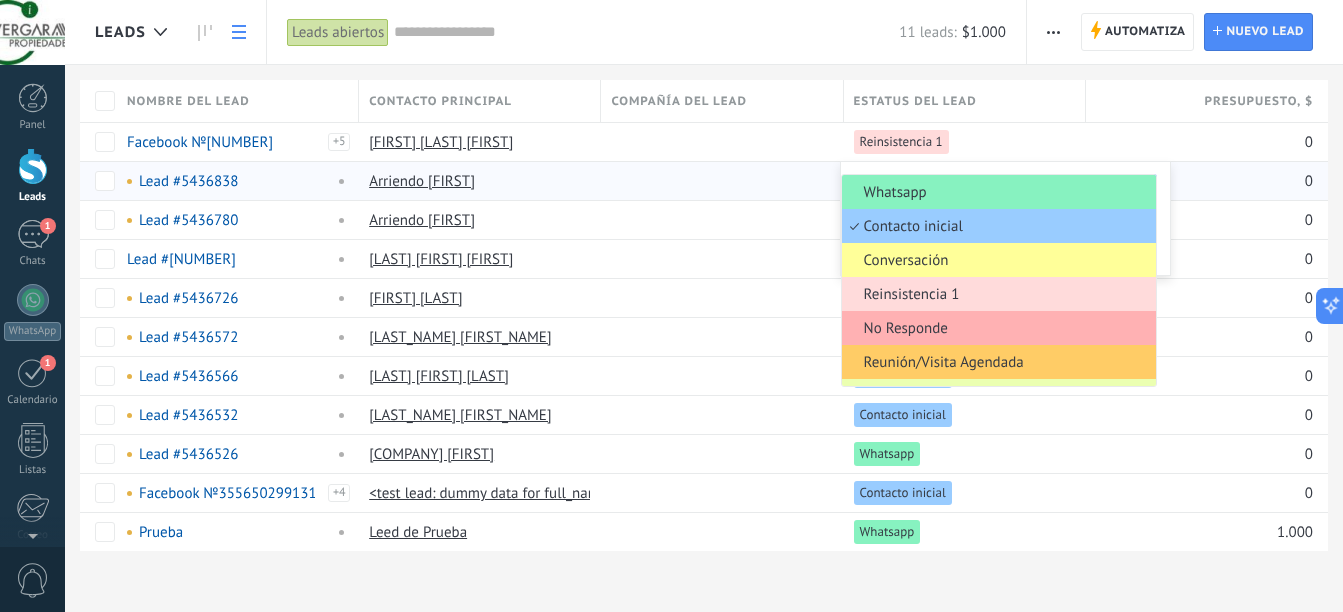 click on "No Responde" at bounding box center (996, 328) 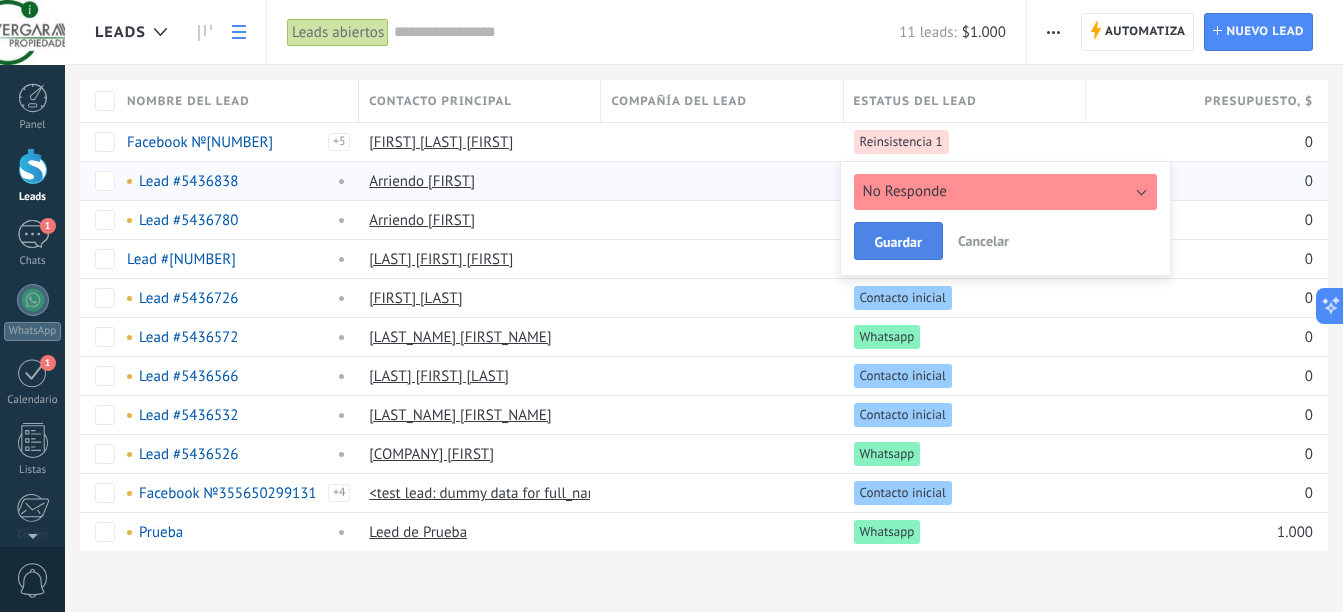 click on "Guardar" at bounding box center (898, 242) 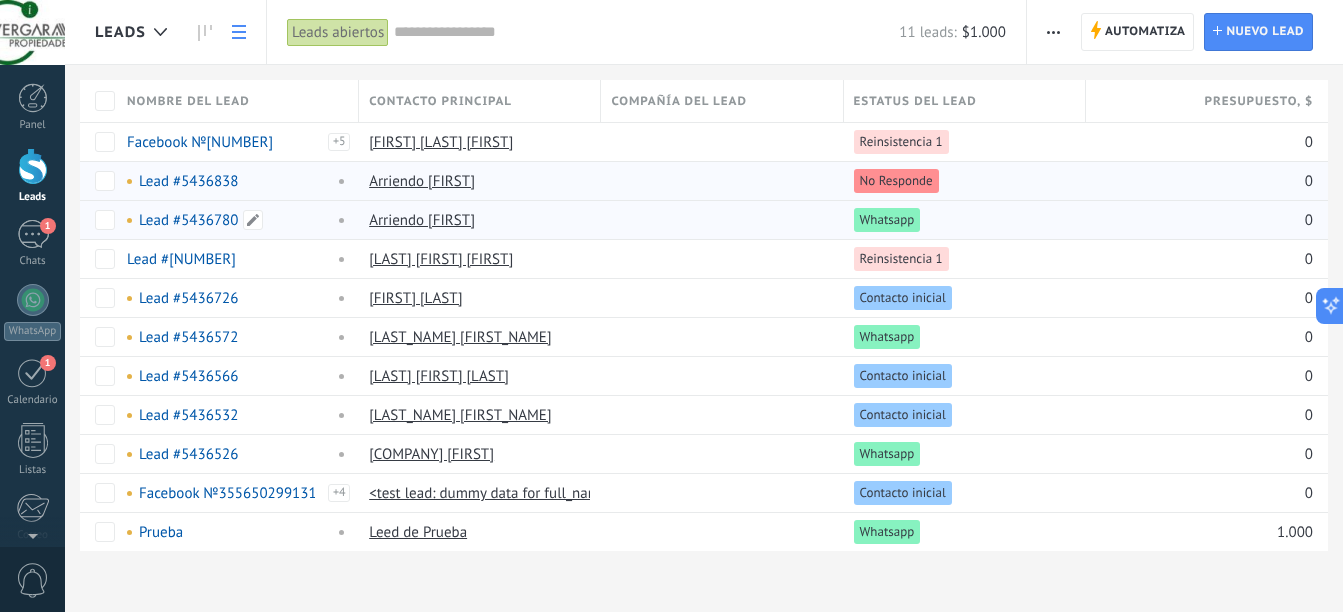 click on "Lead #5436780" at bounding box center (188, 220) 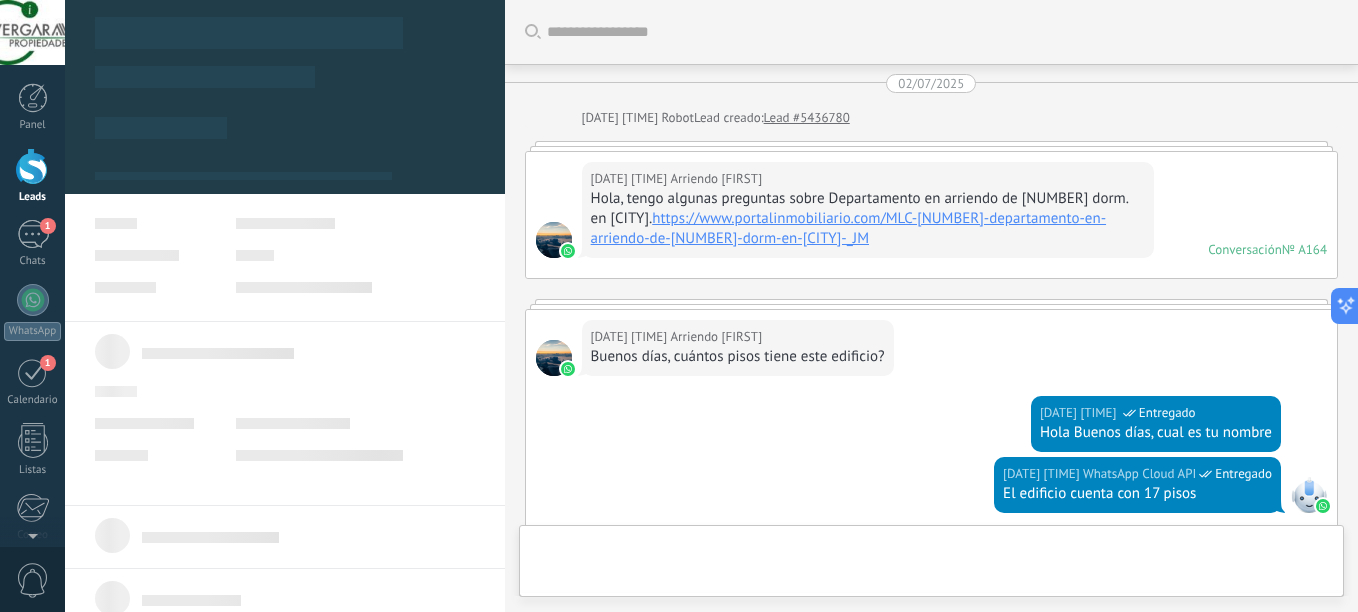 scroll, scrollTop: 776, scrollLeft: 0, axis: vertical 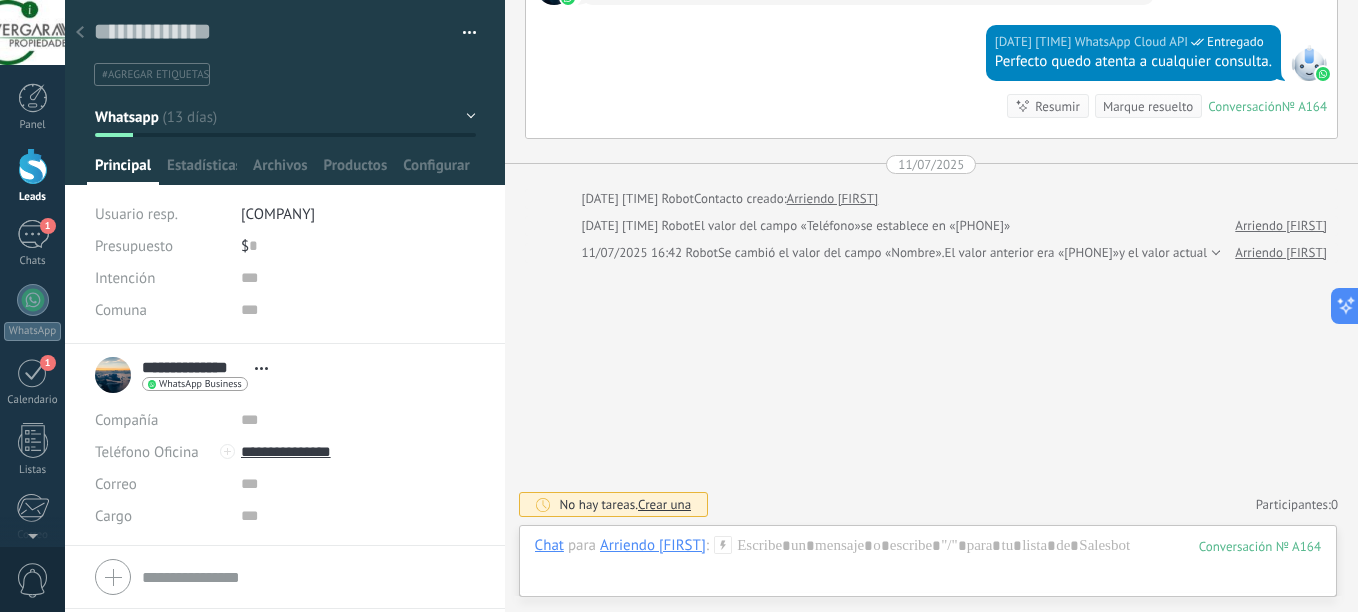 click at bounding box center (80, 33) 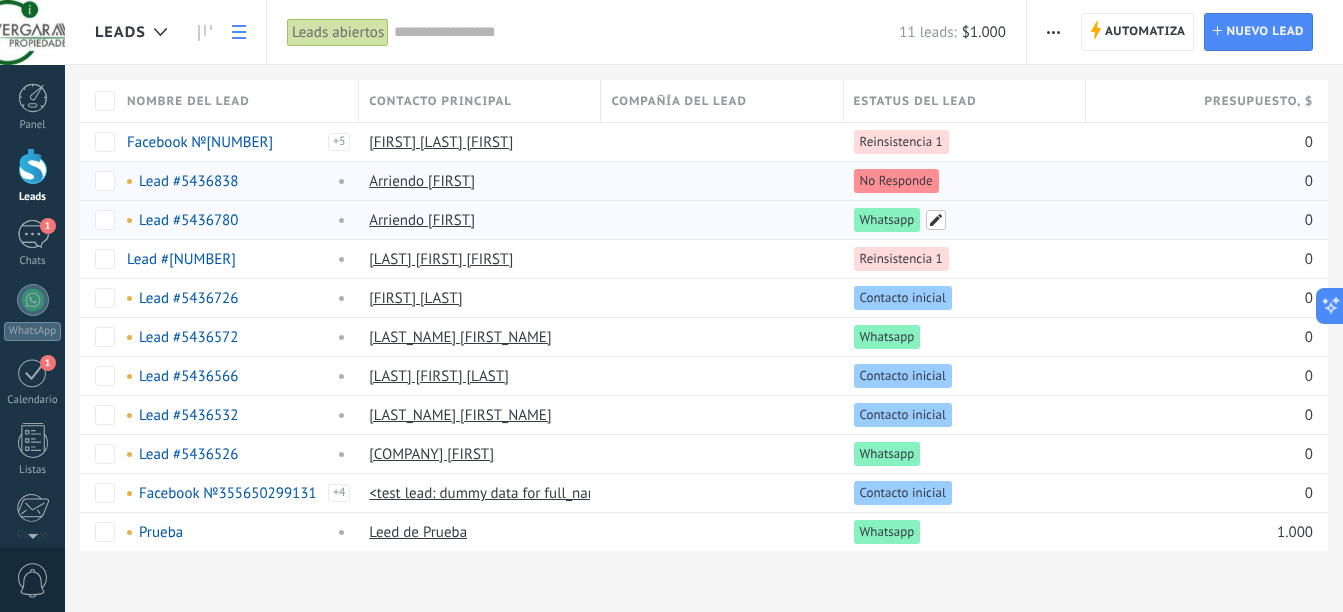 click at bounding box center (936, 220) 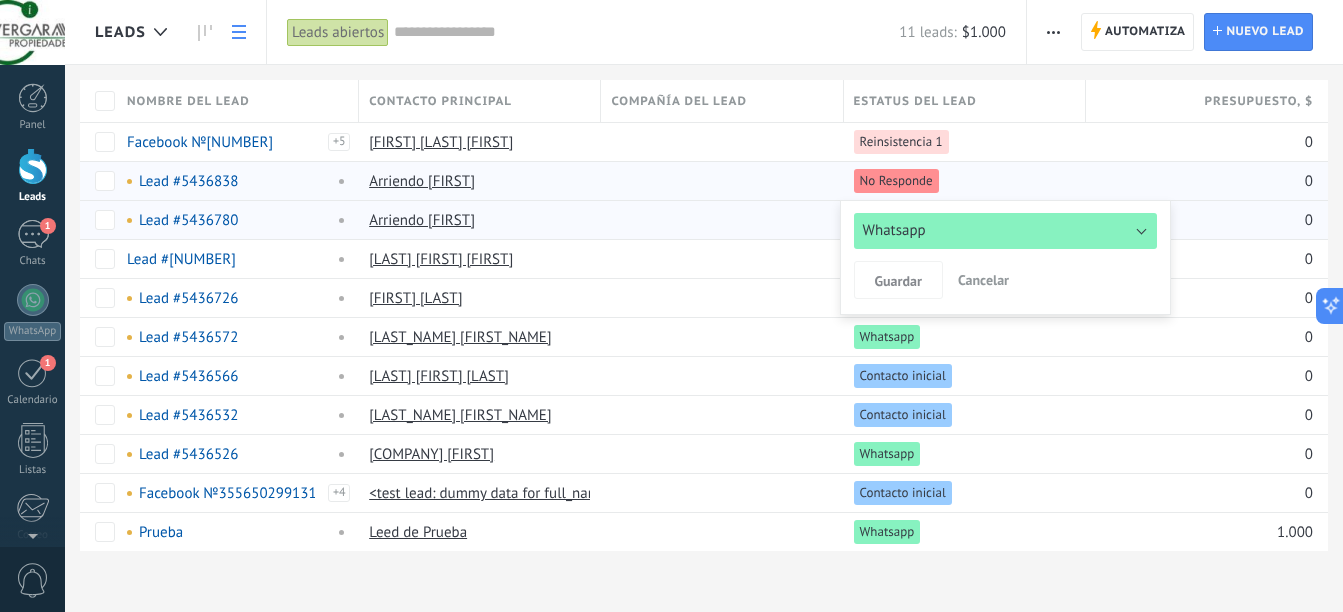 click on "Whatsapp" at bounding box center [1005, 231] 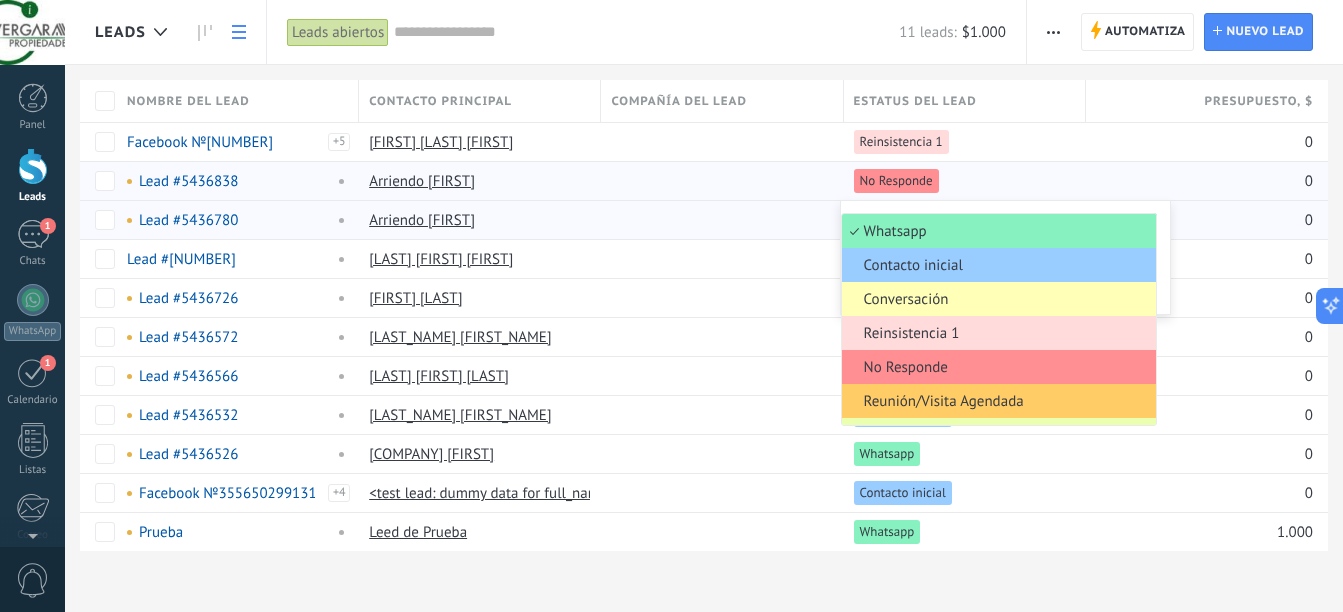 click on "Conversación" at bounding box center (996, 299) 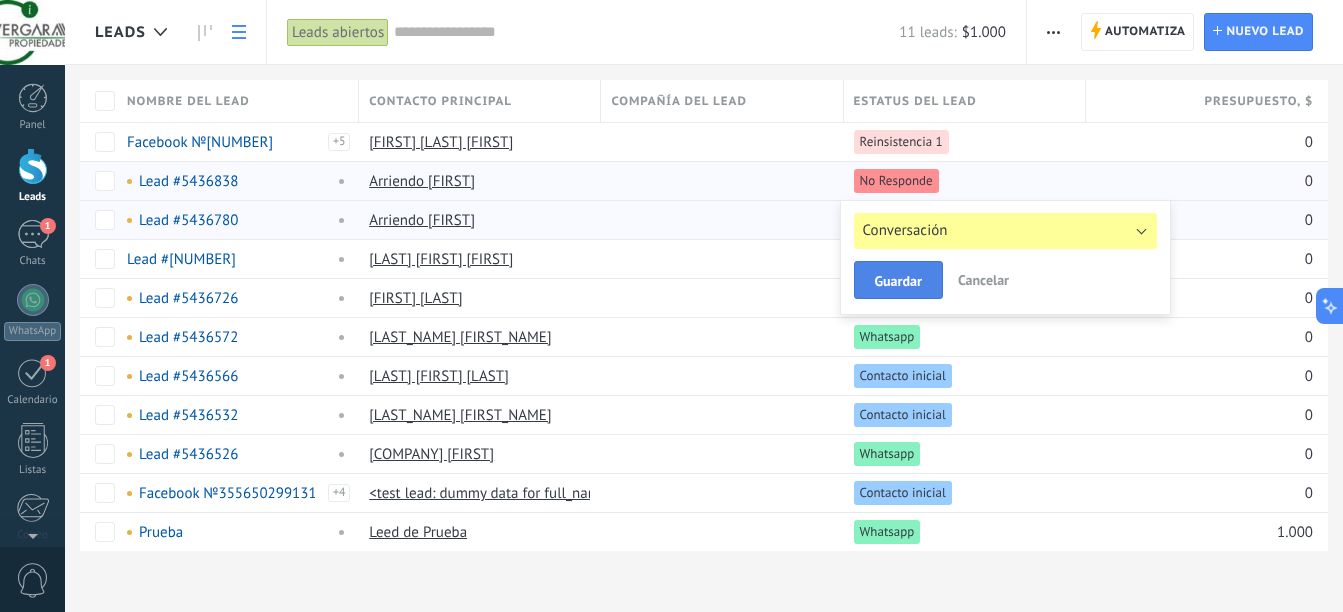 click on "Guardar" at bounding box center [898, 281] 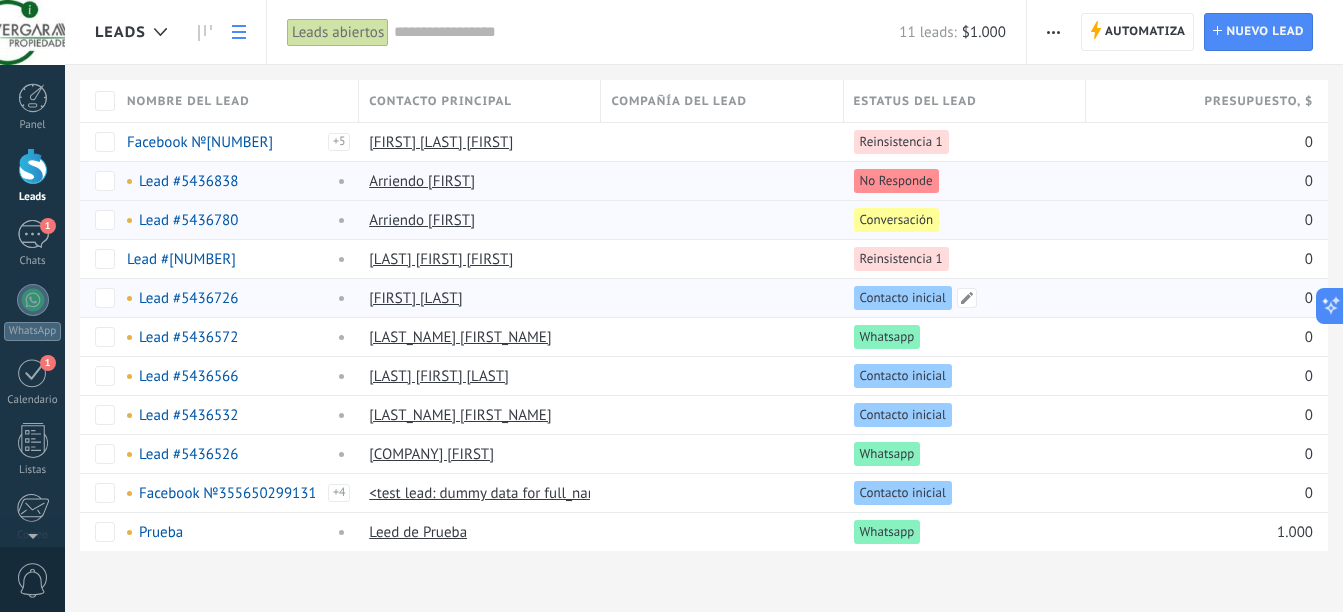 click on "Contacto inicial" at bounding box center (903, 298) 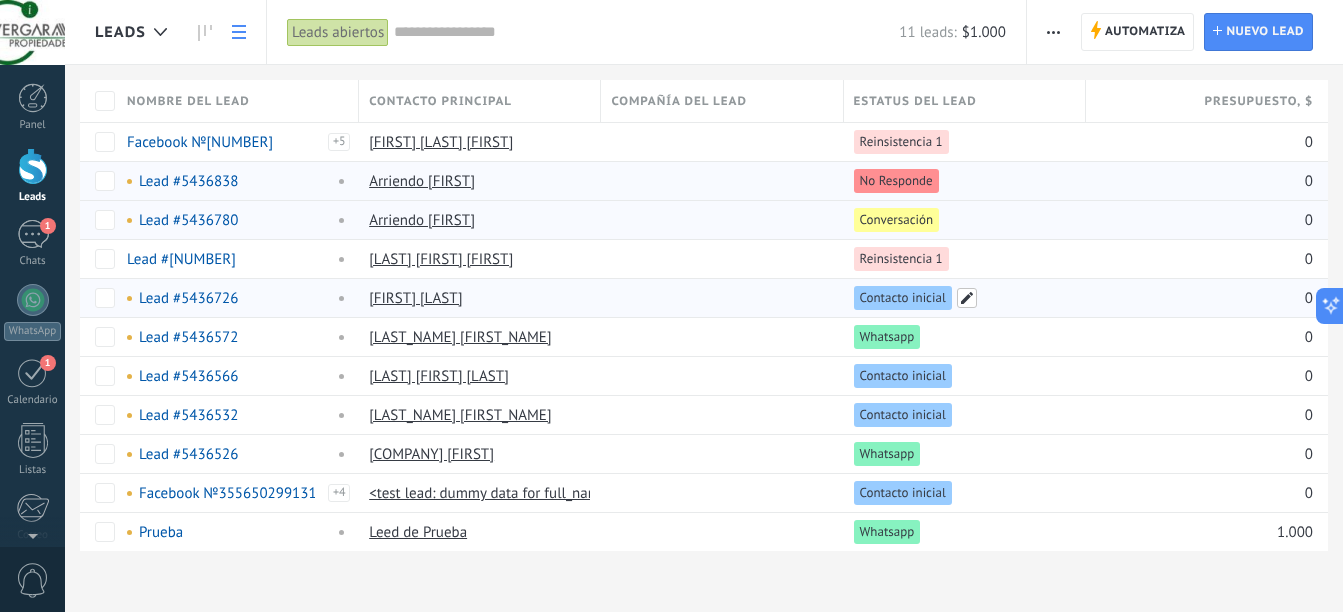 click at bounding box center [967, 298] 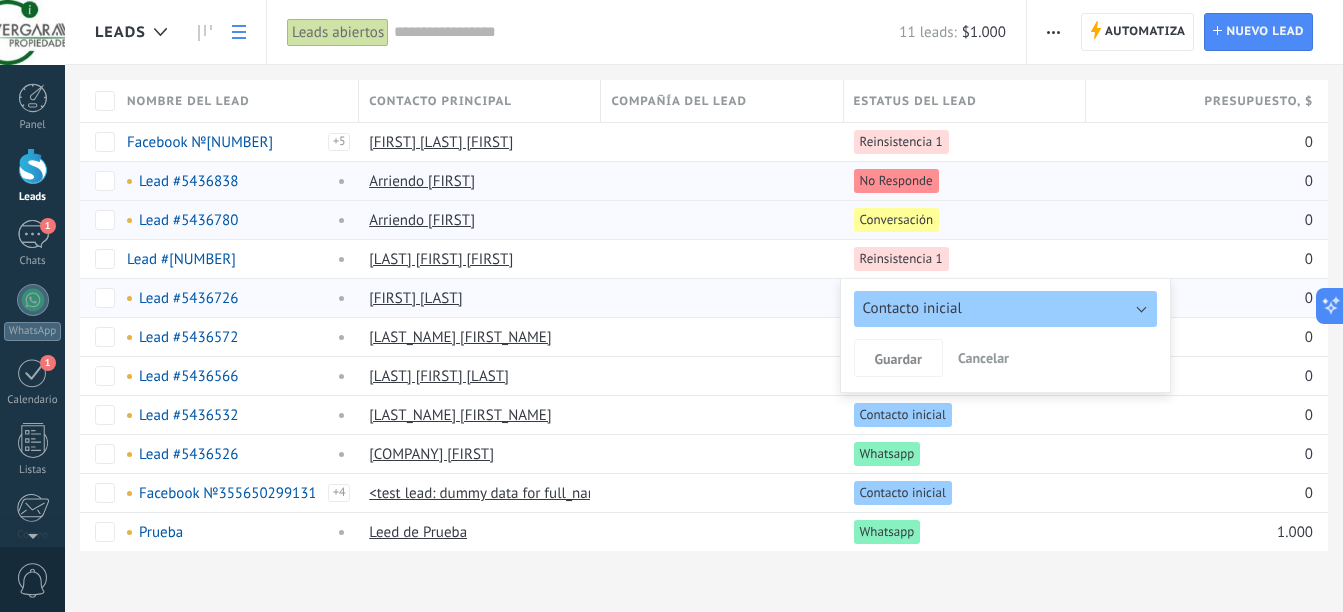 click on "Contacto inicial" at bounding box center (912, 308) 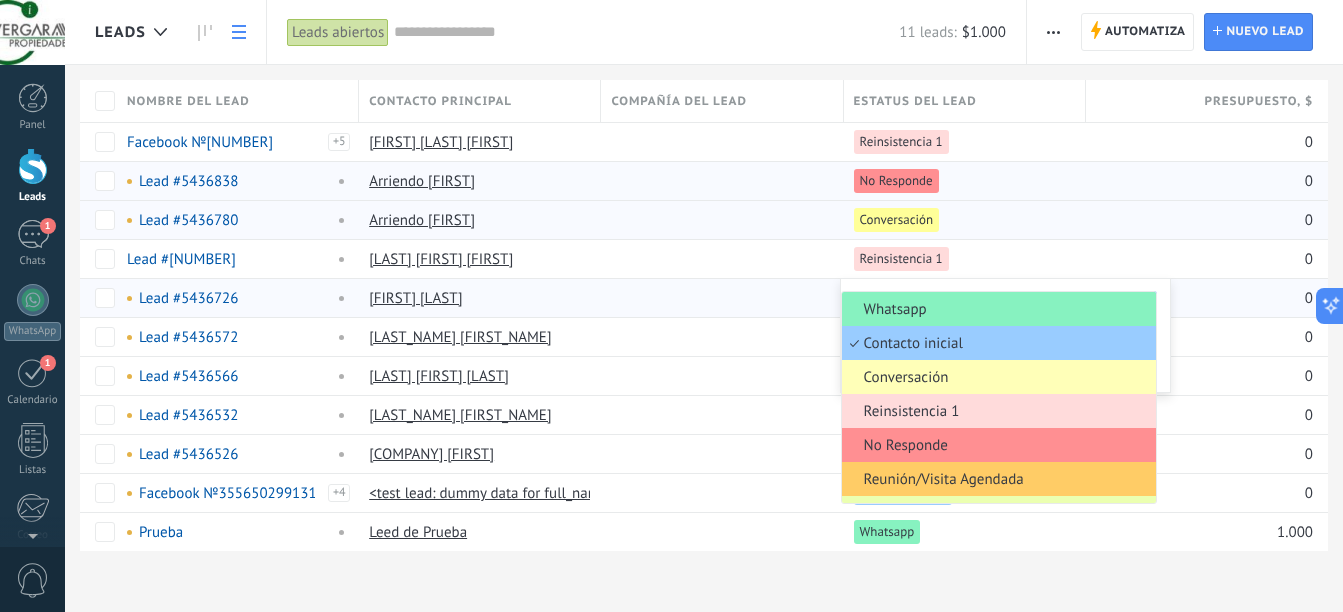 click on "Conversación" at bounding box center (996, 377) 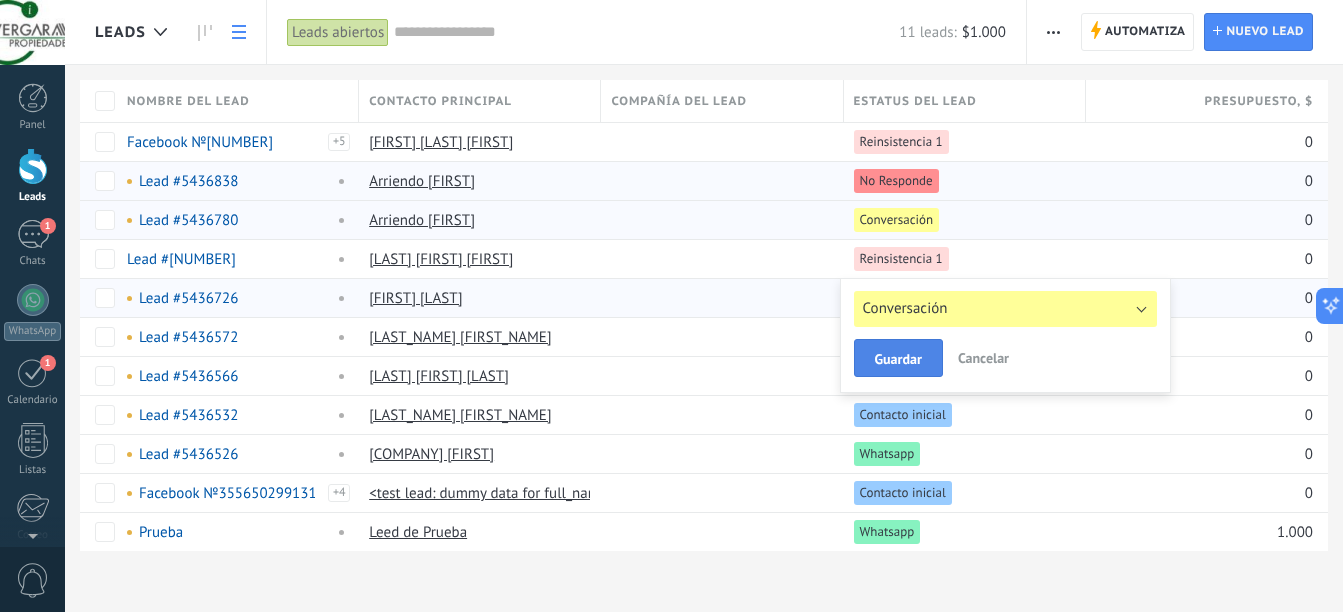 click on "Guardar" at bounding box center [898, 359] 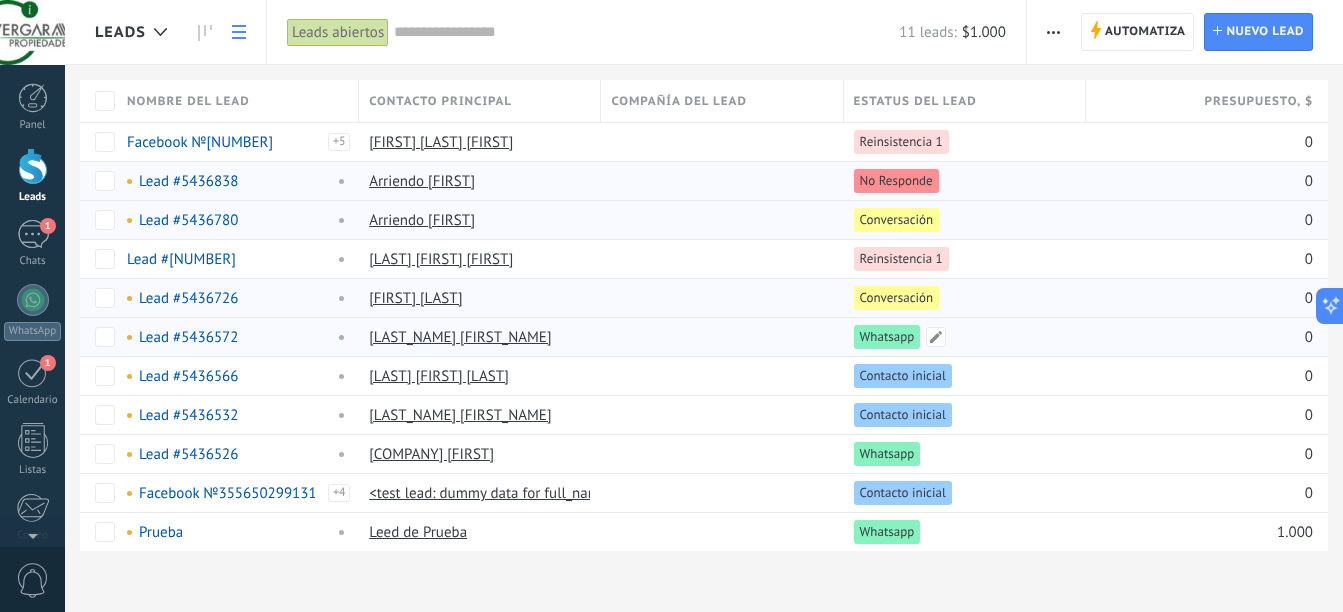 click on "Whatsapp" at bounding box center [887, 337] 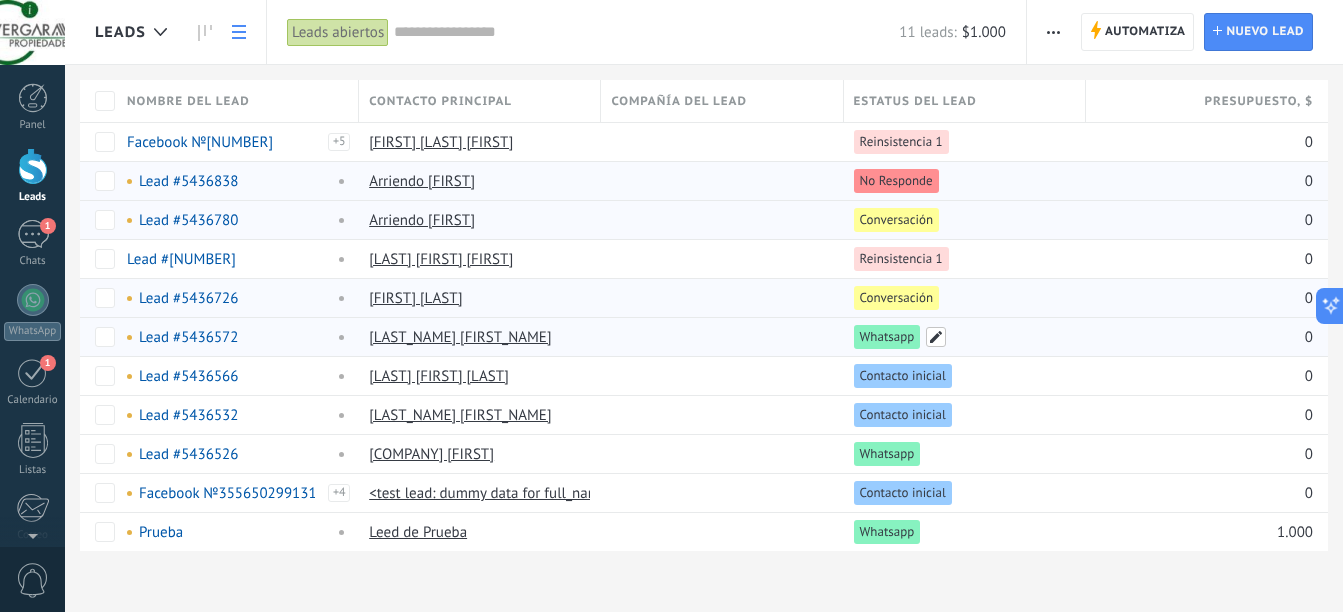 click at bounding box center [936, 337] 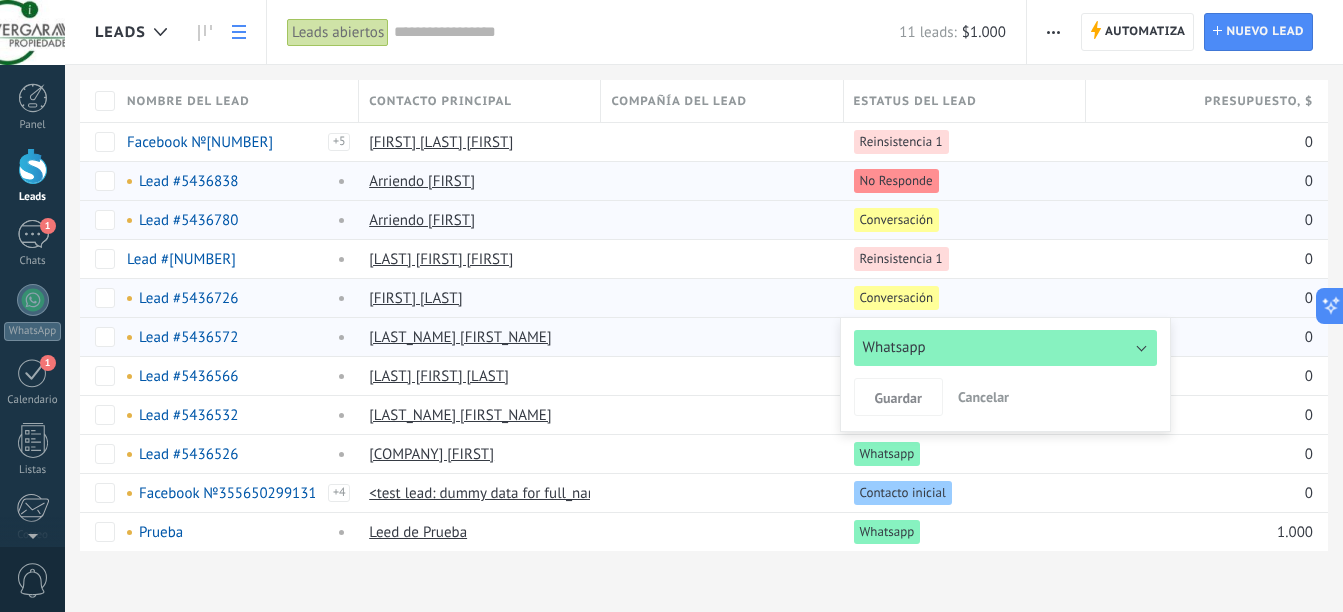 click on "Whatsapp" at bounding box center (1005, 348) 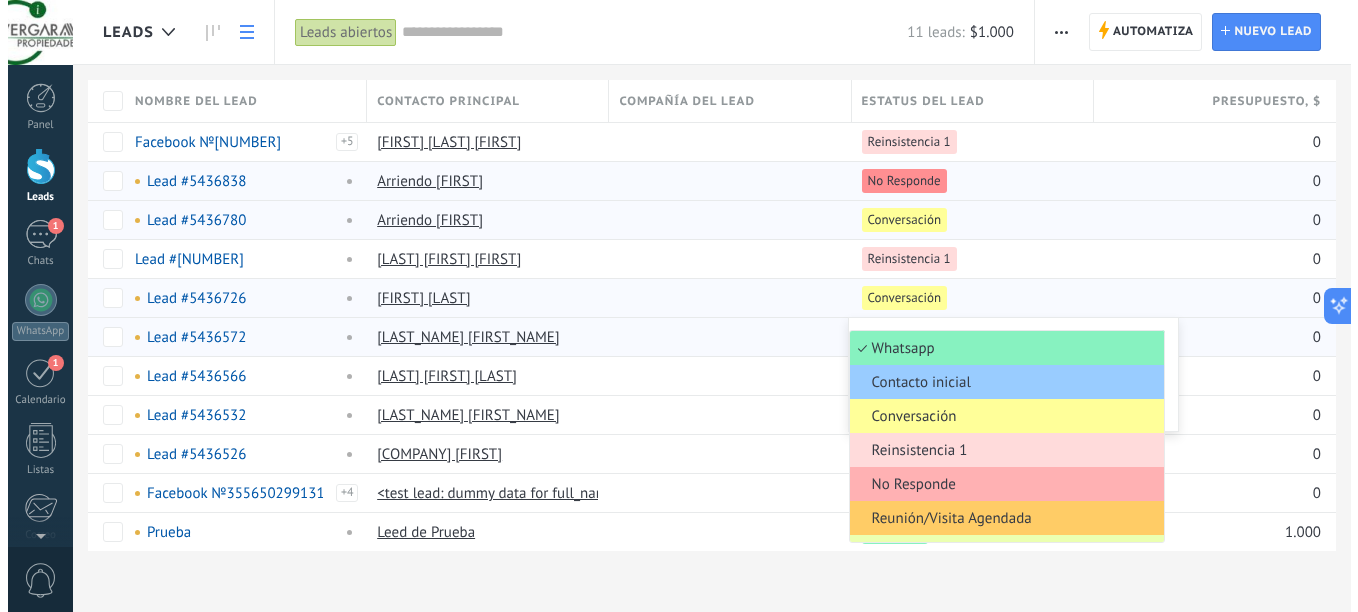 scroll, scrollTop: 163, scrollLeft: 0, axis: vertical 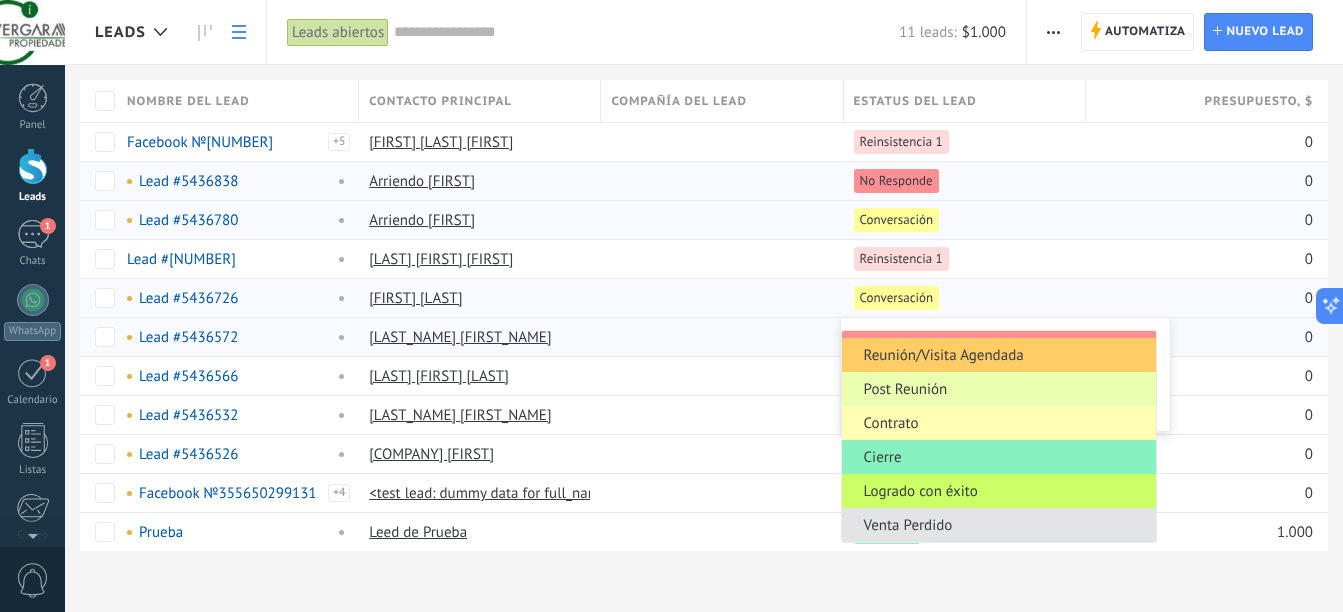 click on "Venta Perdido" at bounding box center (996, 525) 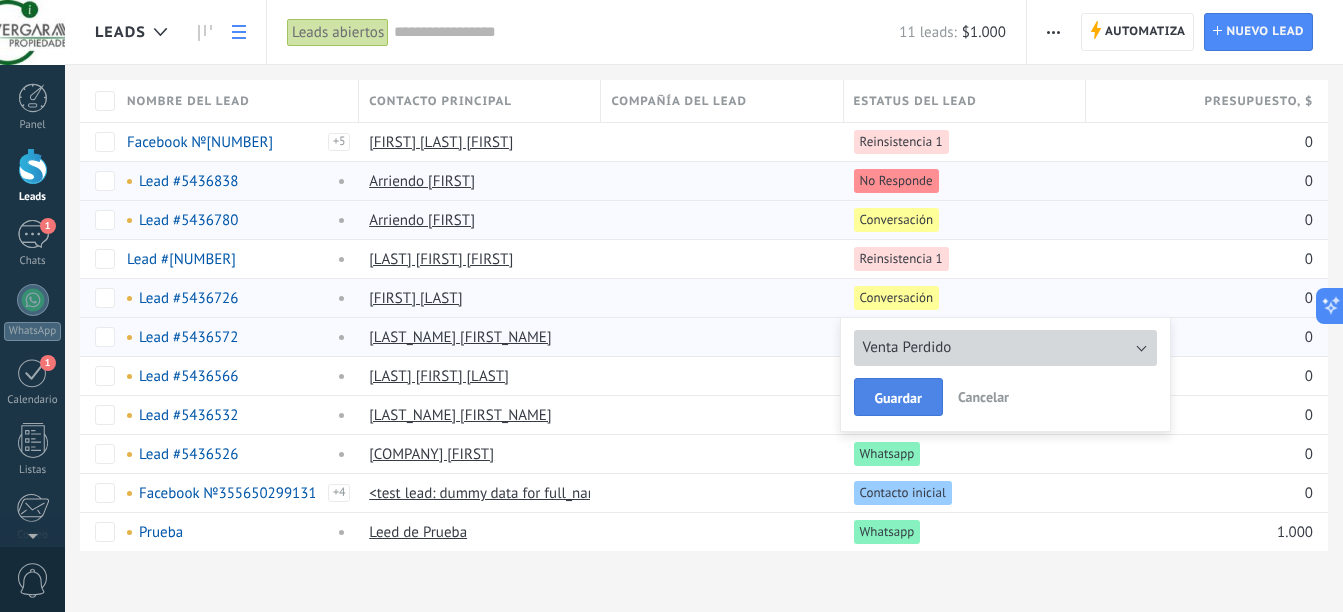 click on "Guardar" at bounding box center (898, 398) 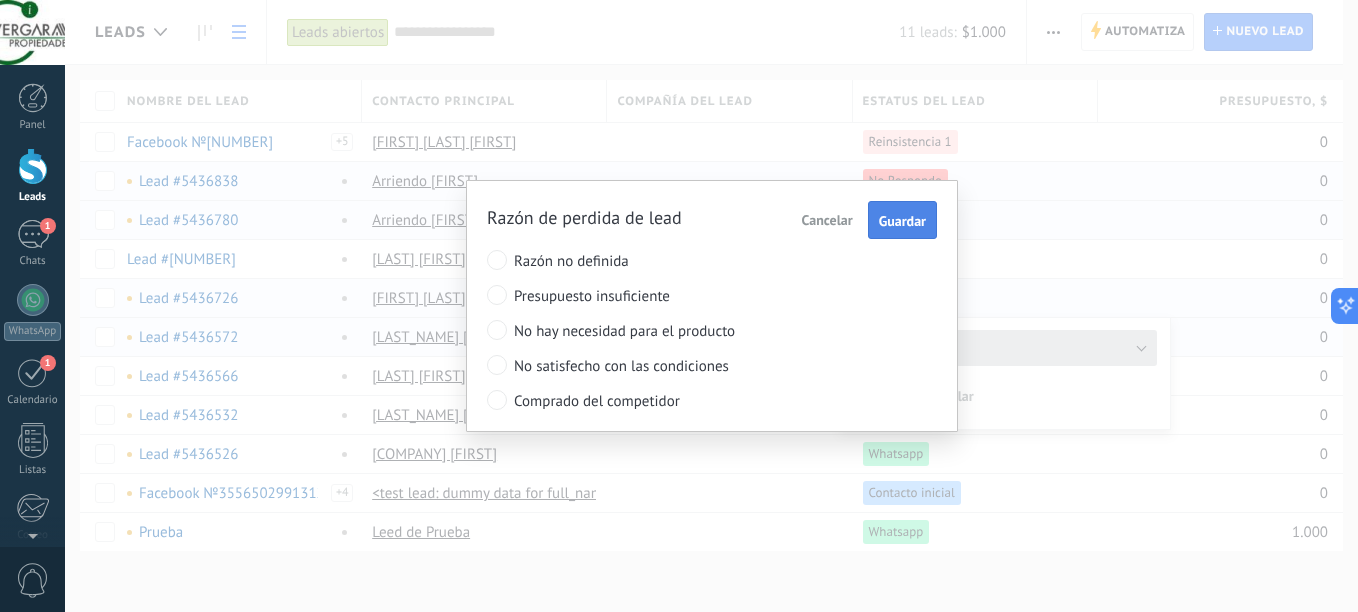 click on "Guardar" at bounding box center (902, 221) 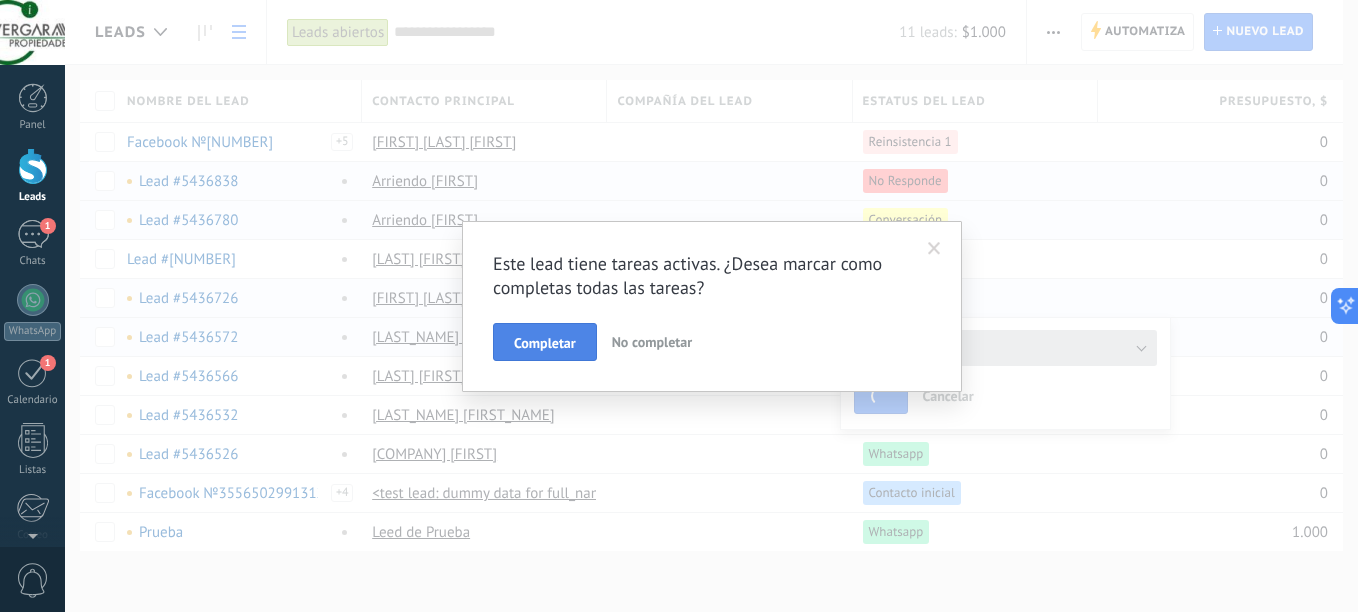 click on "Completar" at bounding box center (545, 343) 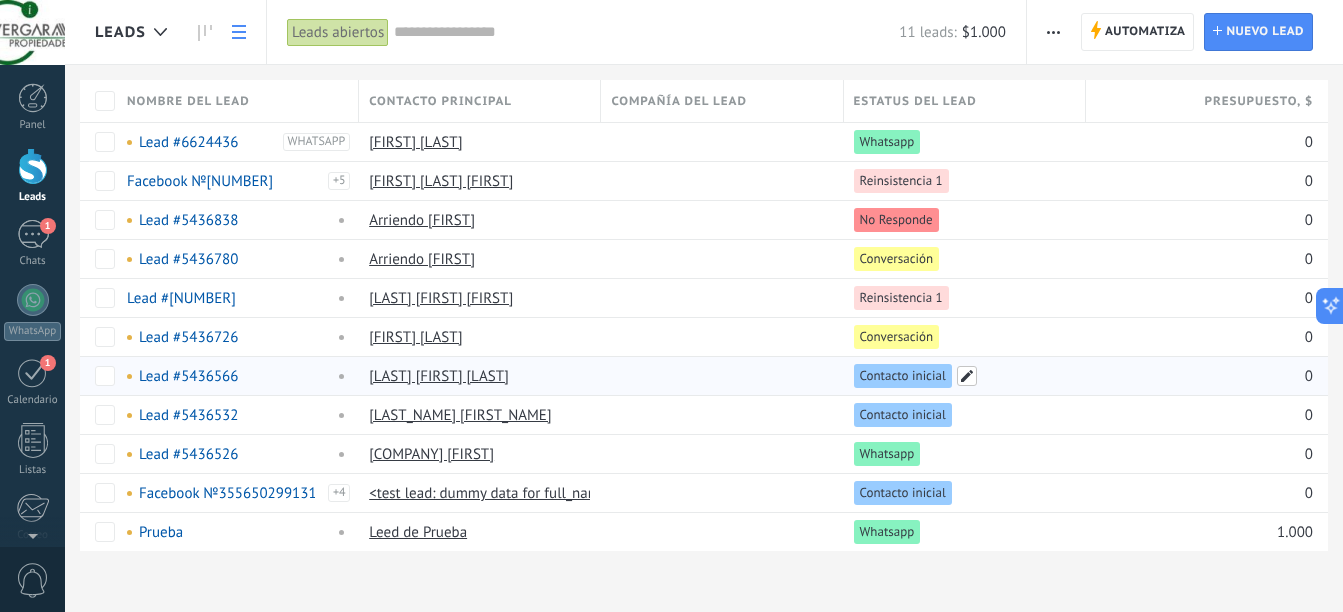 click at bounding box center [967, 376] 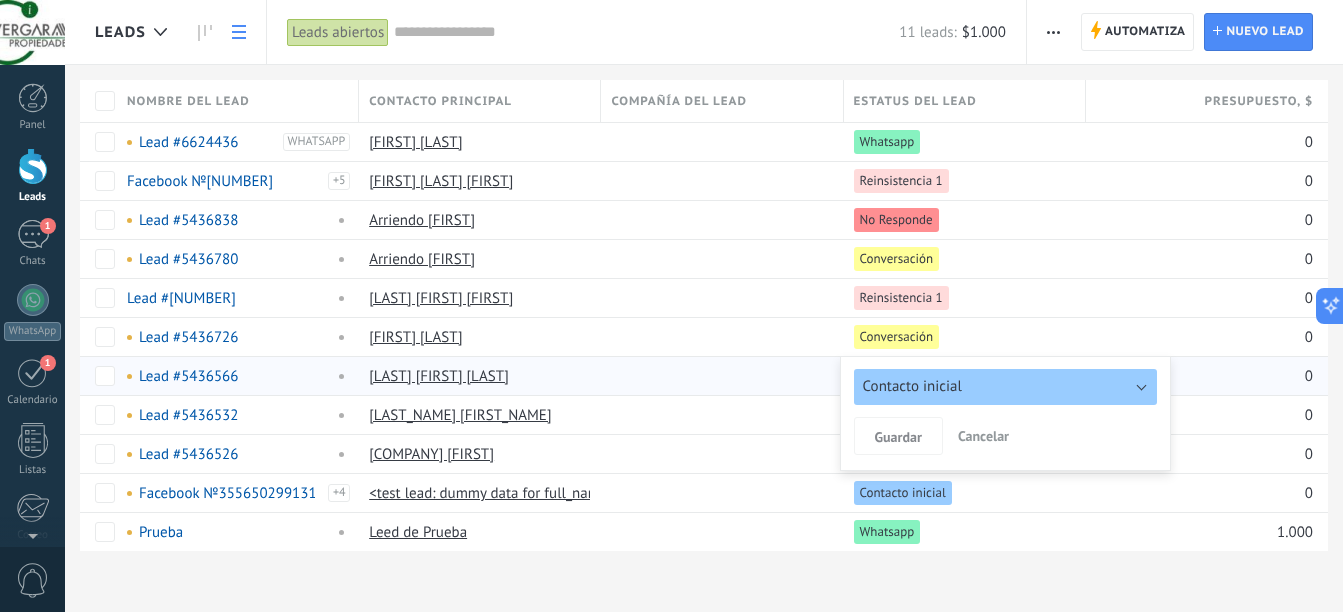 click on "Contacto inicial" at bounding box center [912, 386] 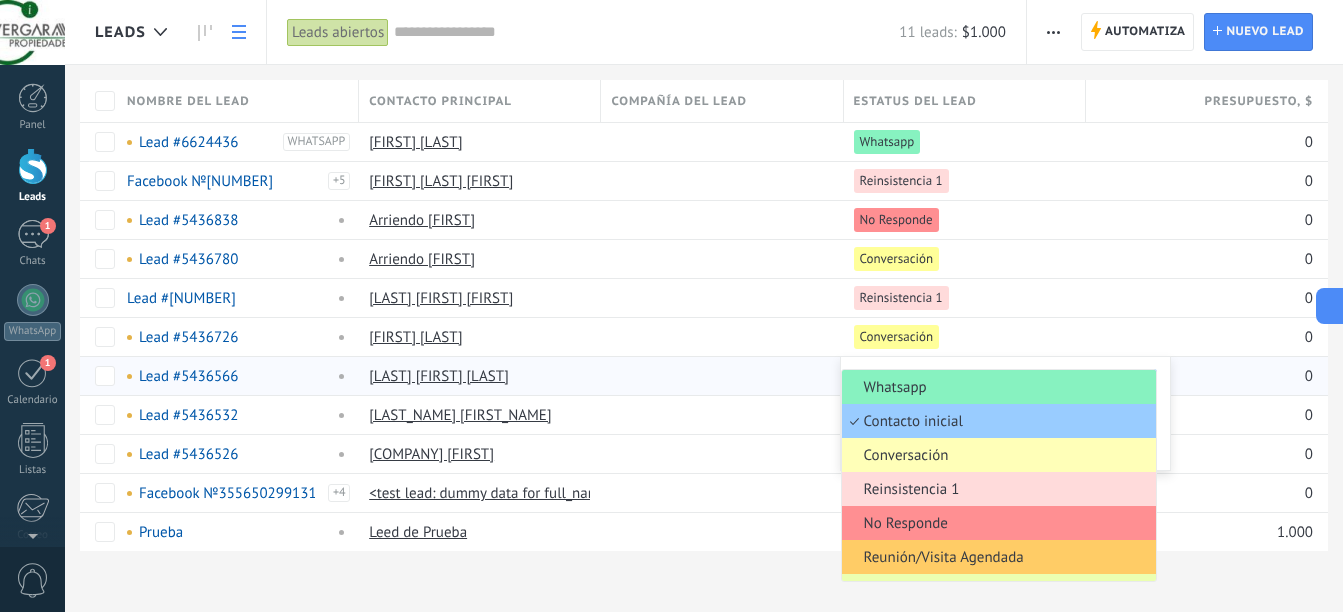 click on "Conversación" at bounding box center [996, 455] 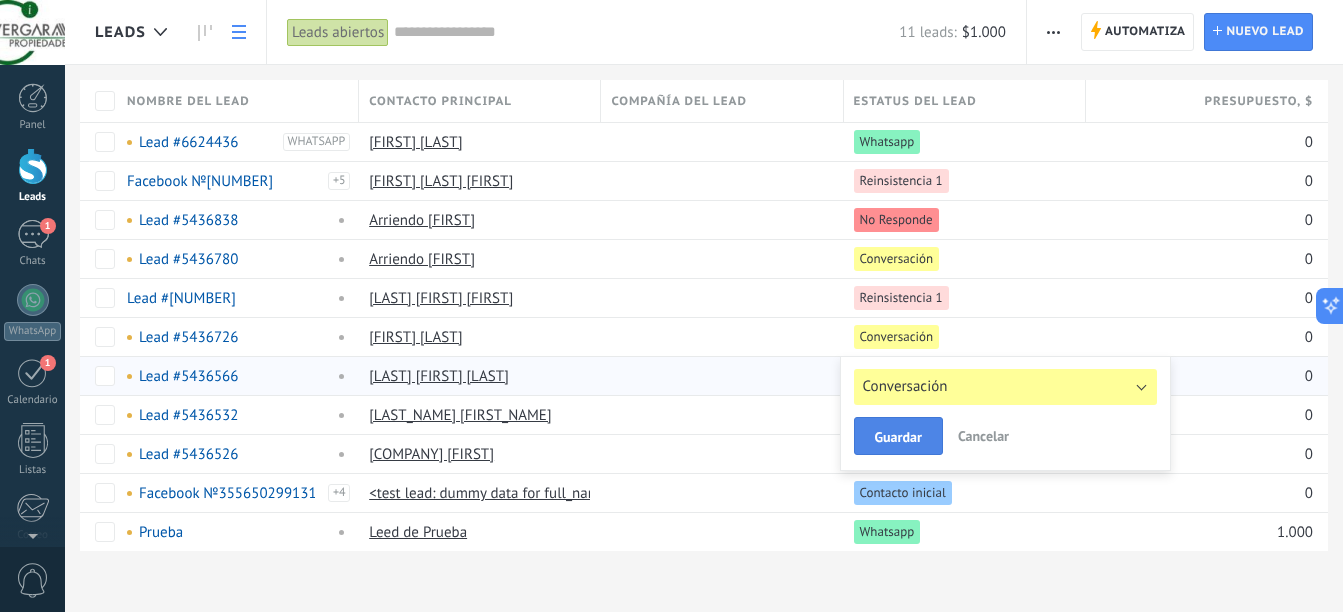 click on "Guardar" at bounding box center (898, 437) 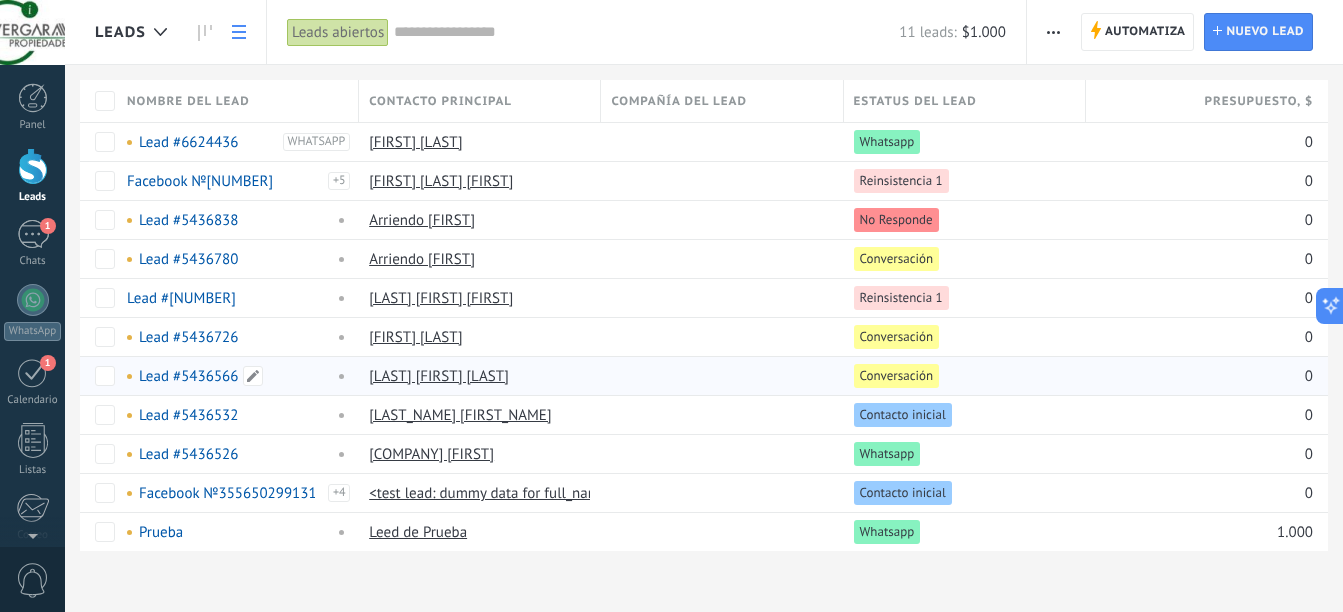 click on "Lead #5436566" at bounding box center [188, 376] 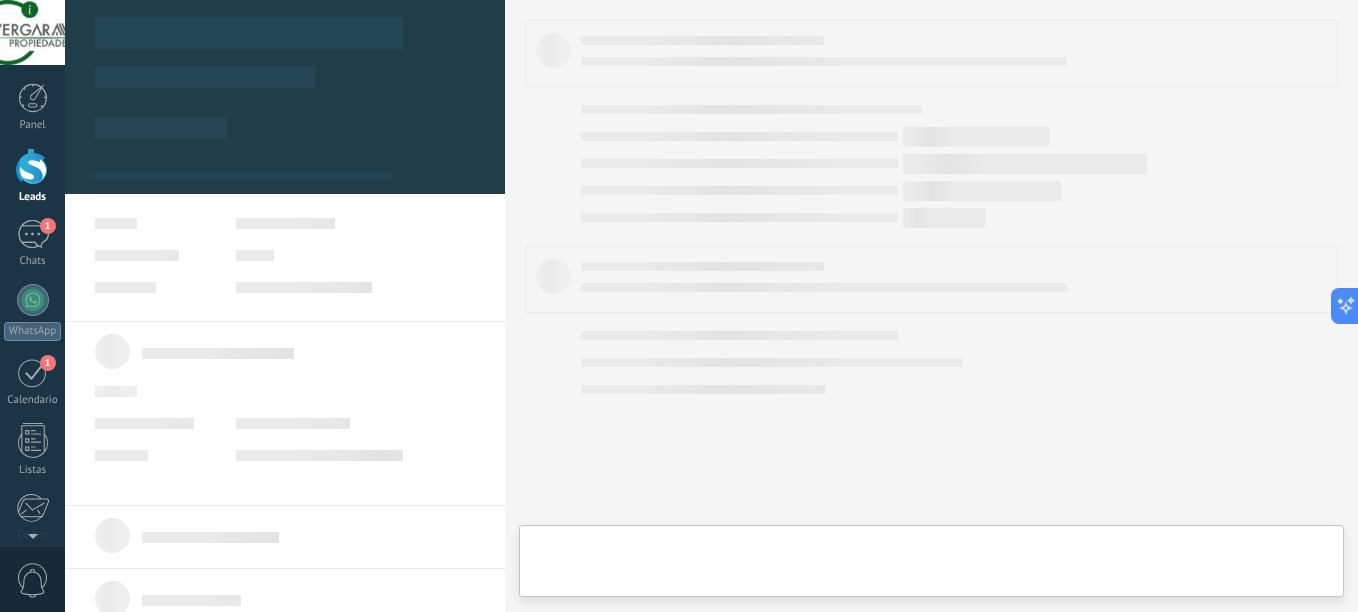 type on "**********" 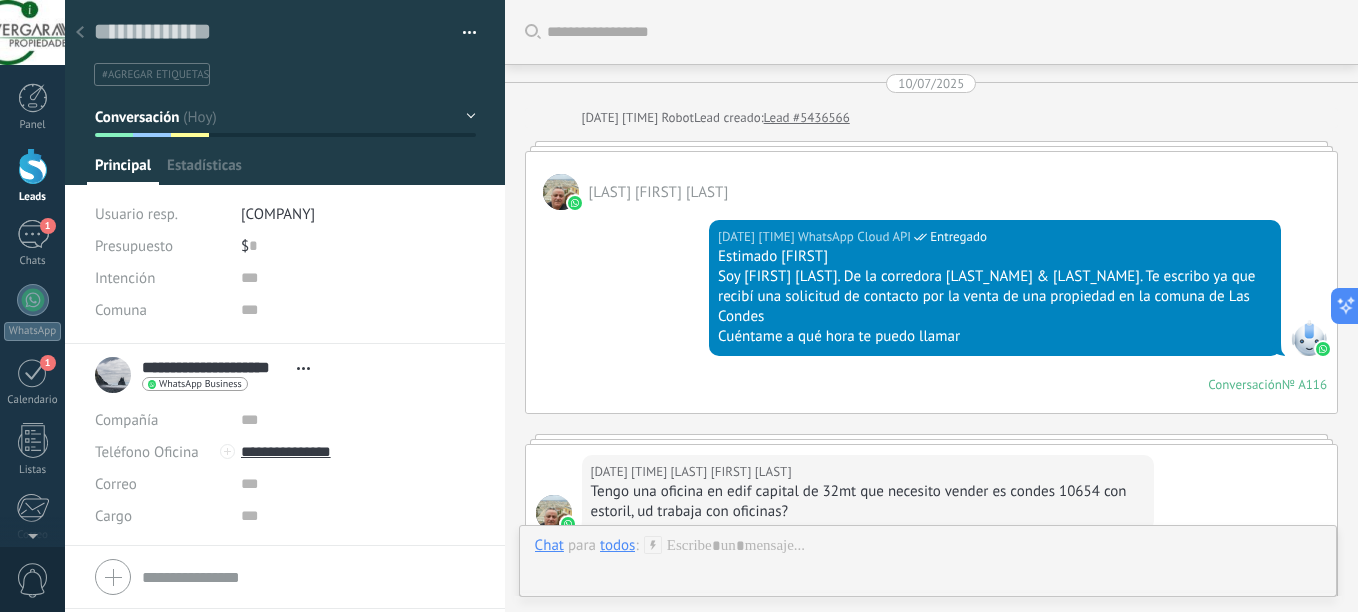 scroll, scrollTop: 30, scrollLeft: 0, axis: vertical 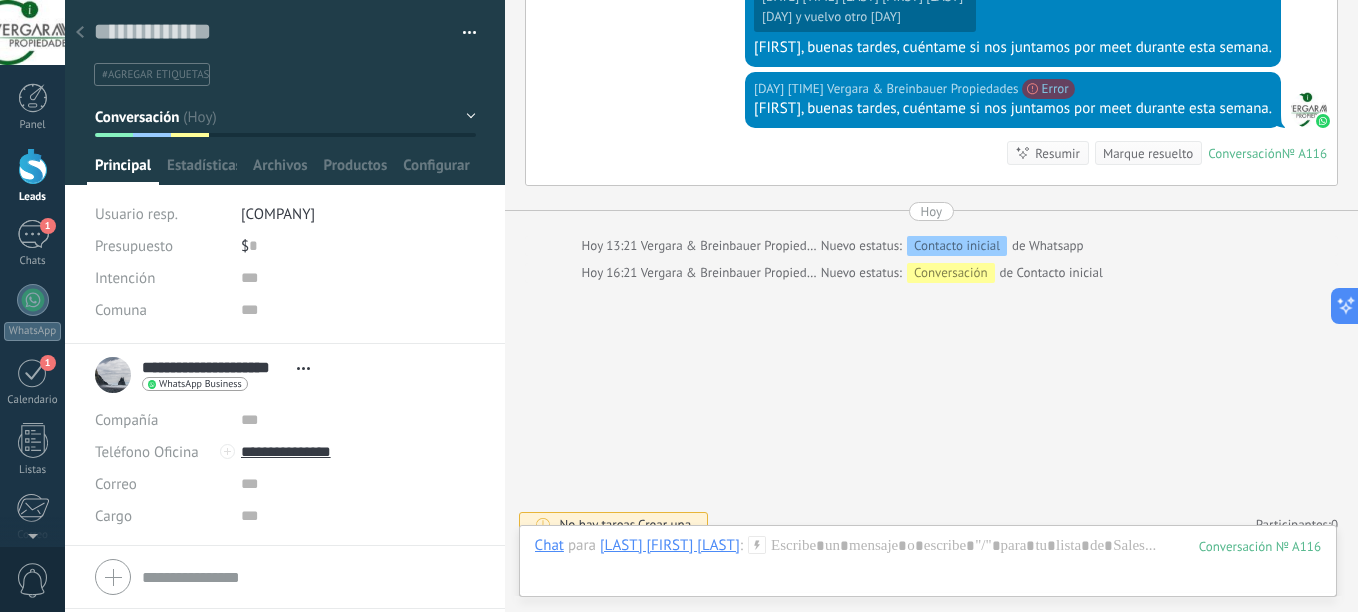 click on "Crear una" at bounding box center (664, 524) 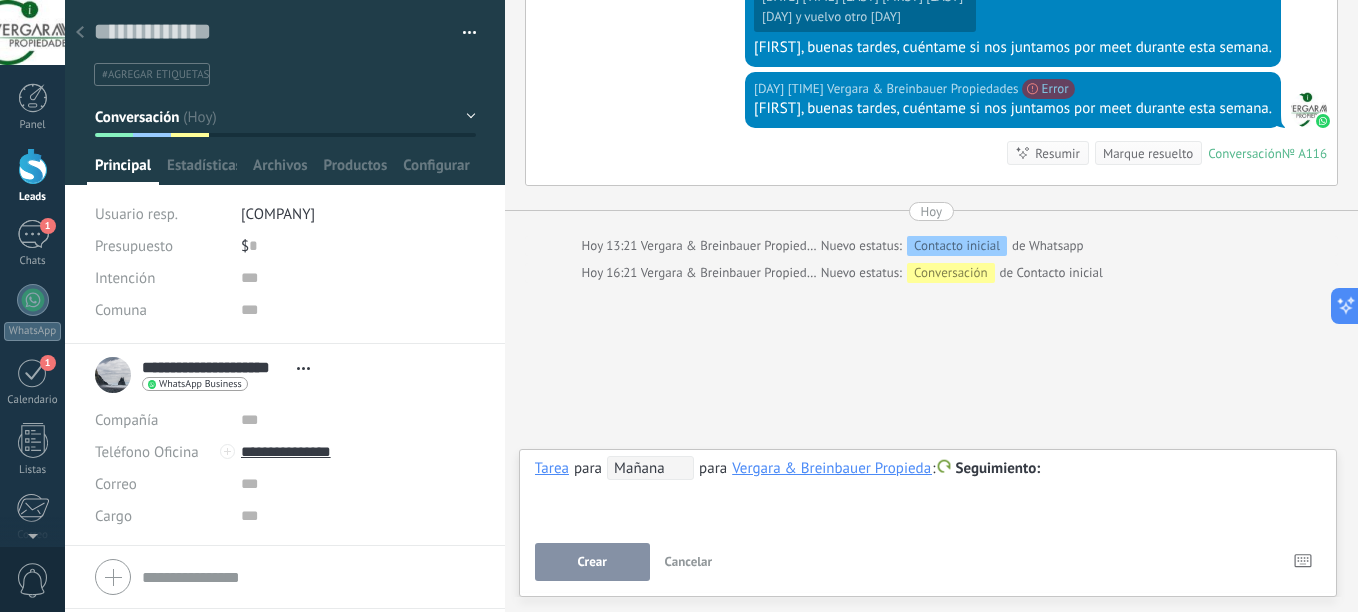 type 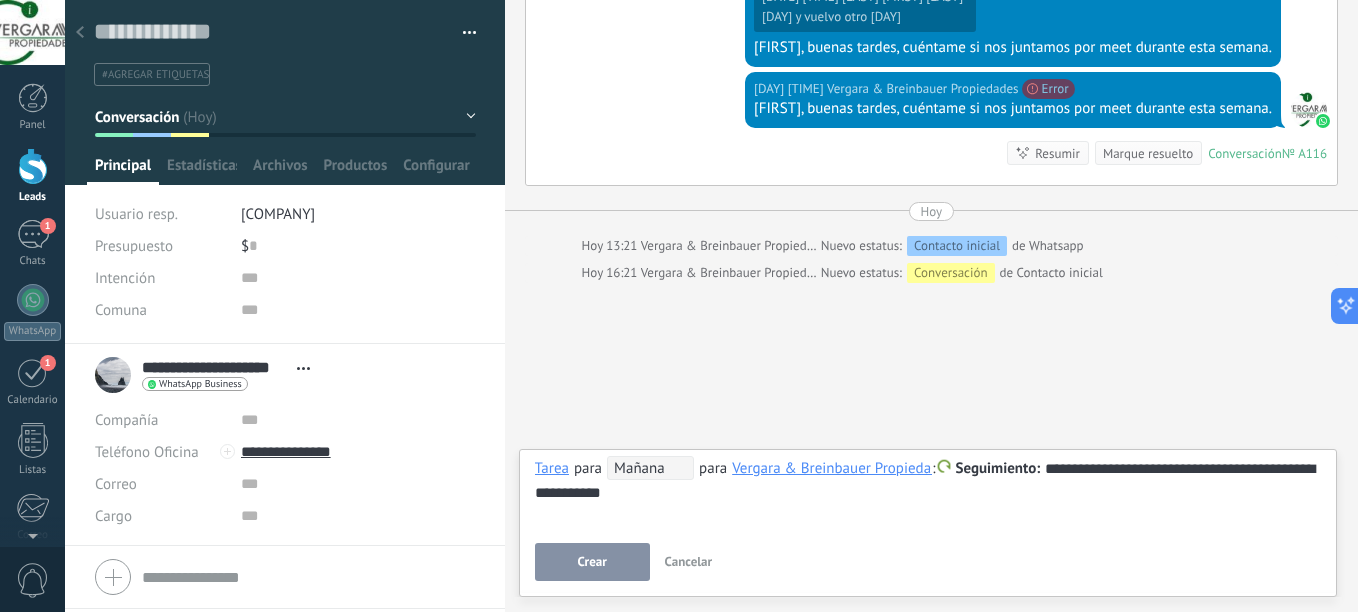 click on "Crear" at bounding box center [592, 562] 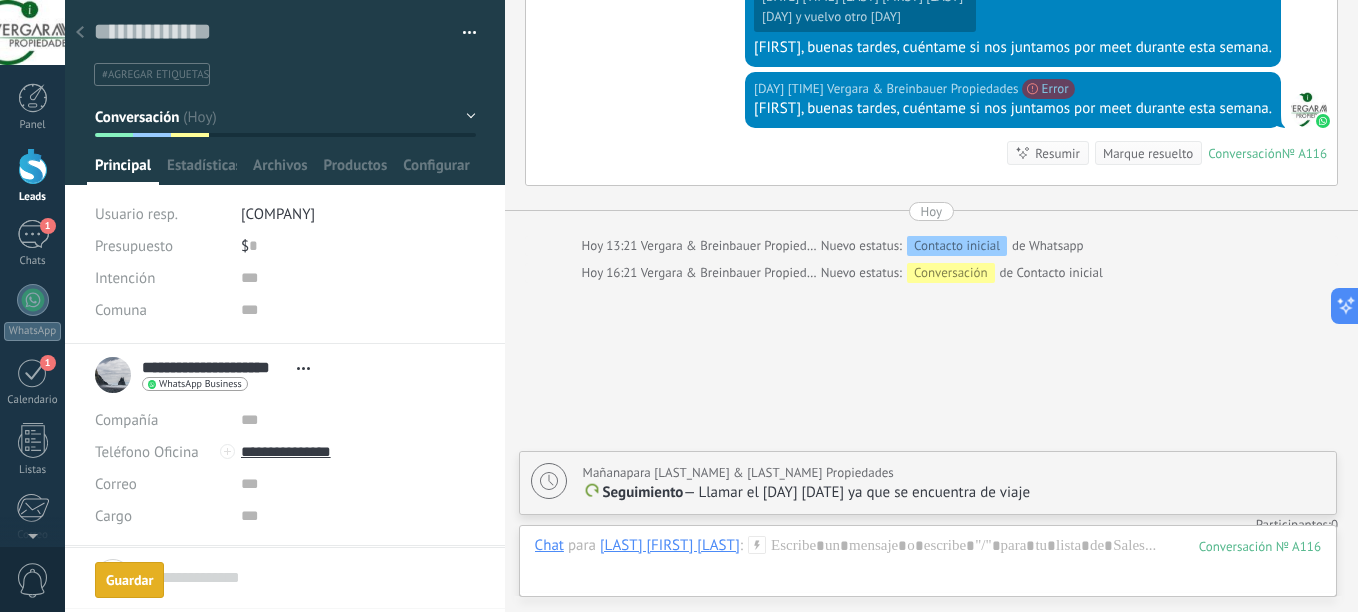scroll, scrollTop: 1362, scrollLeft: 0, axis: vertical 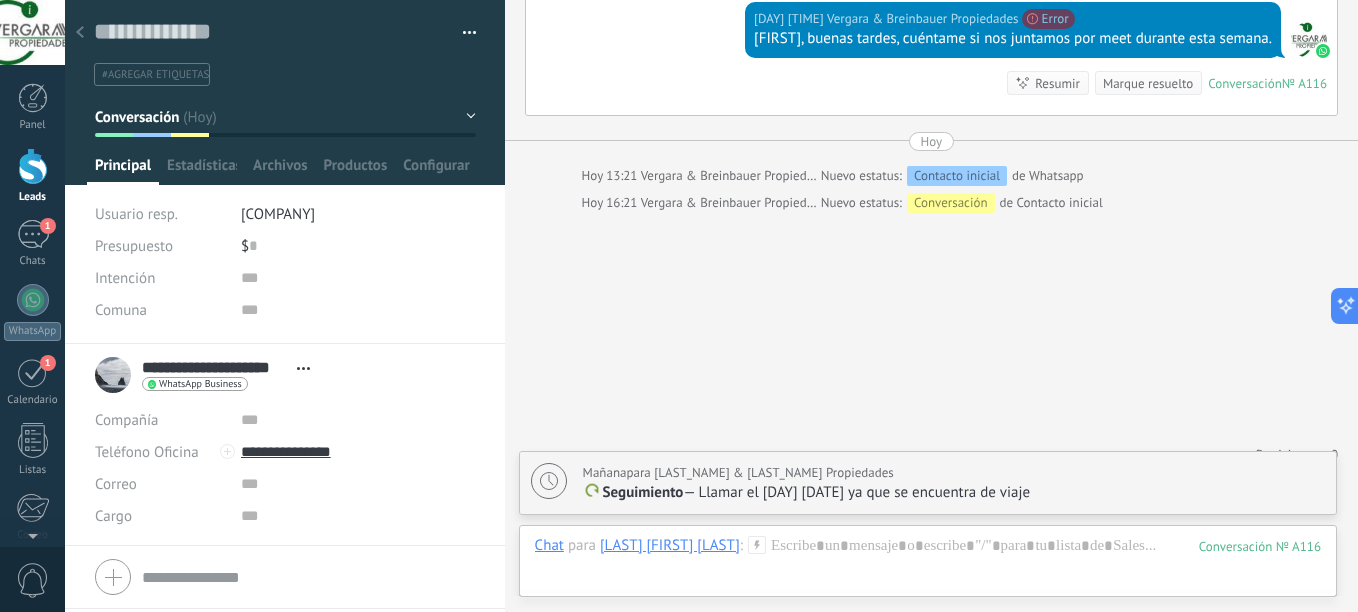 click at bounding box center [80, 33] 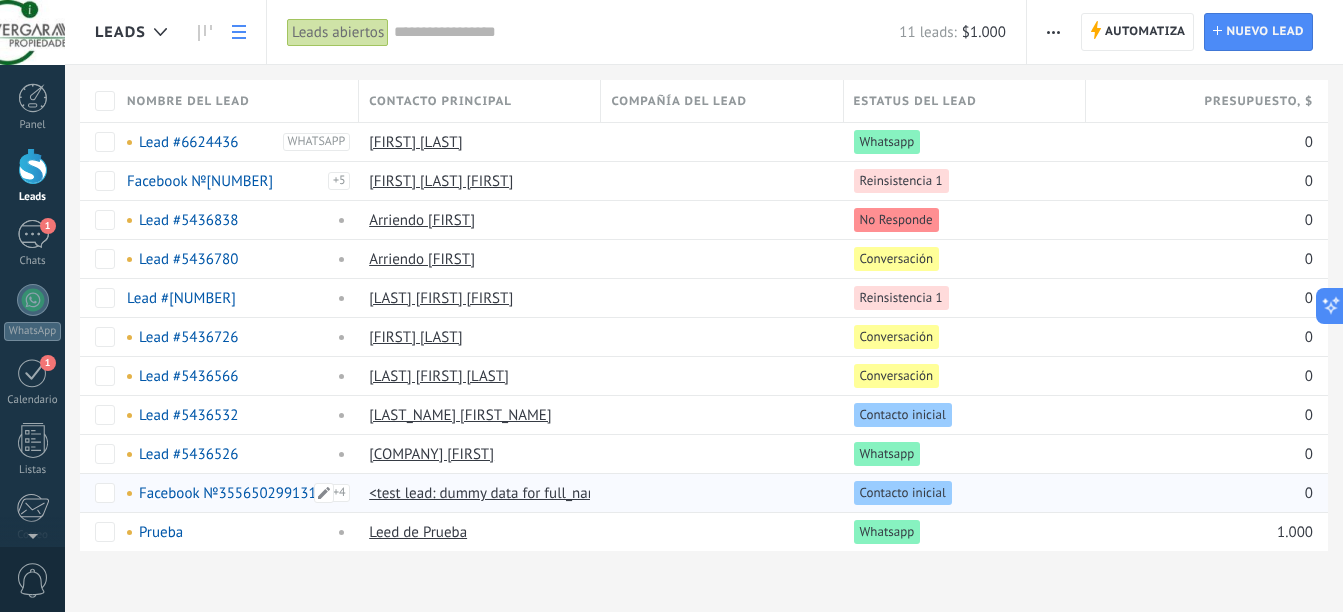 click on "Facebook №3556502991312304" at bounding box center [244, 493] 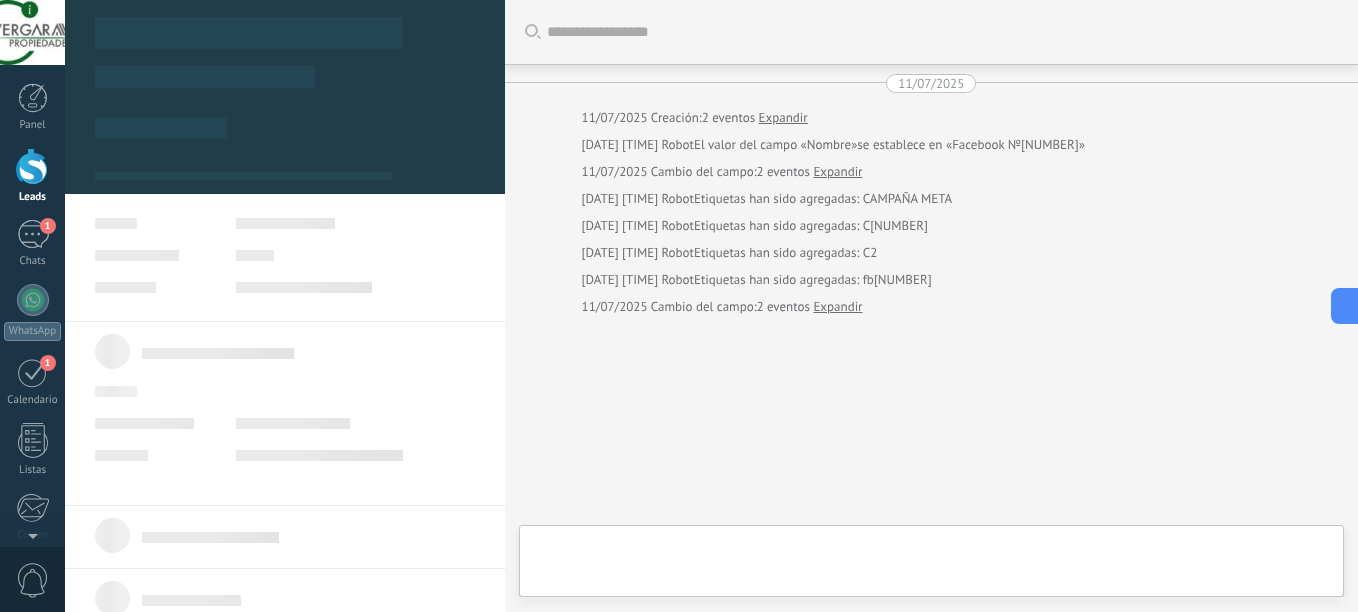 scroll, scrollTop: 54, scrollLeft: 0, axis: vertical 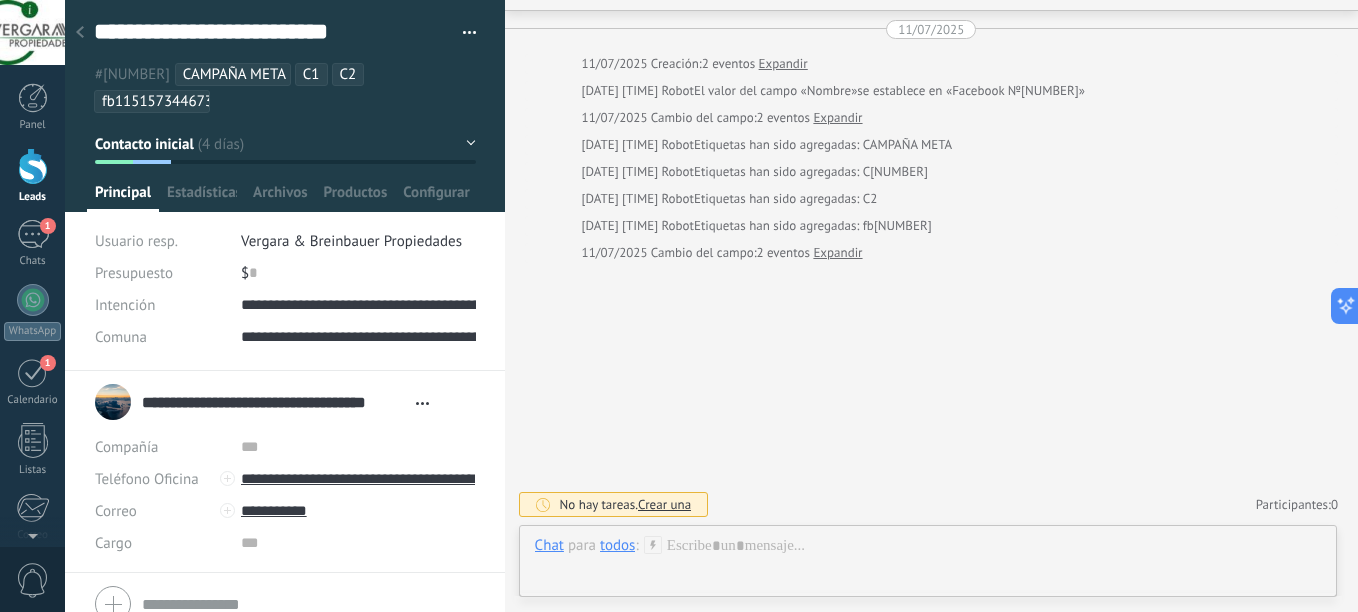 click 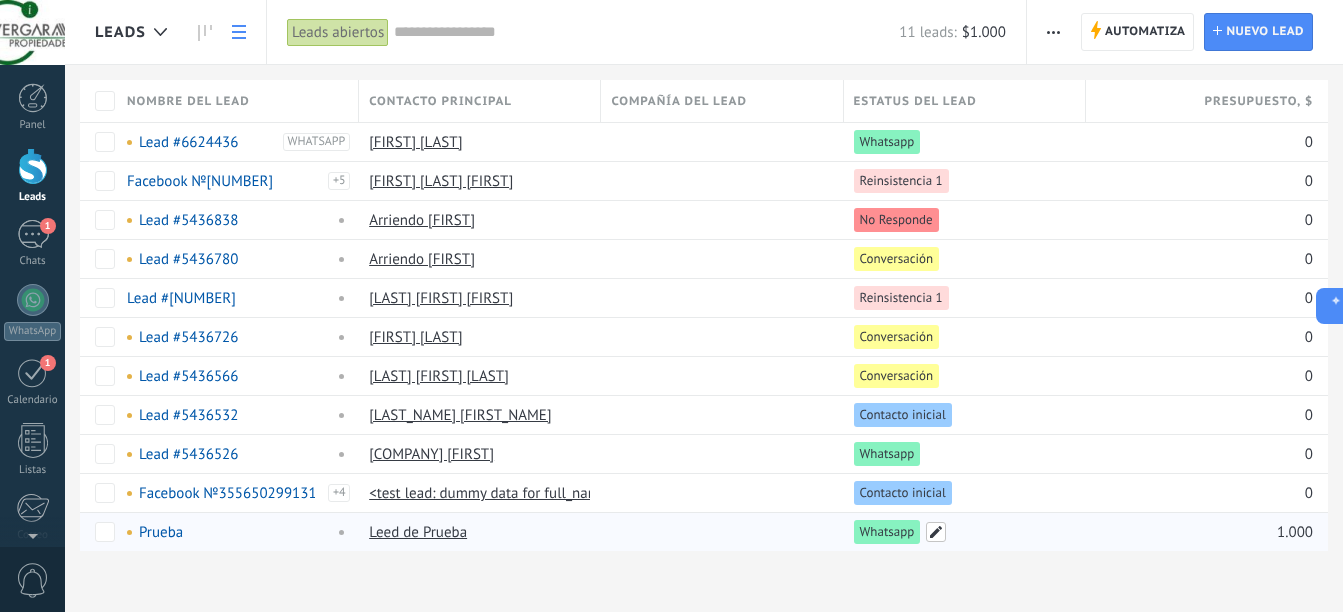 click at bounding box center (936, 532) 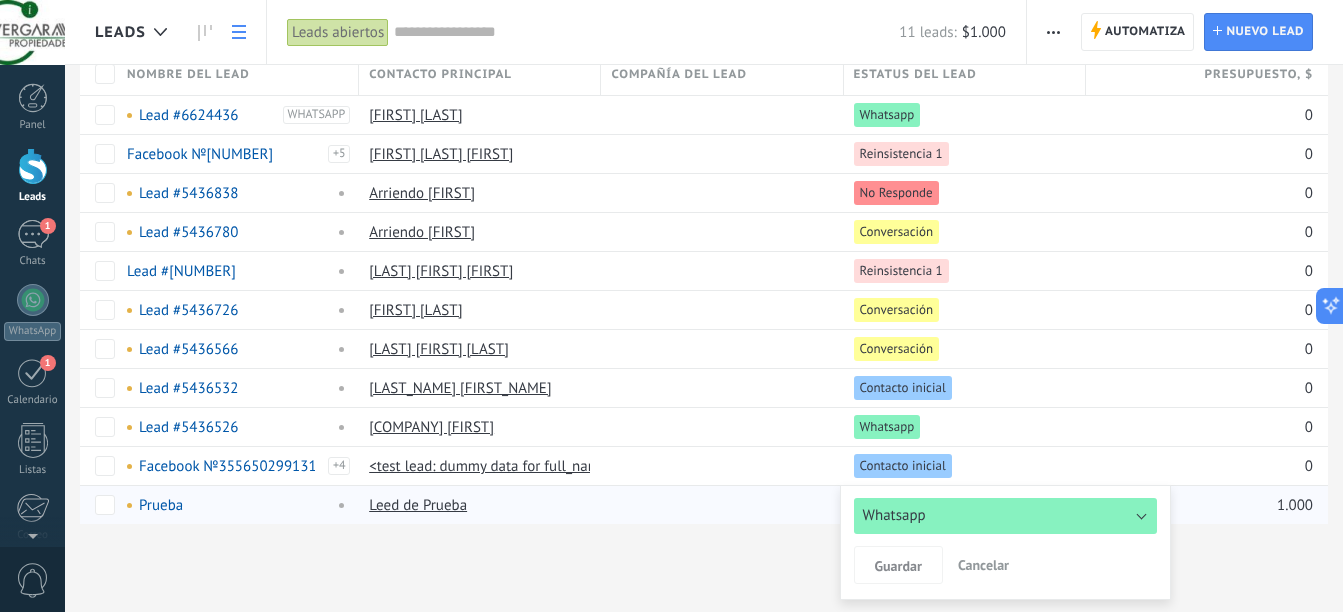 scroll, scrollTop: 35, scrollLeft: 0, axis: vertical 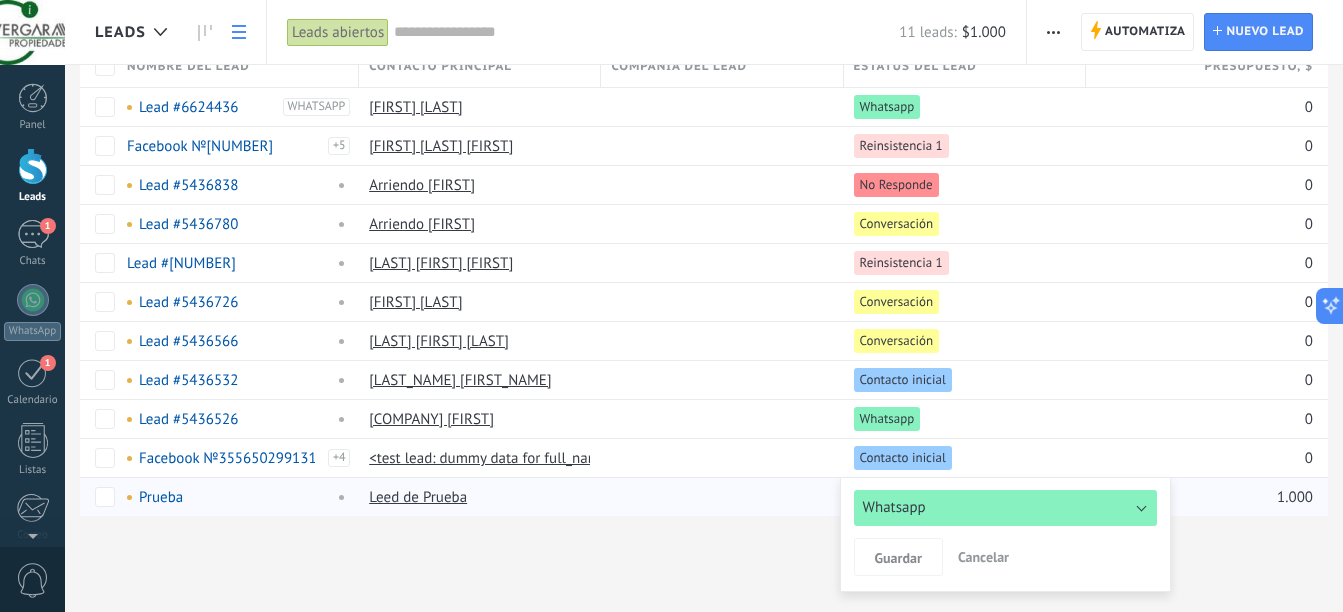click on "Whatsapp" at bounding box center [894, 507] 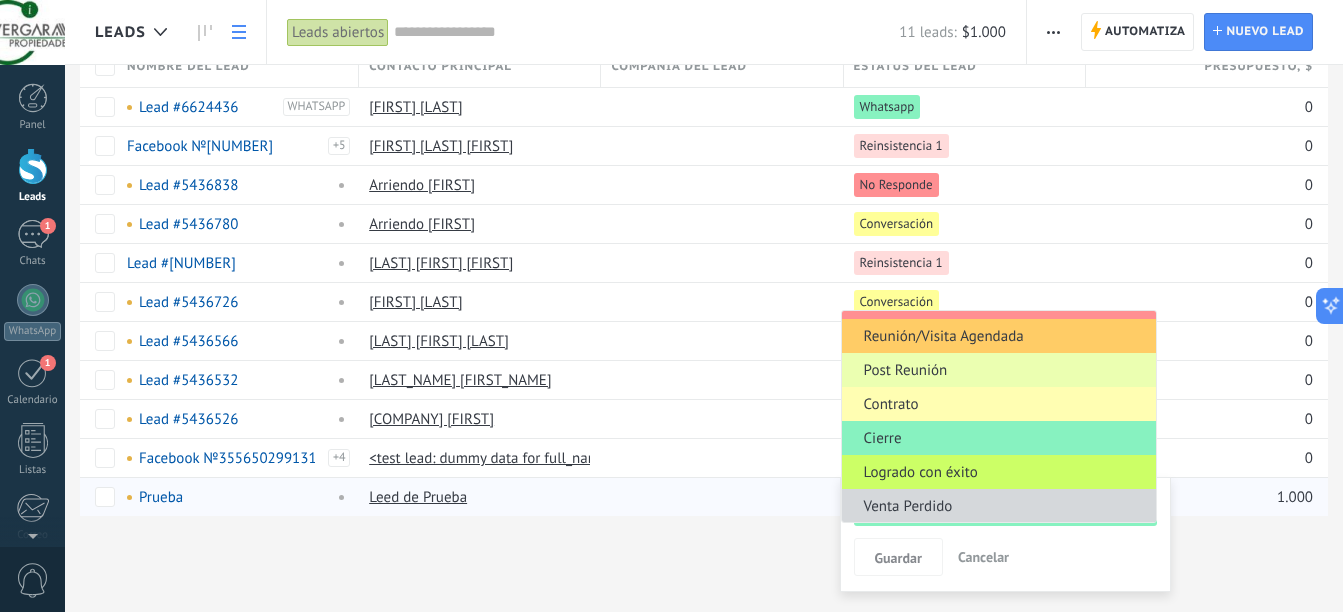 scroll, scrollTop: 163, scrollLeft: 0, axis: vertical 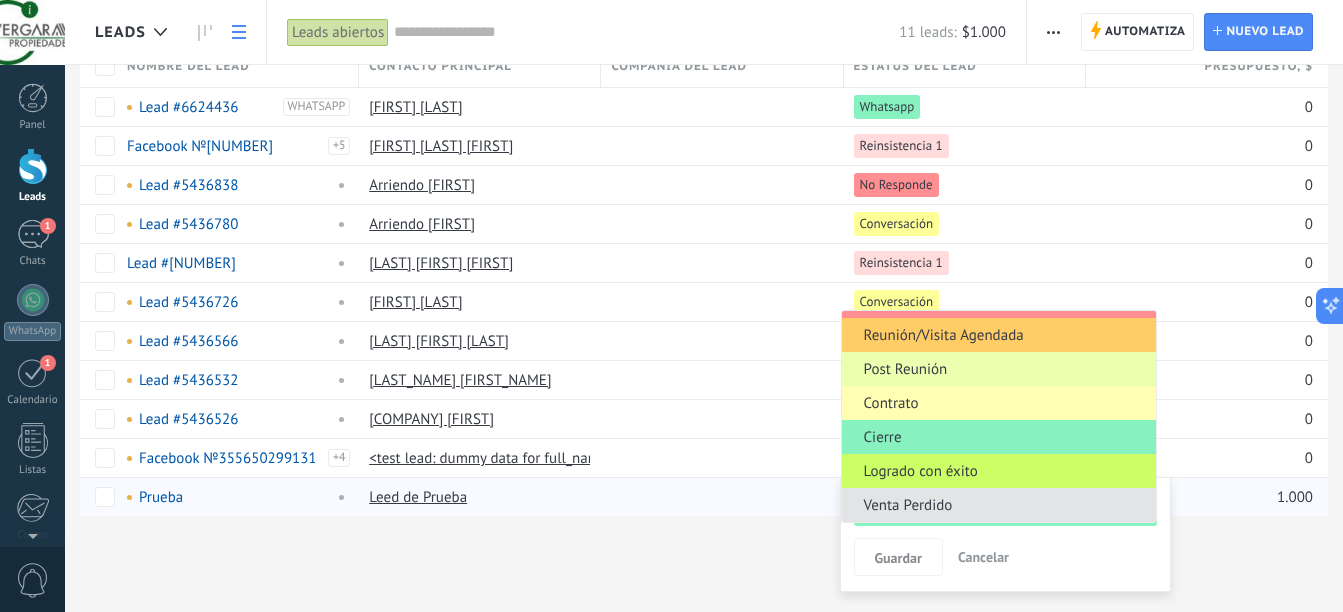 click on "Venta Perdido" at bounding box center (996, 505) 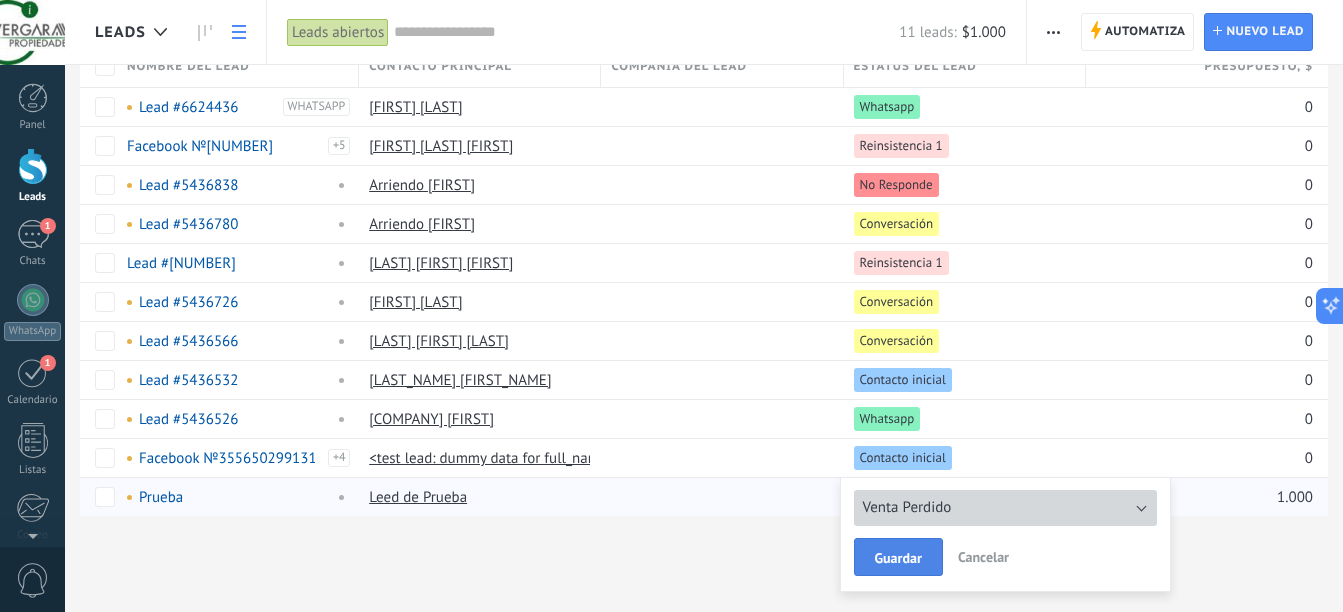 click on "Guardar" at bounding box center (898, 558) 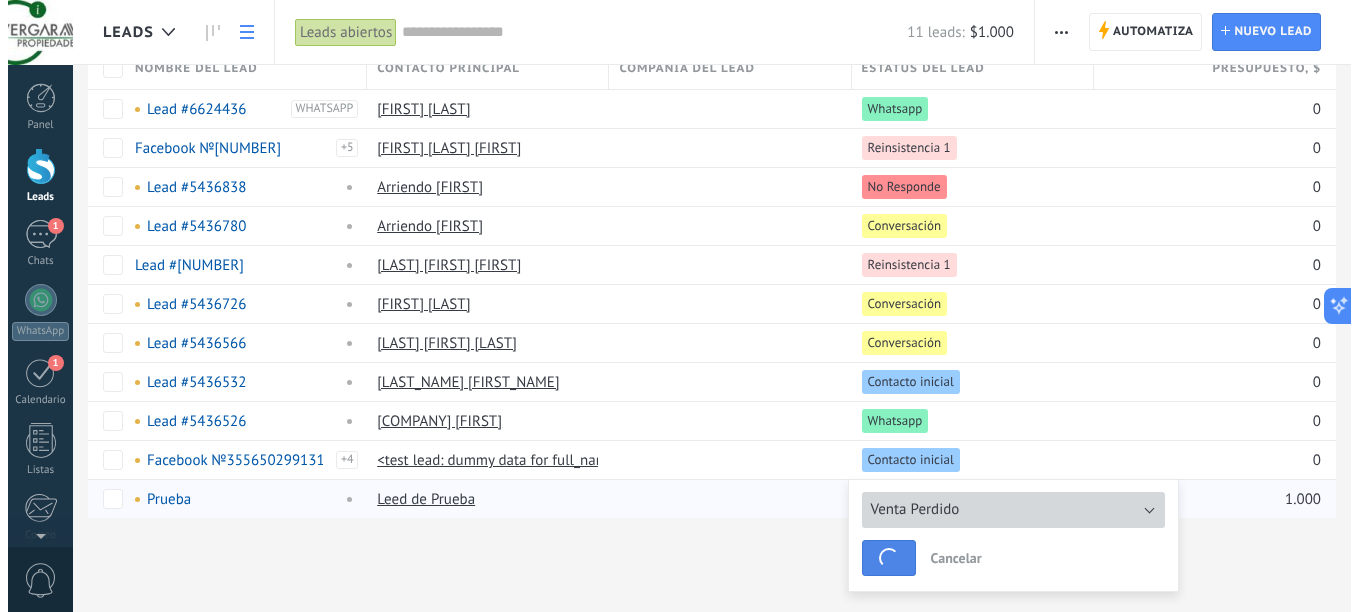 scroll, scrollTop: 4, scrollLeft: 0, axis: vertical 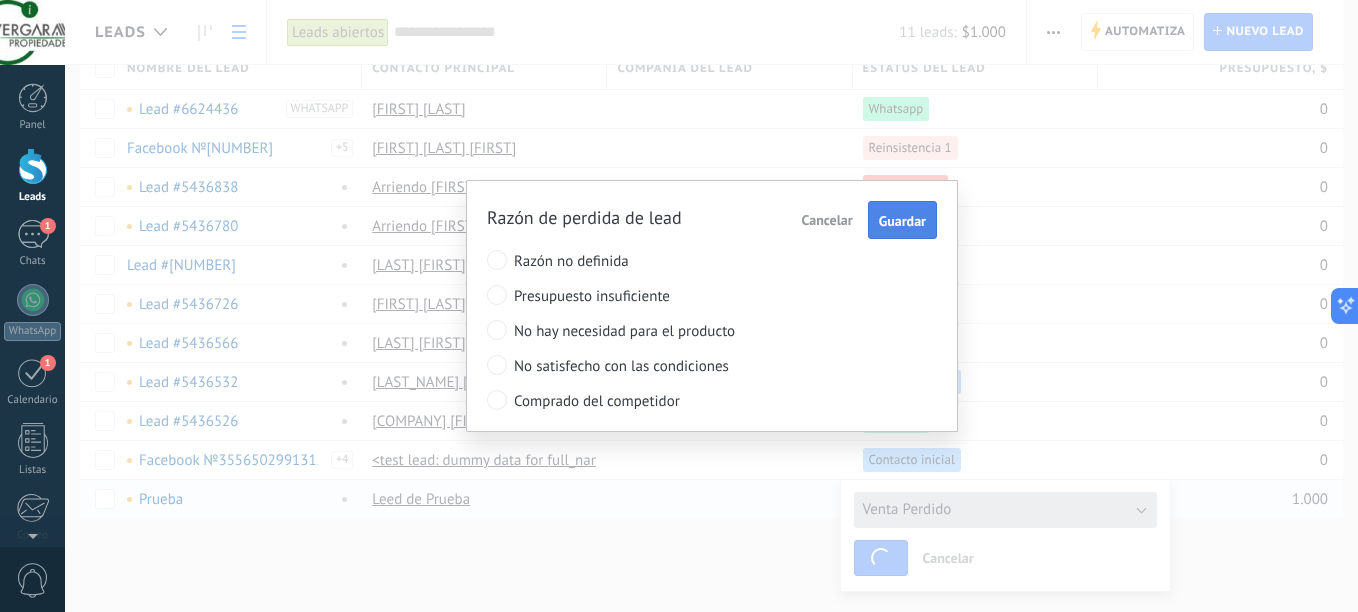 click on "Guardar" at bounding box center (902, 220) 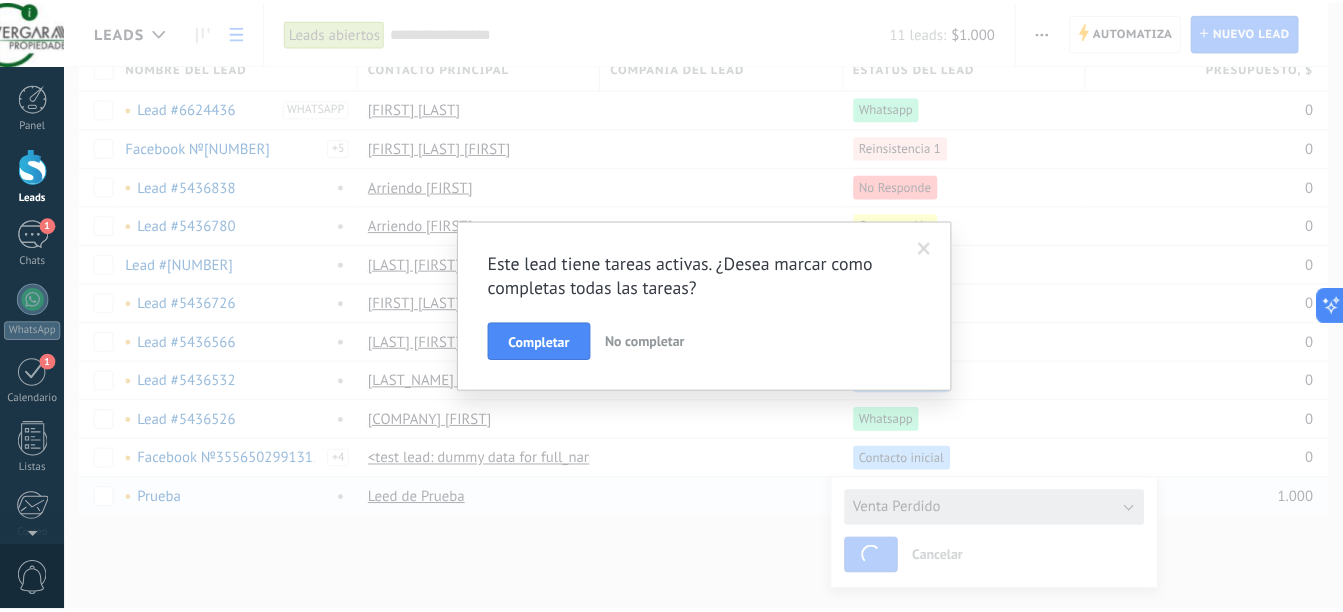 scroll, scrollTop: 0, scrollLeft: 0, axis: both 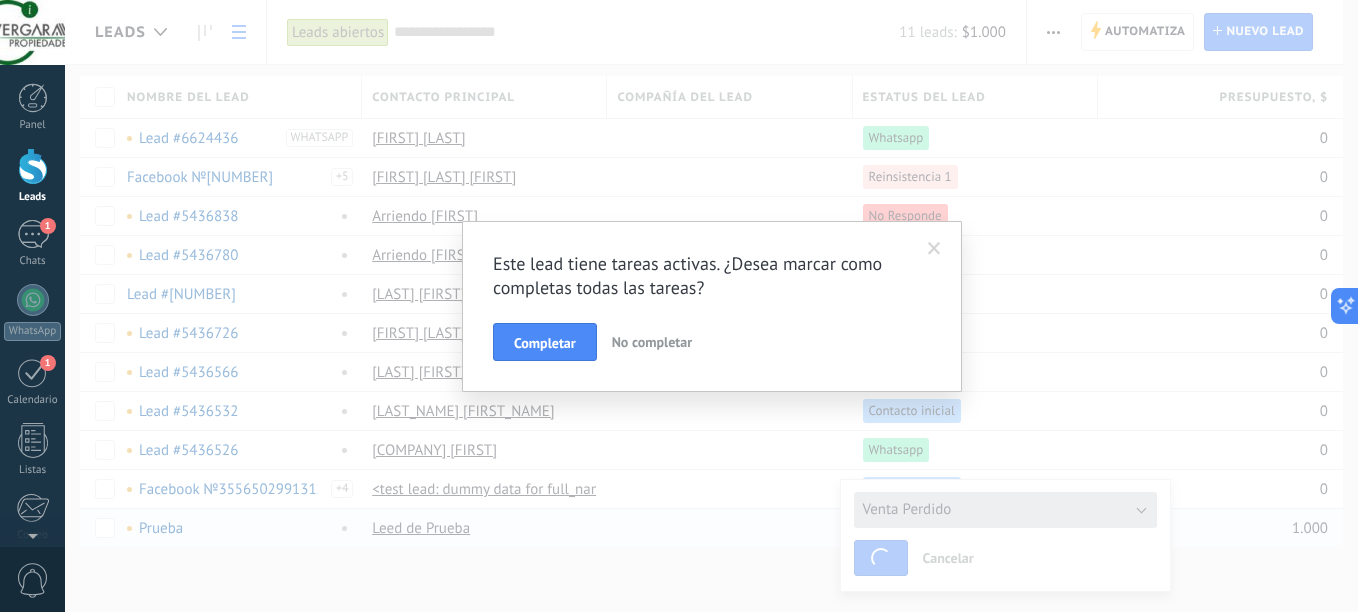 click on "Completar" at bounding box center (545, 343) 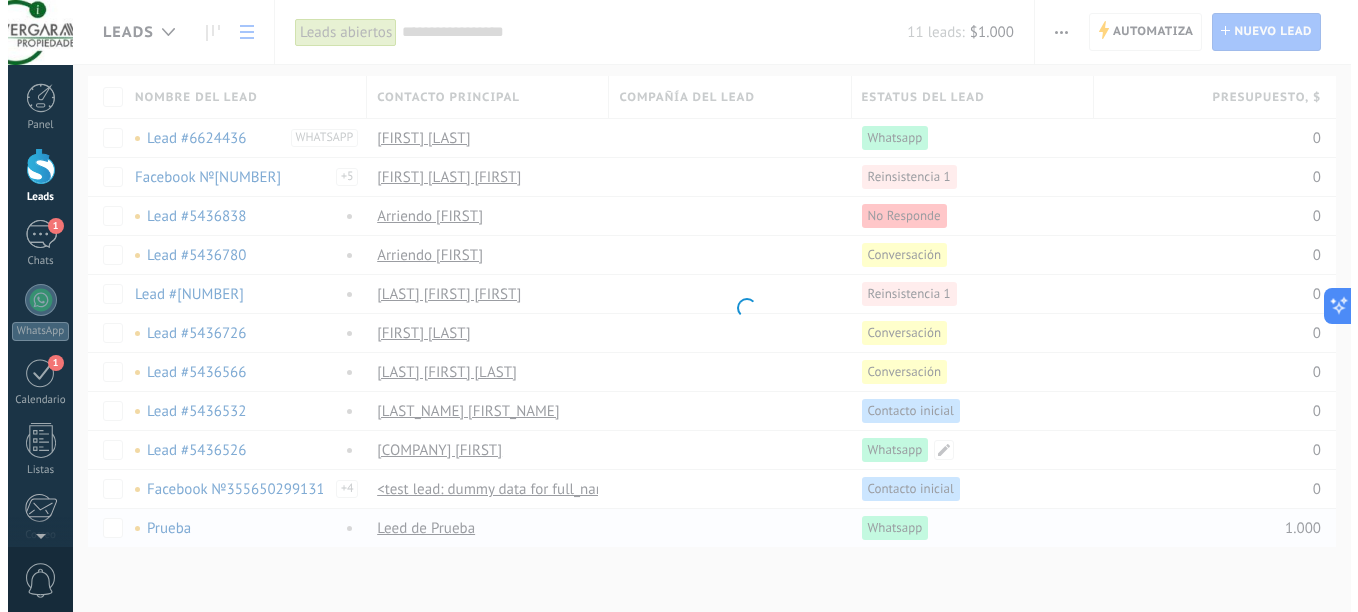 scroll, scrollTop: 0, scrollLeft: 0, axis: both 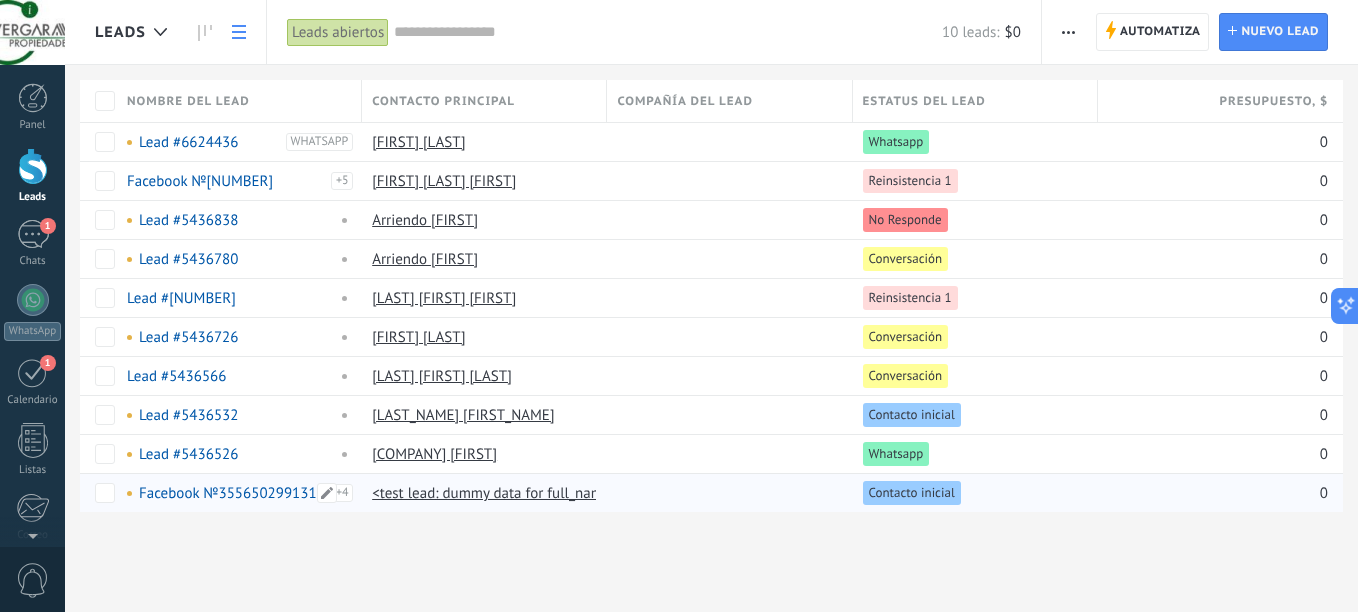 click on "Facebook №3556502991312304" at bounding box center (244, 493) 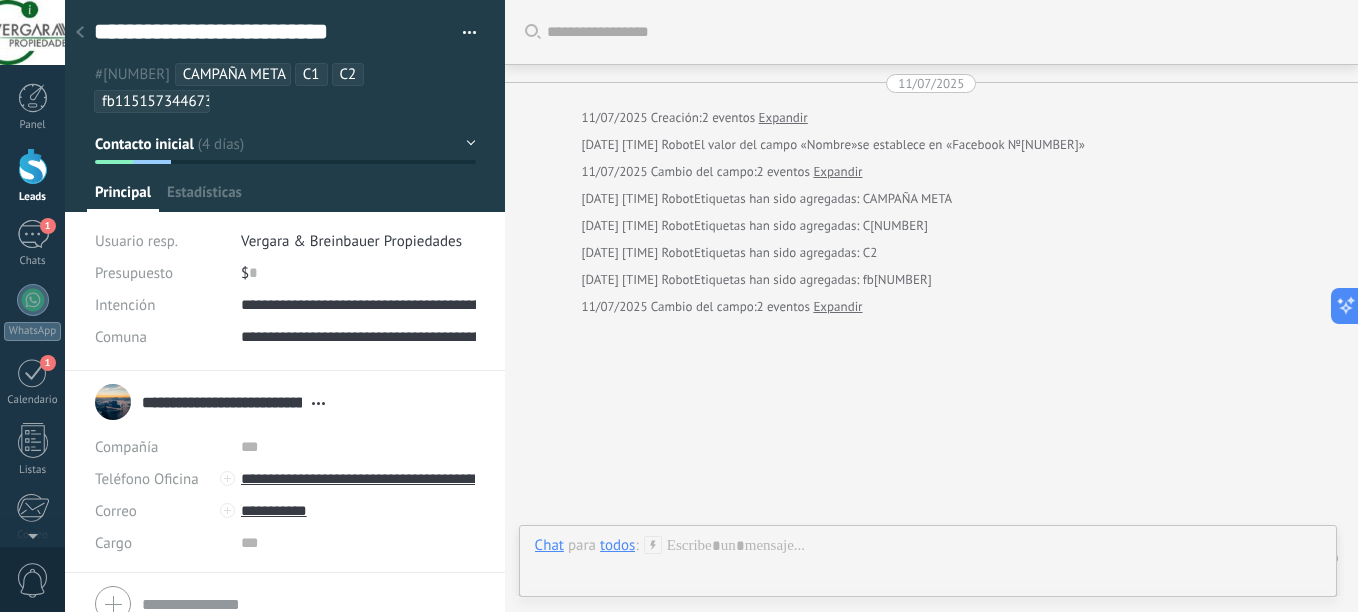 scroll, scrollTop: 30, scrollLeft: 0, axis: vertical 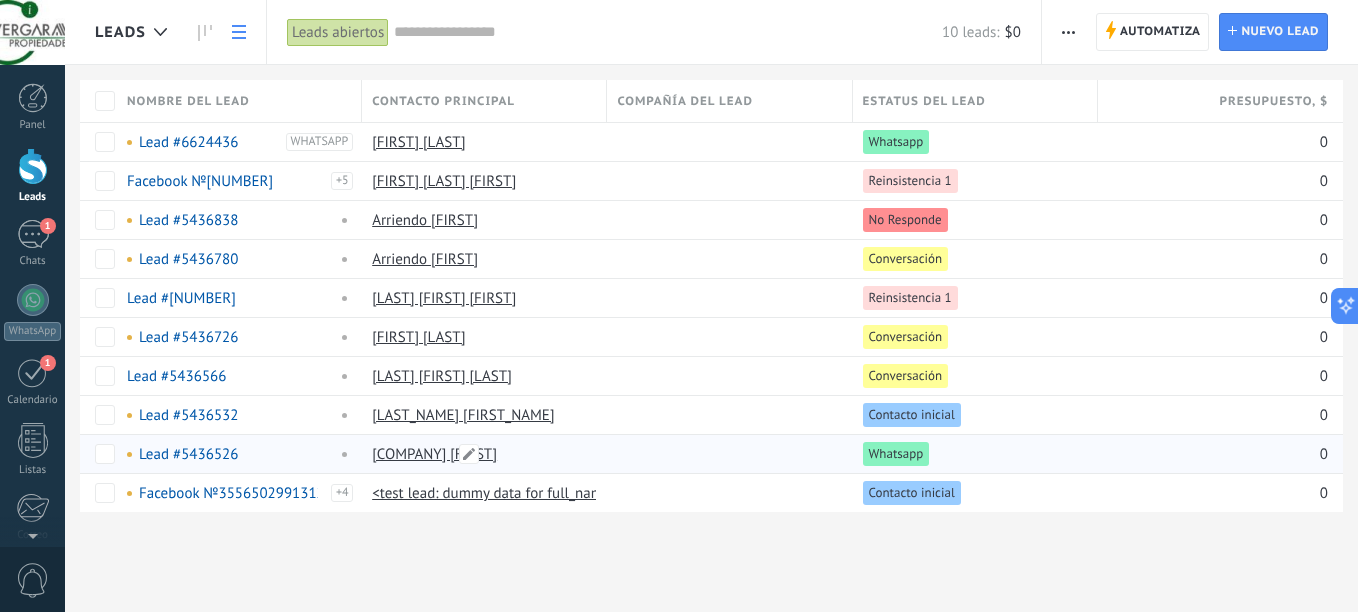 click on "[COMPANY] [FIRST]" at bounding box center (434, 454) 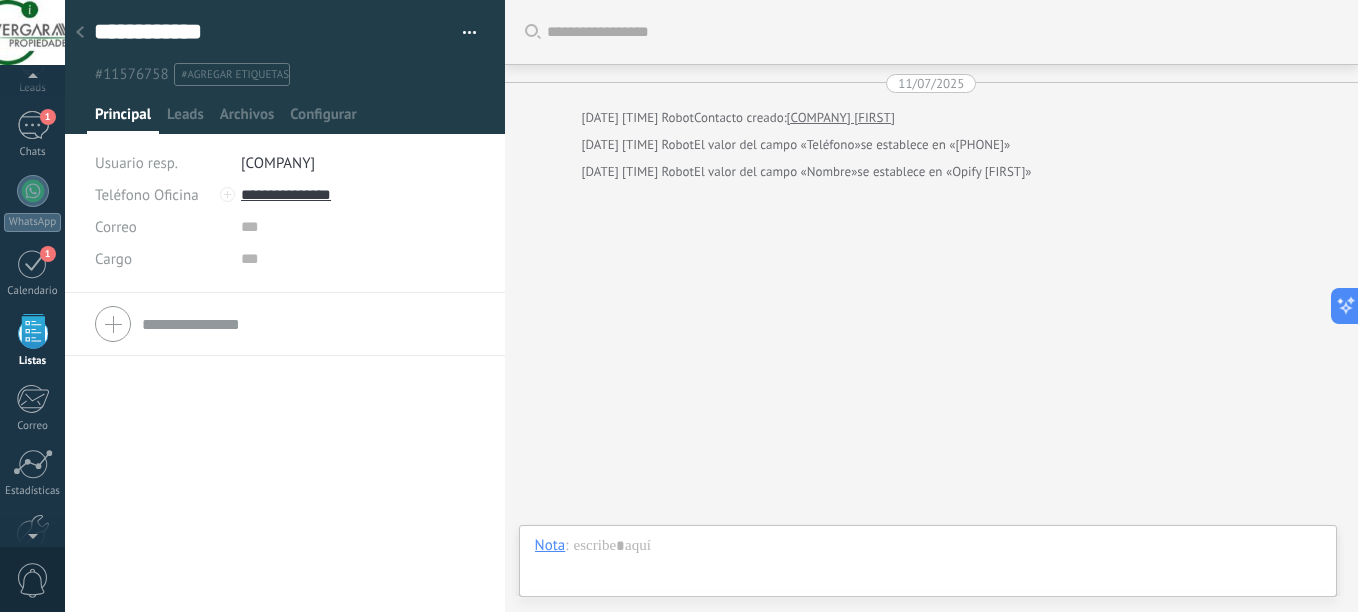 scroll, scrollTop: 124, scrollLeft: 0, axis: vertical 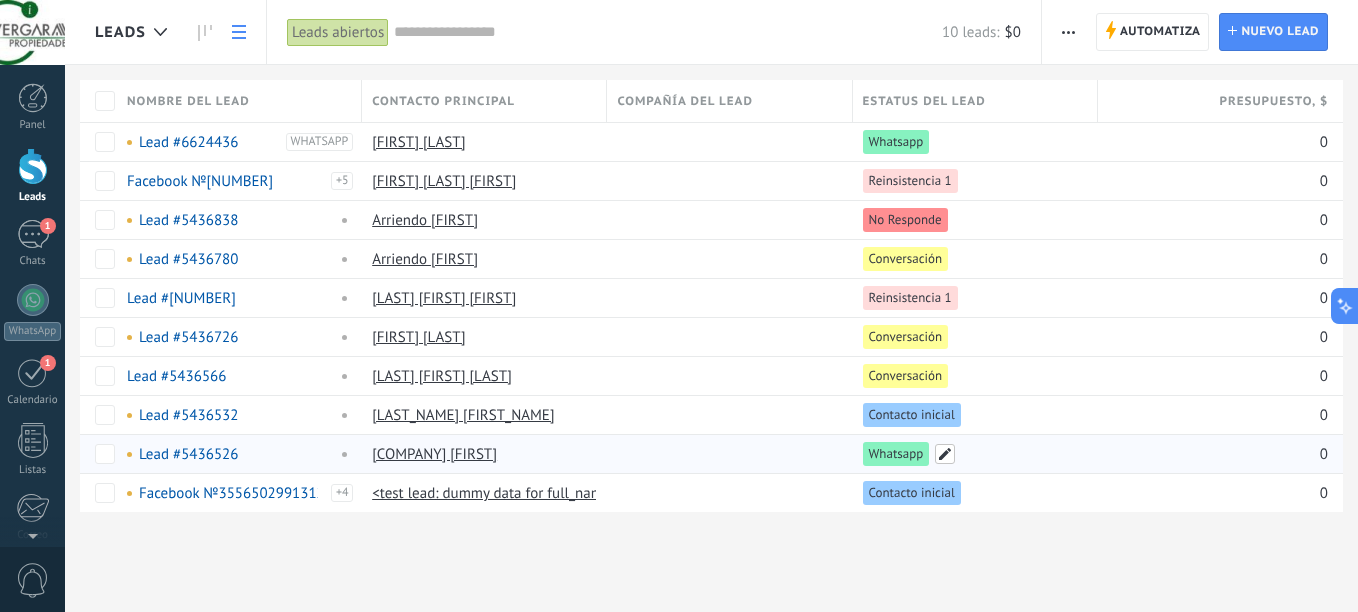 click at bounding box center [945, 454] 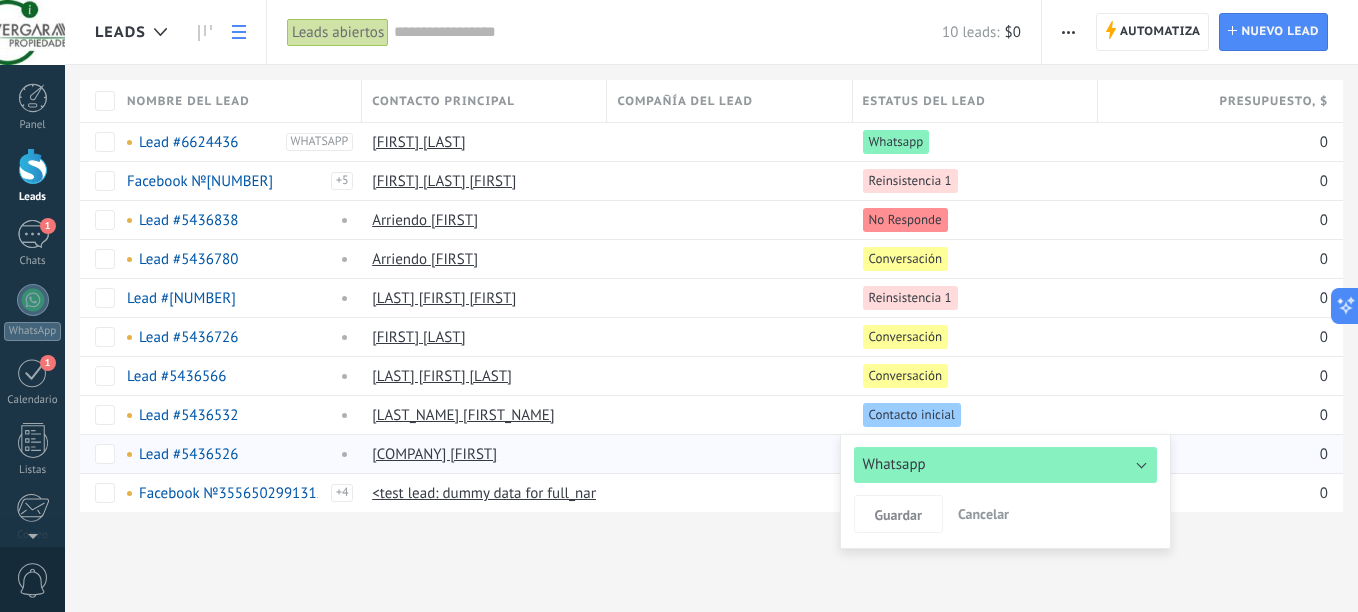 click on "Whatsapp" at bounding box center (894, 464) 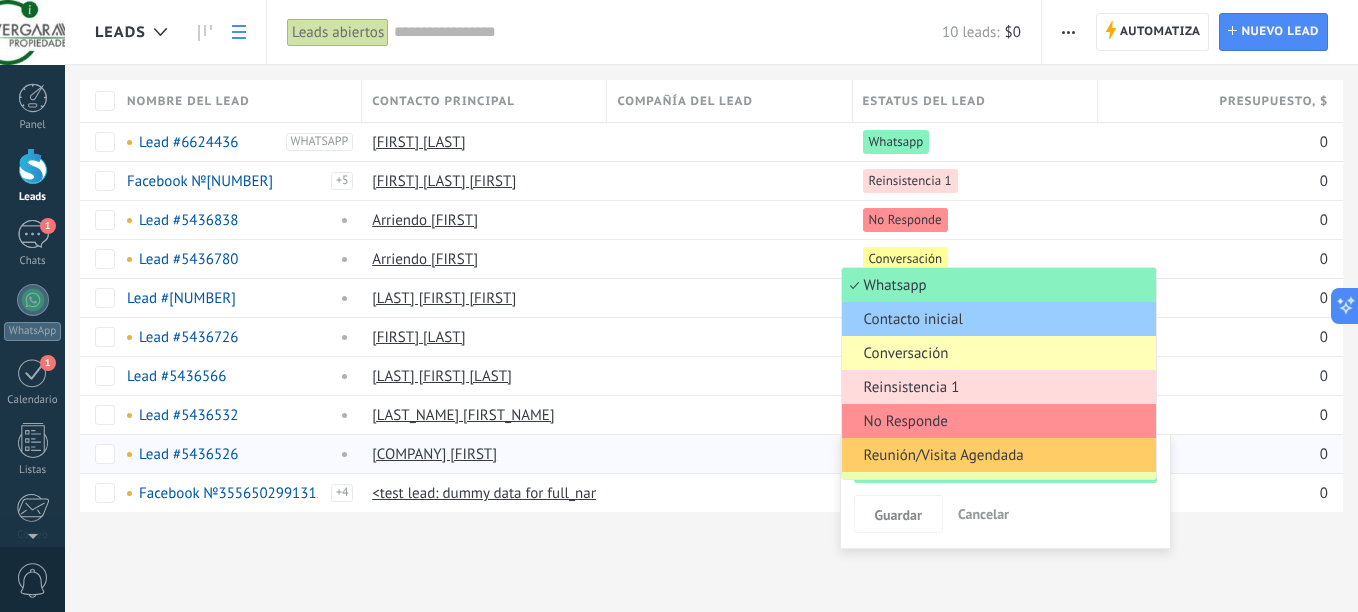 click on "Conversación" at bounding box center (996, 353) 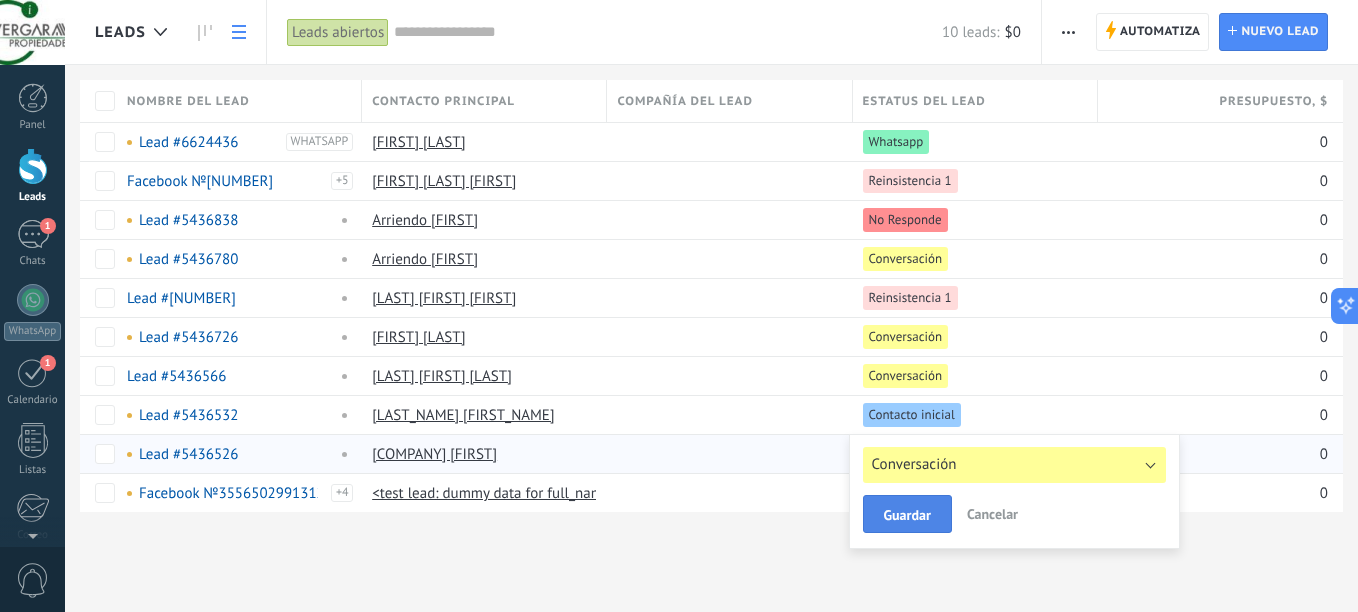 click on "Guardar" at bounding box center [907, 515] 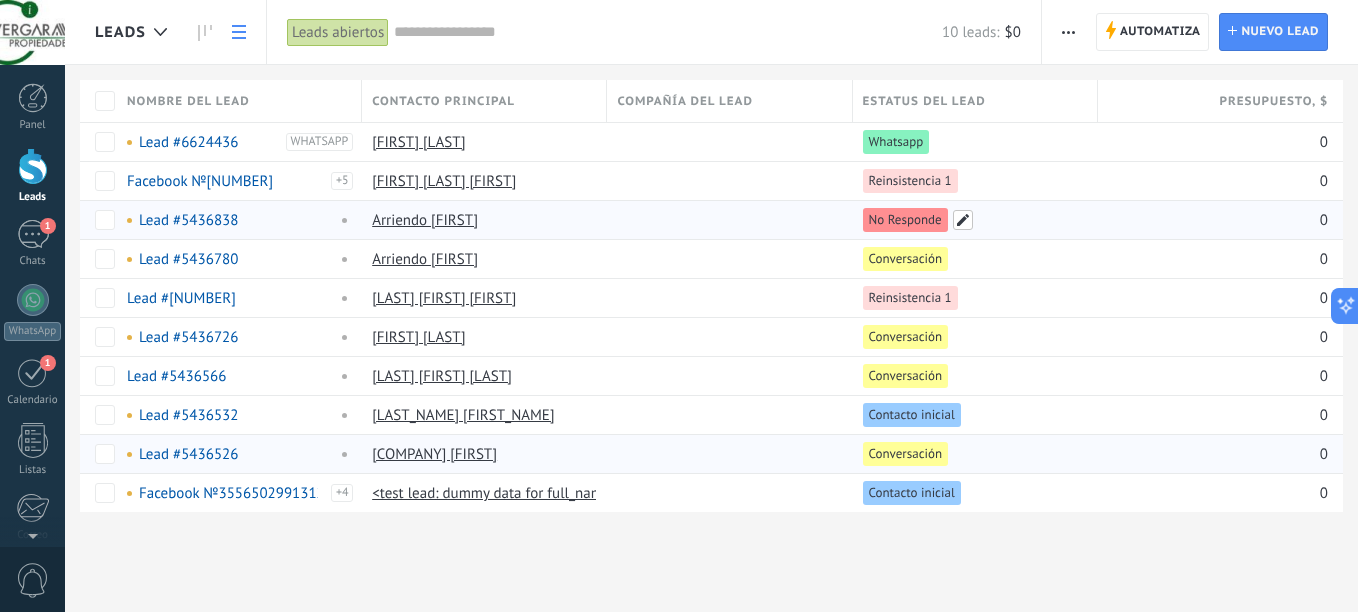 click at bounding box center (963, 220) 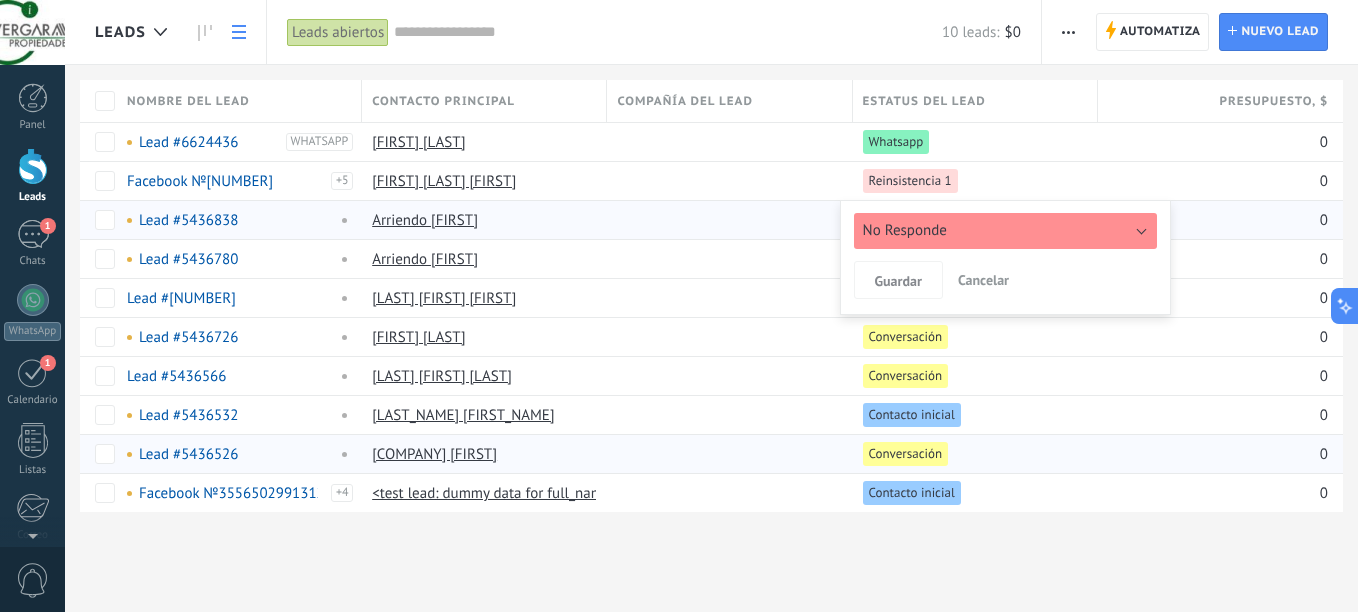 click on "No Responde" at bounding box center (905, 230) 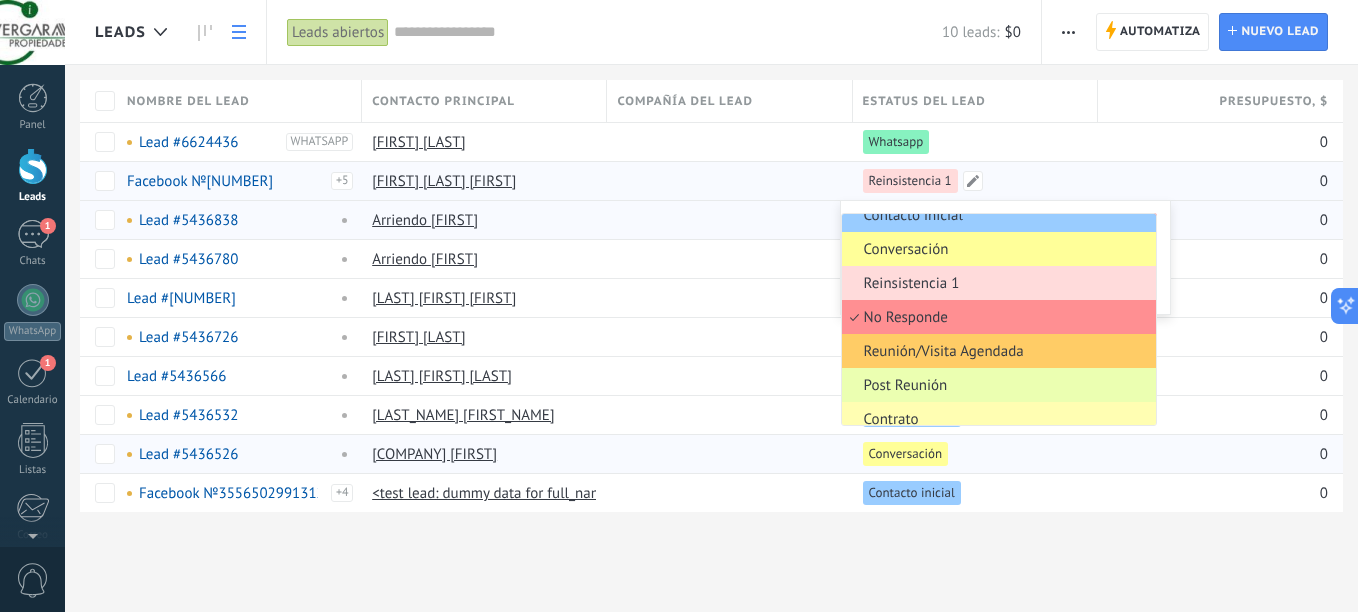 click on "Reinsistencia 1" at bounding box center (970, 181) 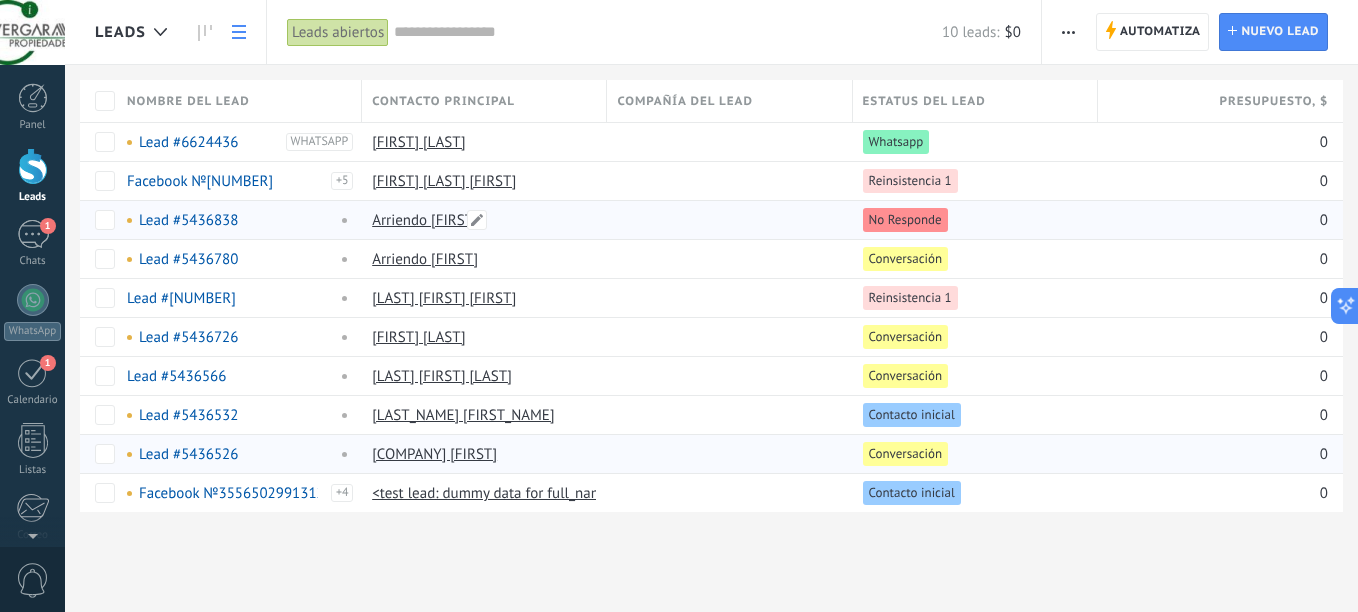 click on "Arriendo [FIRST]" at bounding box center (425, 220) 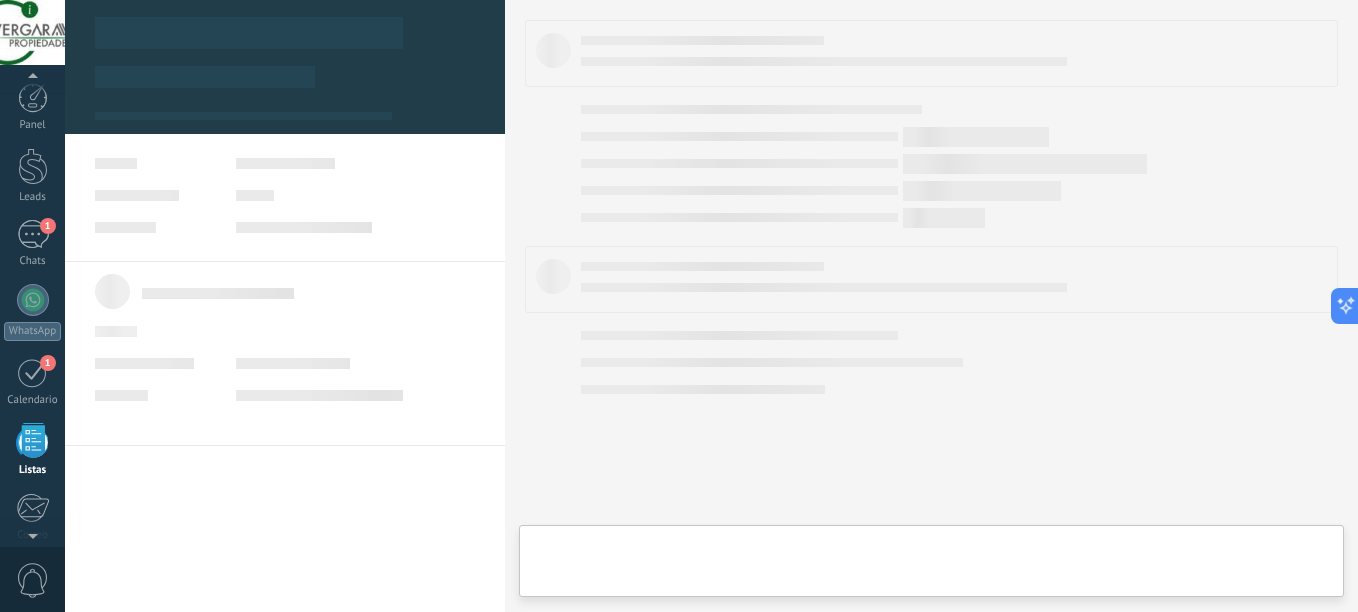 scroll, scrollTop: 124, scrollLeft: 0, axis: vertical 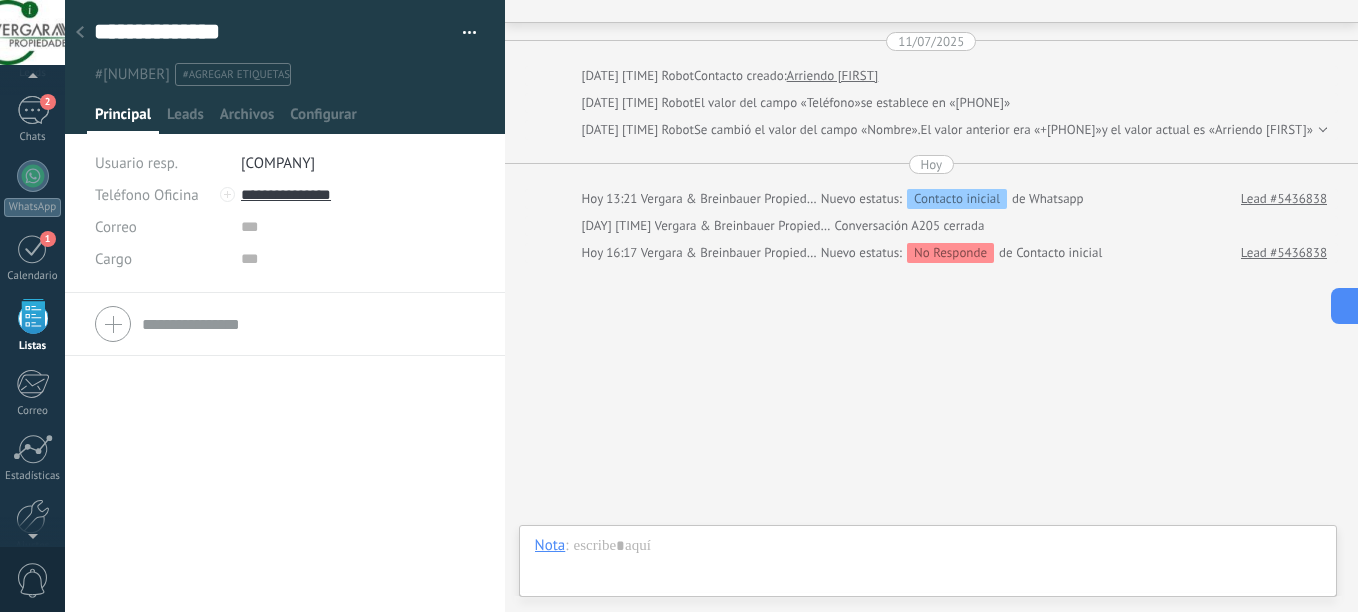 click 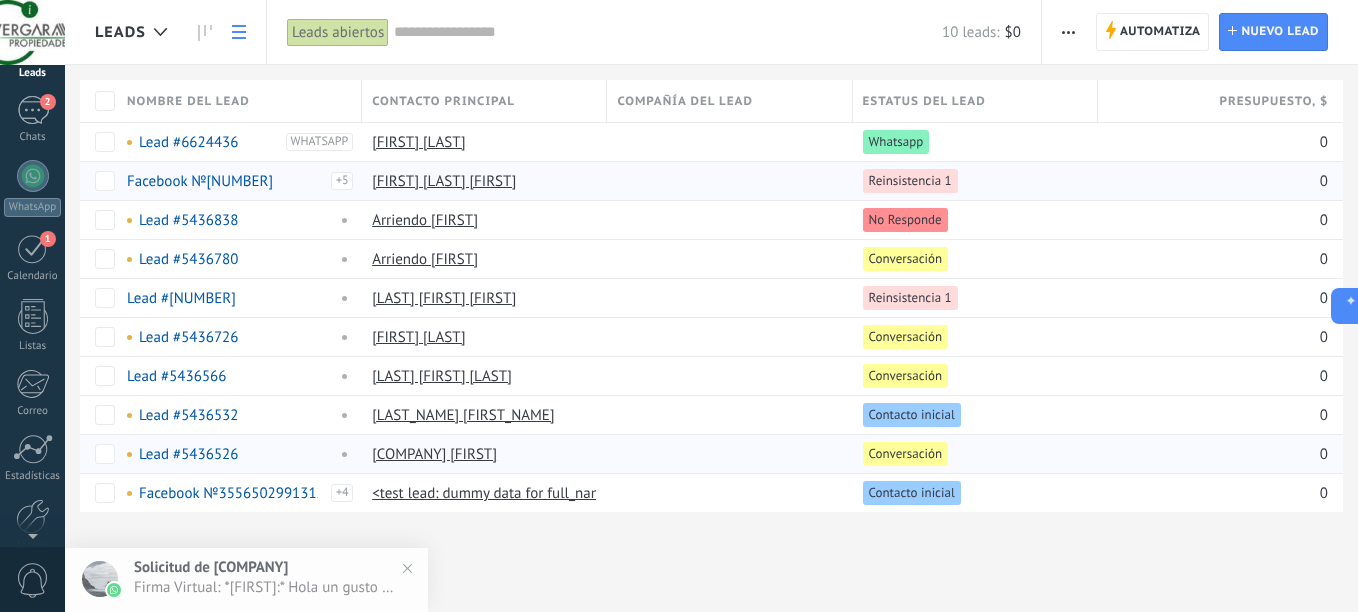 scroll, scrollTop: 0, scrollLeft: 0, axis: both 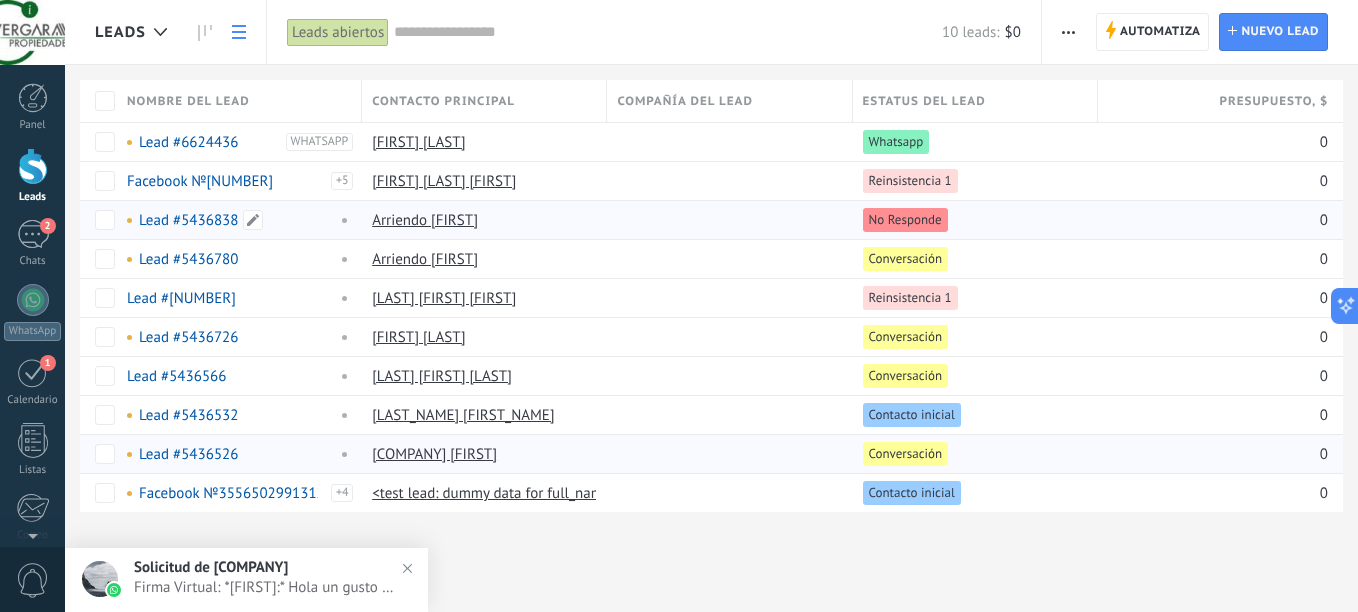 click on "Lead #5436838" at bounding box center (188, 220) 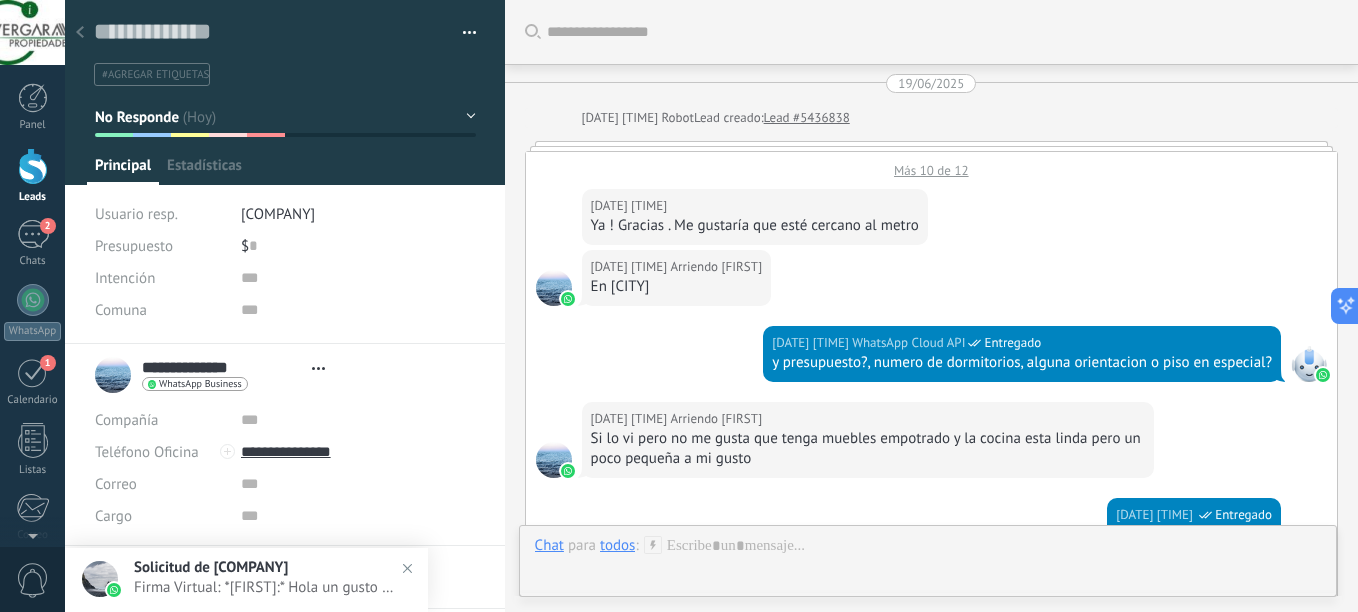 type on "**********" 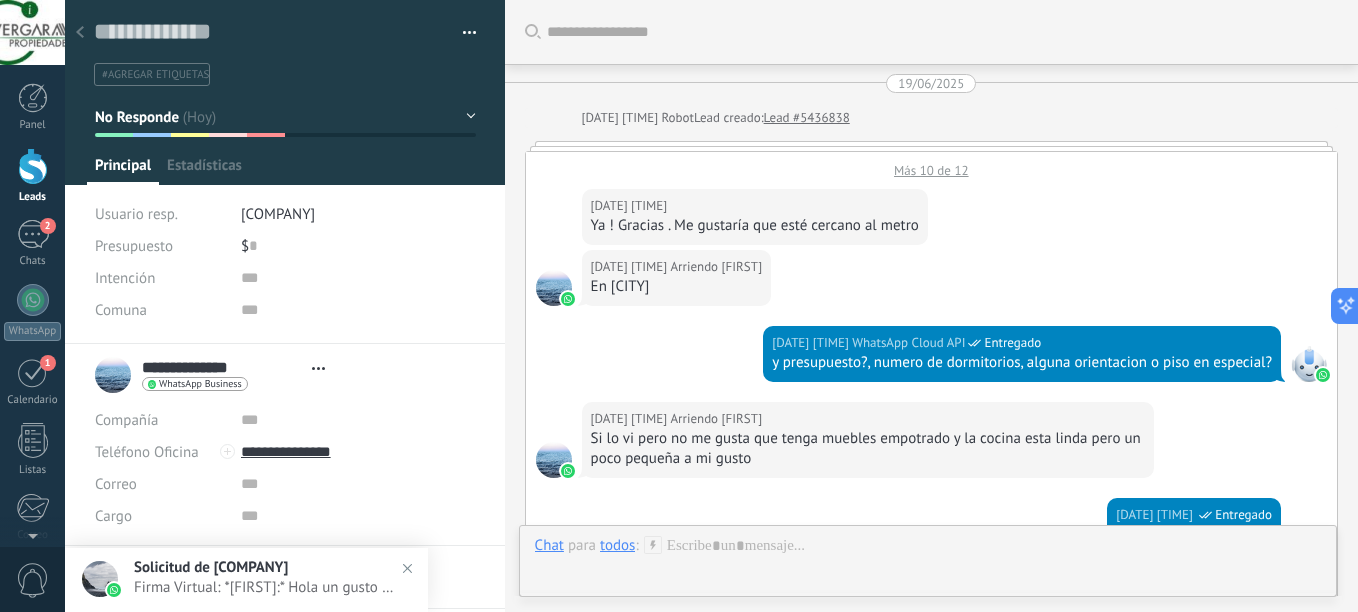 scroll, scrollTop: 931, scrollLeft: 0, axis: vertical 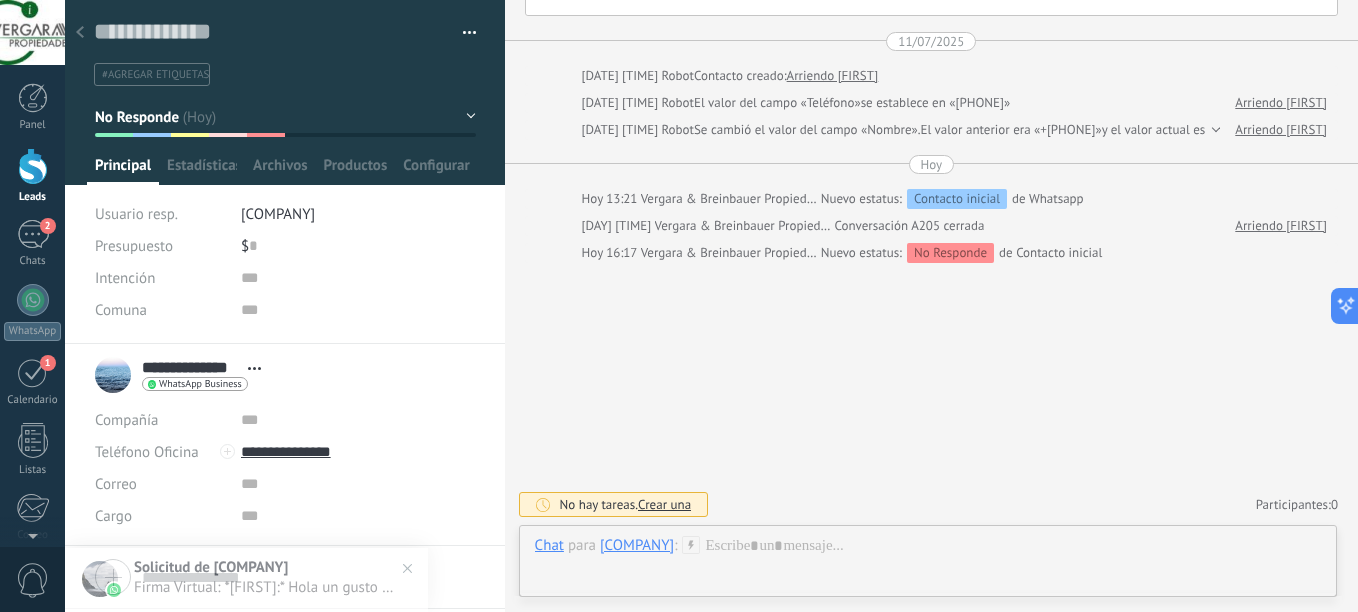 click on "Crear una" at bounding box center [664, 504] 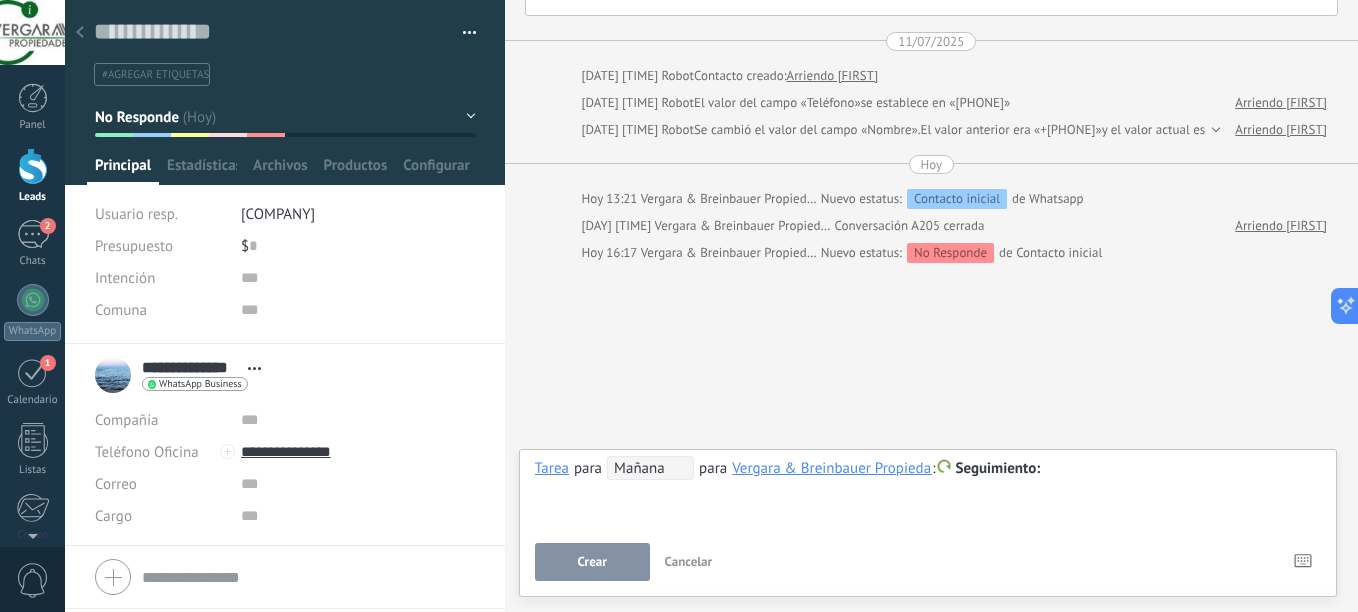 type 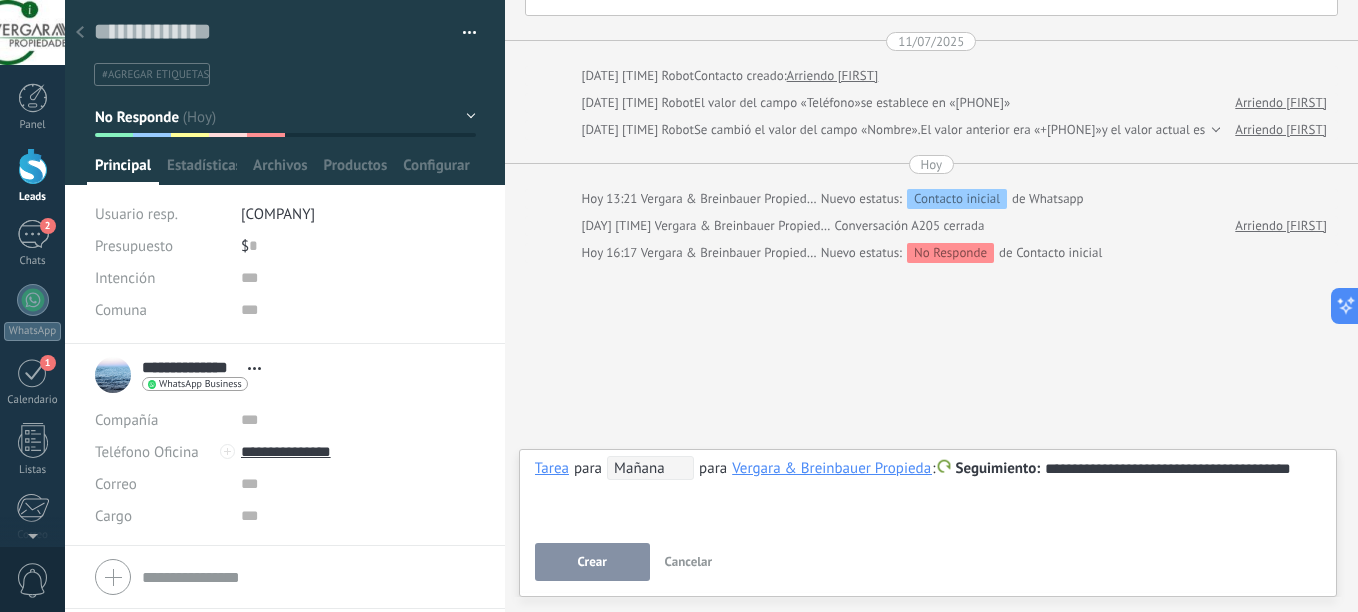 click on "**********" at bounding box center [928, 518] 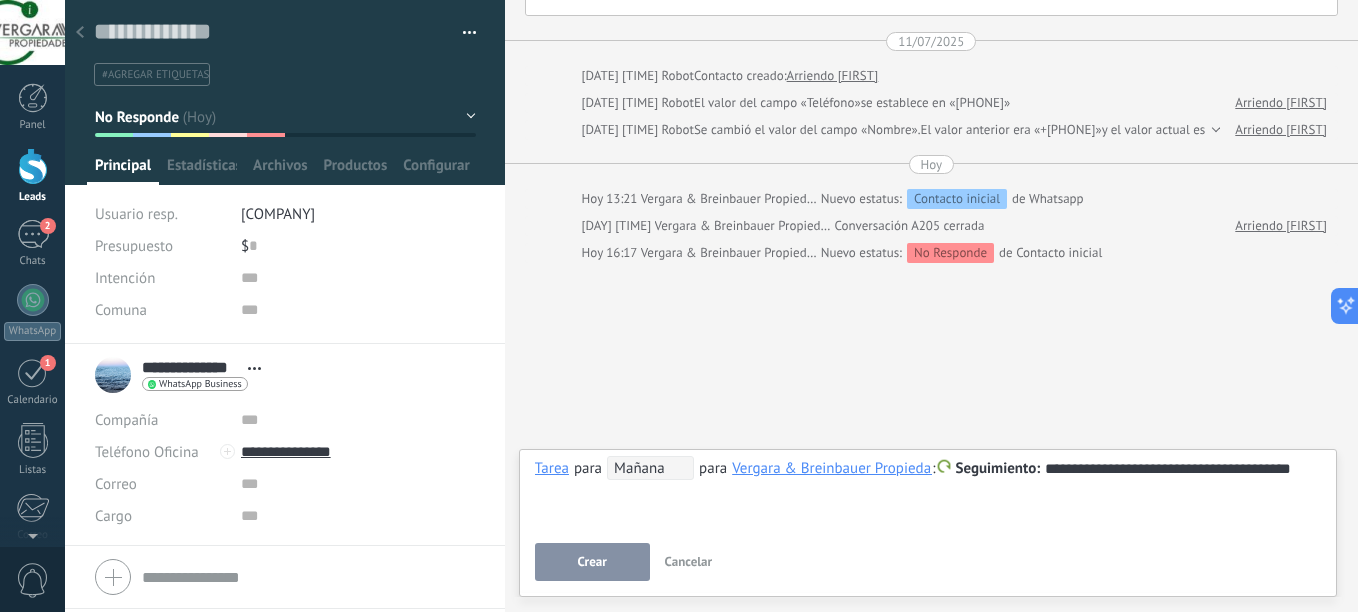 click on "**********" at bounding box center (928, 492) 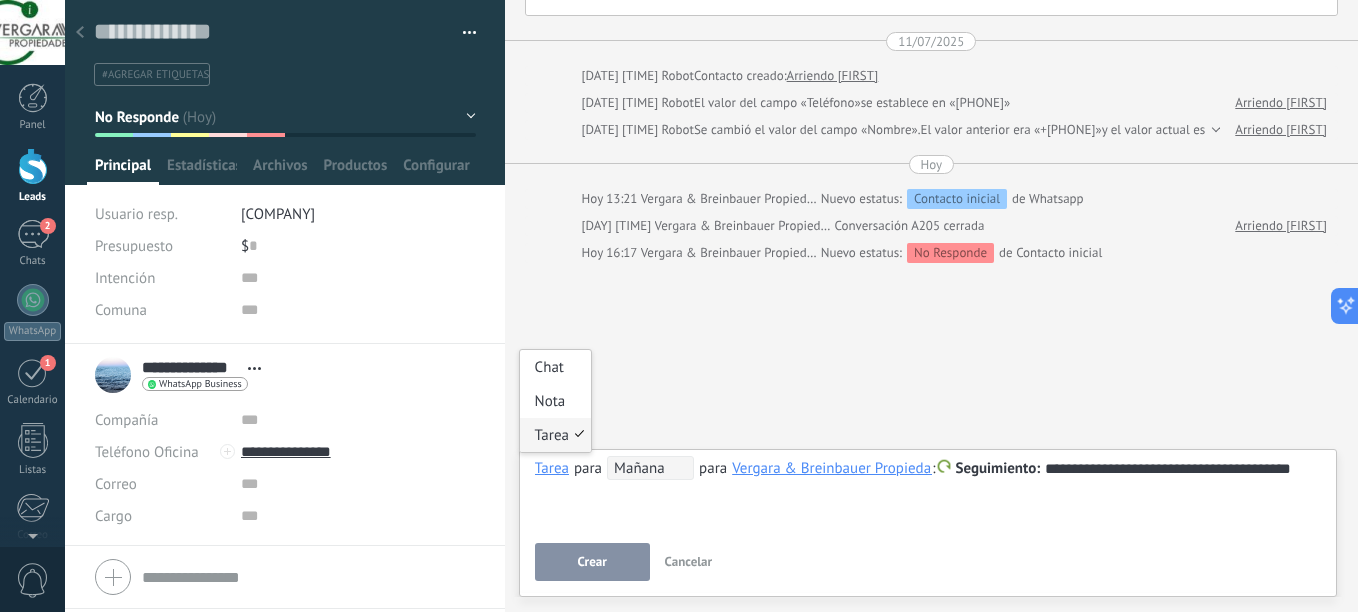 click on "Tarea" at bounding box center [552, 468] 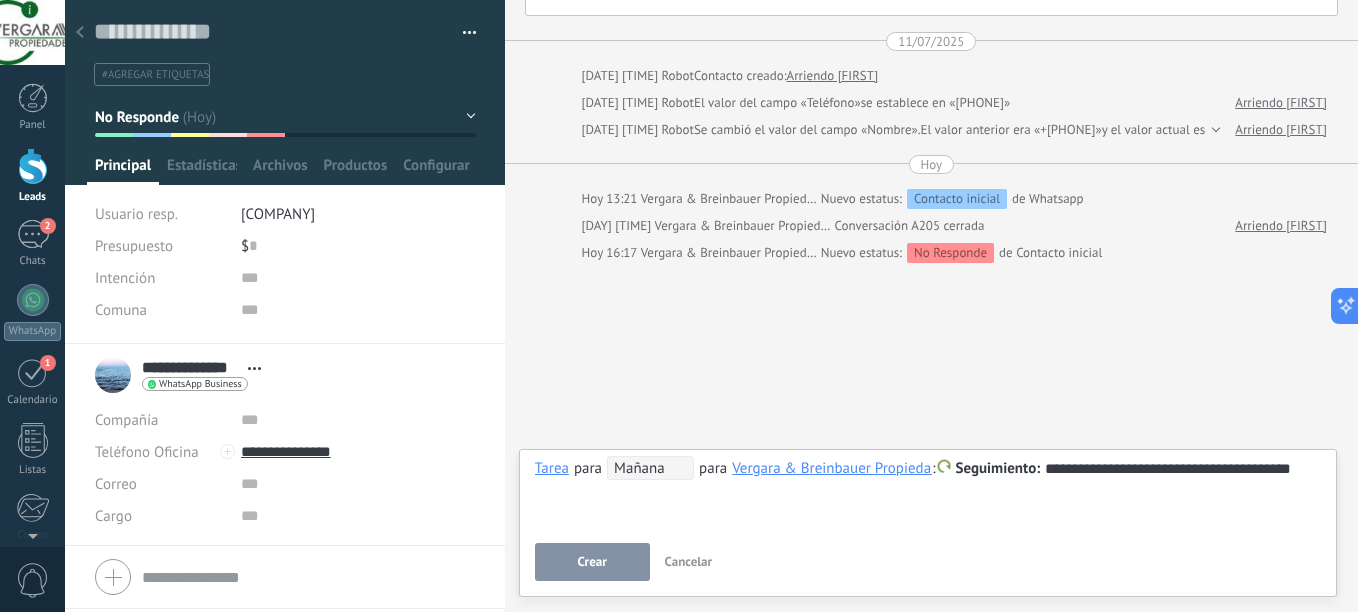 click on "Mañana" at bounding box center (650, 468) 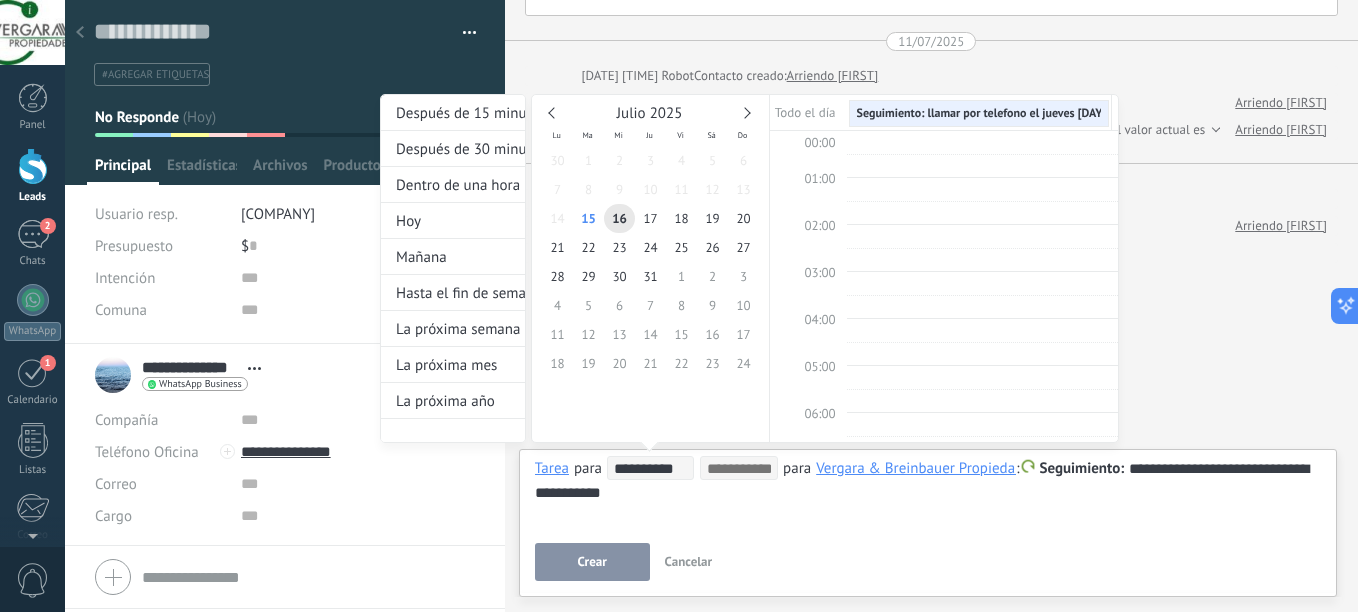 scroll, scrollTop: 377, scrollLeft: 0, axis: vertical 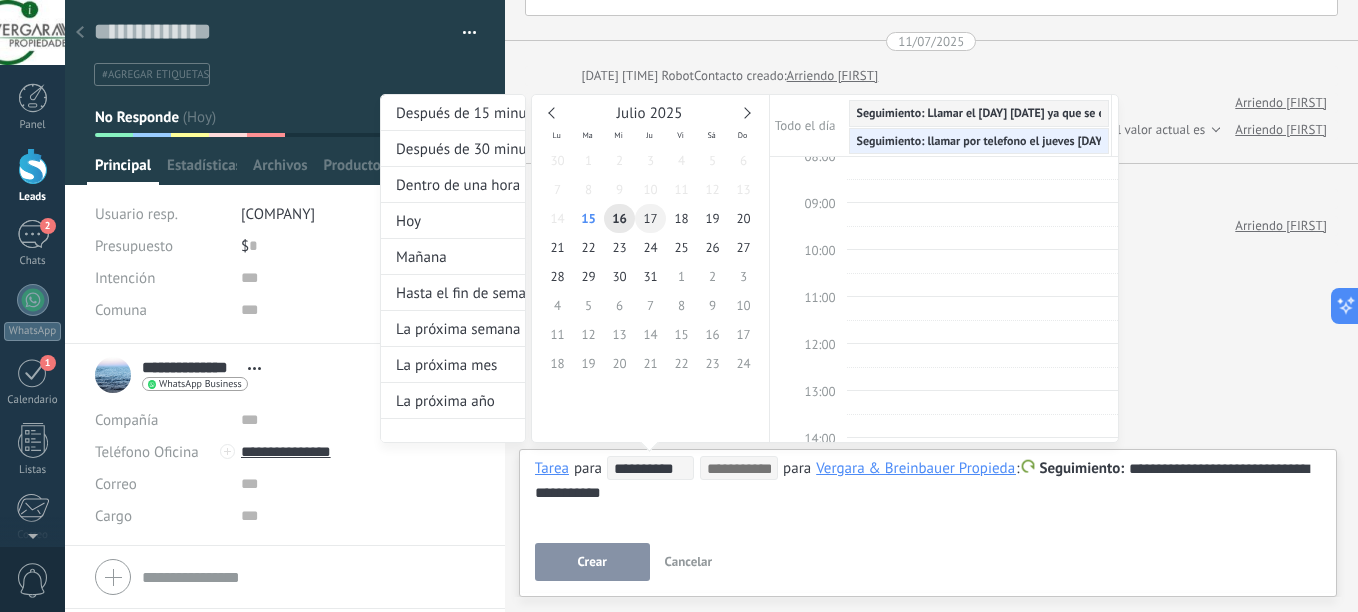 type on "**********" 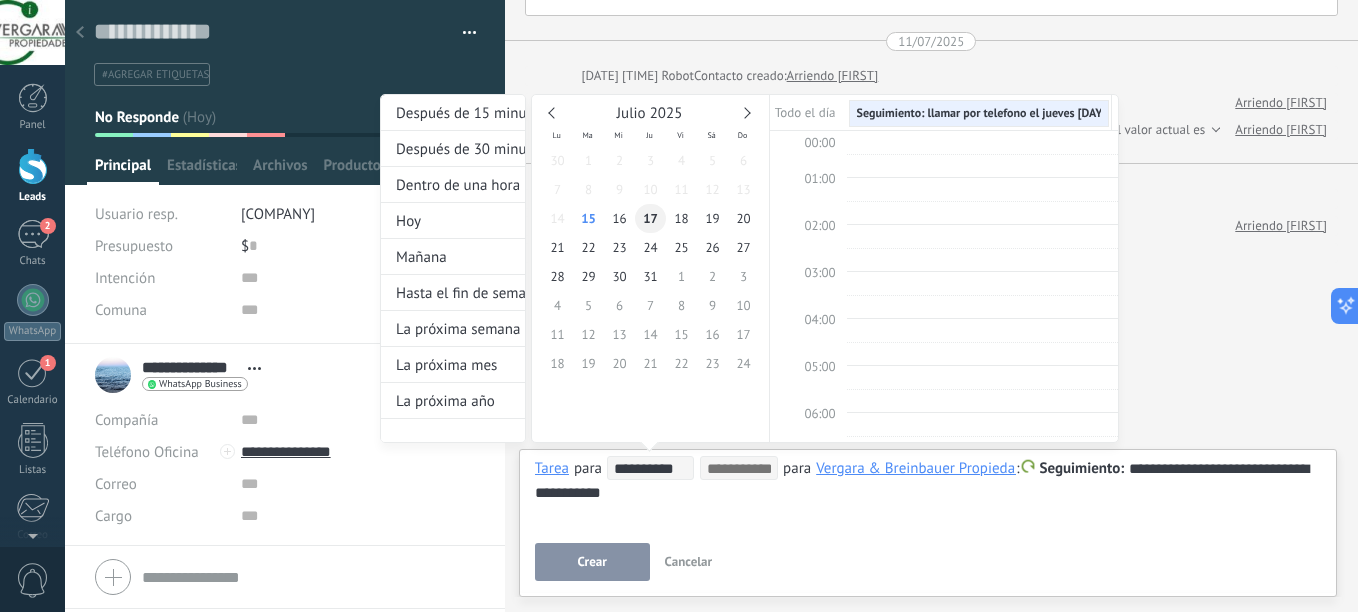 click on "17" at bounding box center [650, 218] 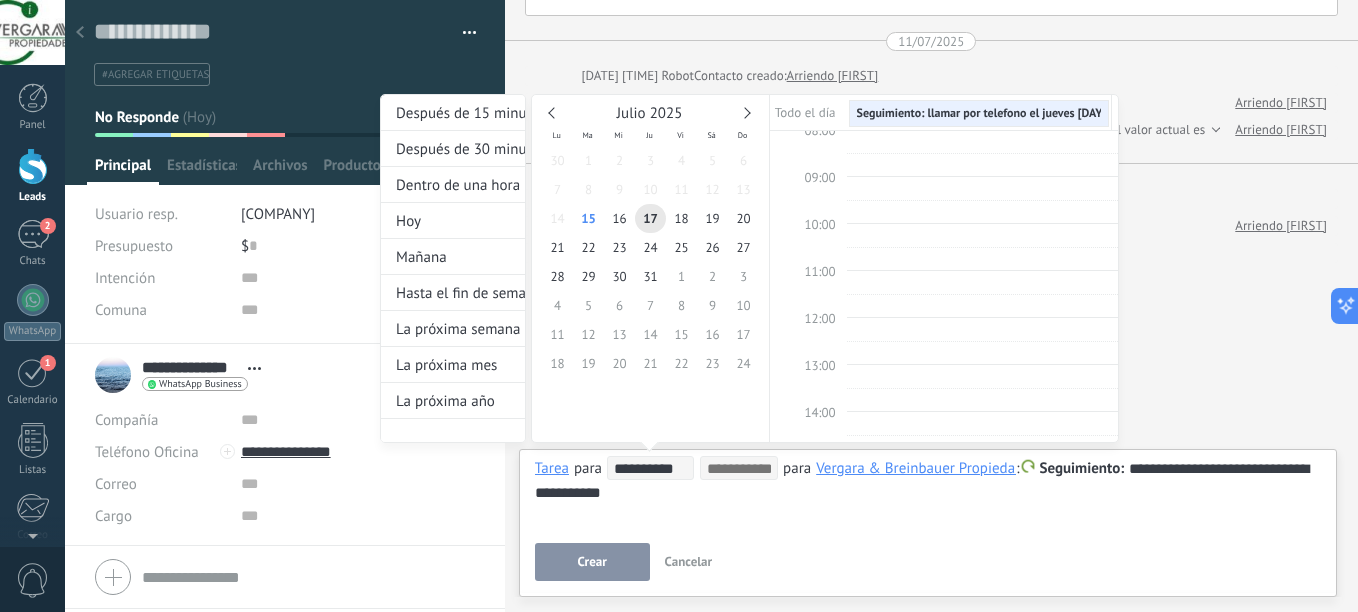 click at bounding box center (982, 259) 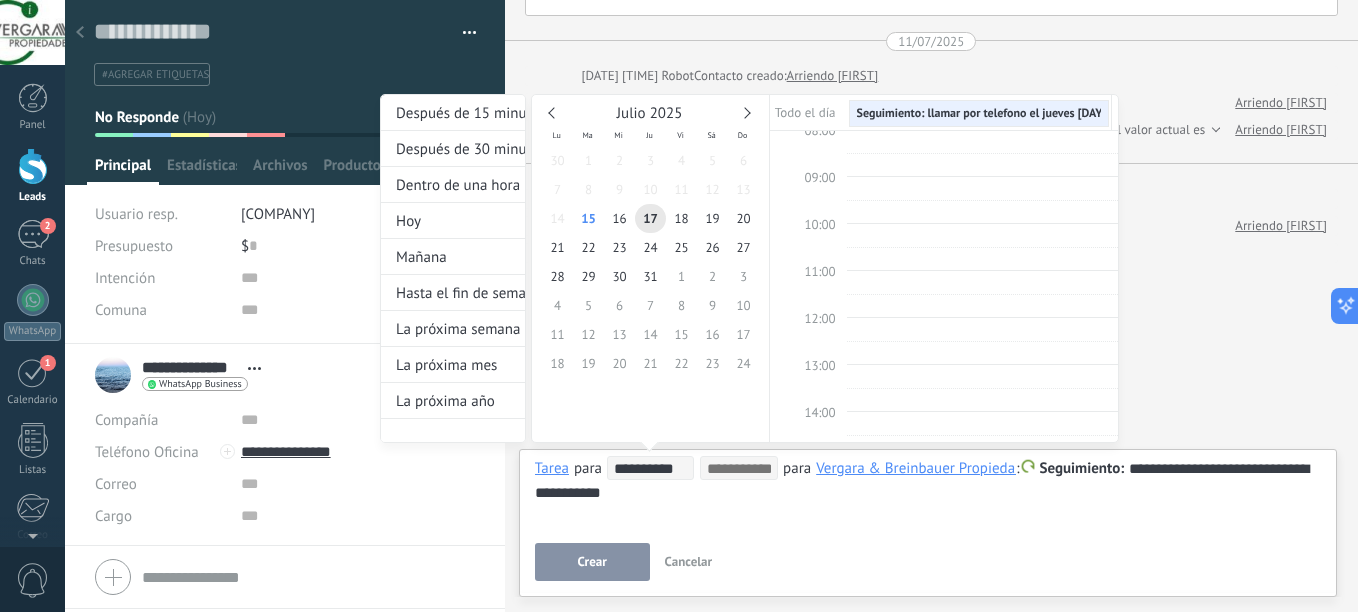 click at bounding box center [808, 212] 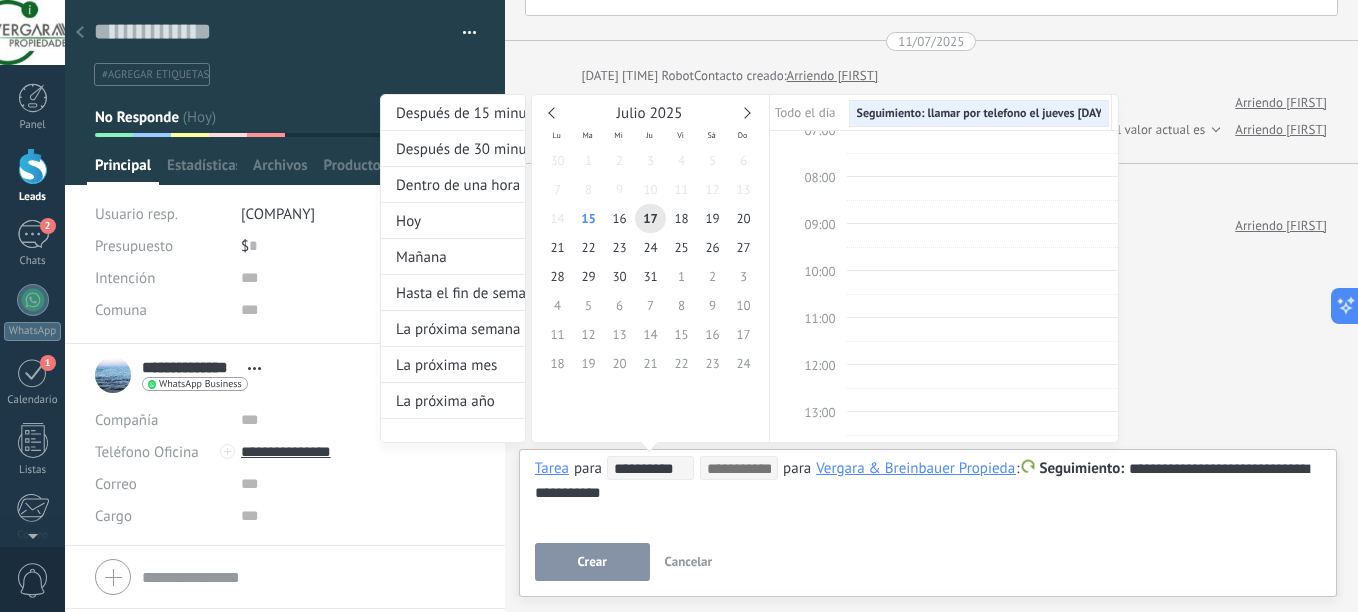 scroll, scrollTop: 377, scrollLeft: 0, axis: vertical 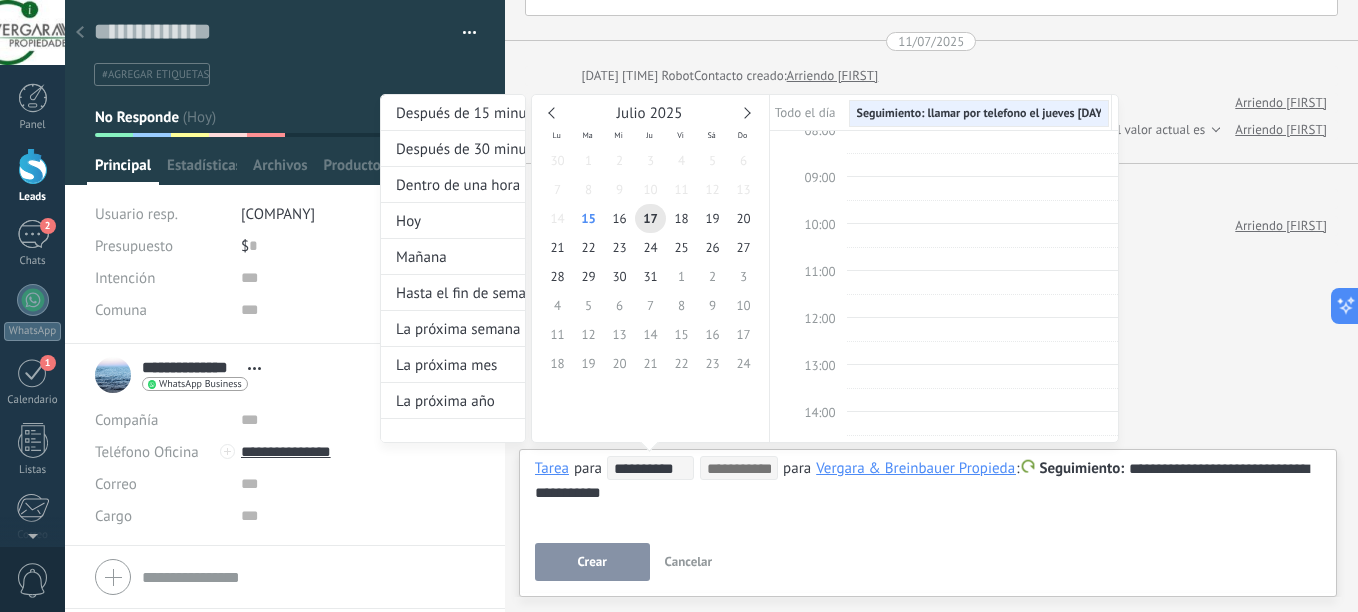 click on "10:00" at bounding box center (819, 224) 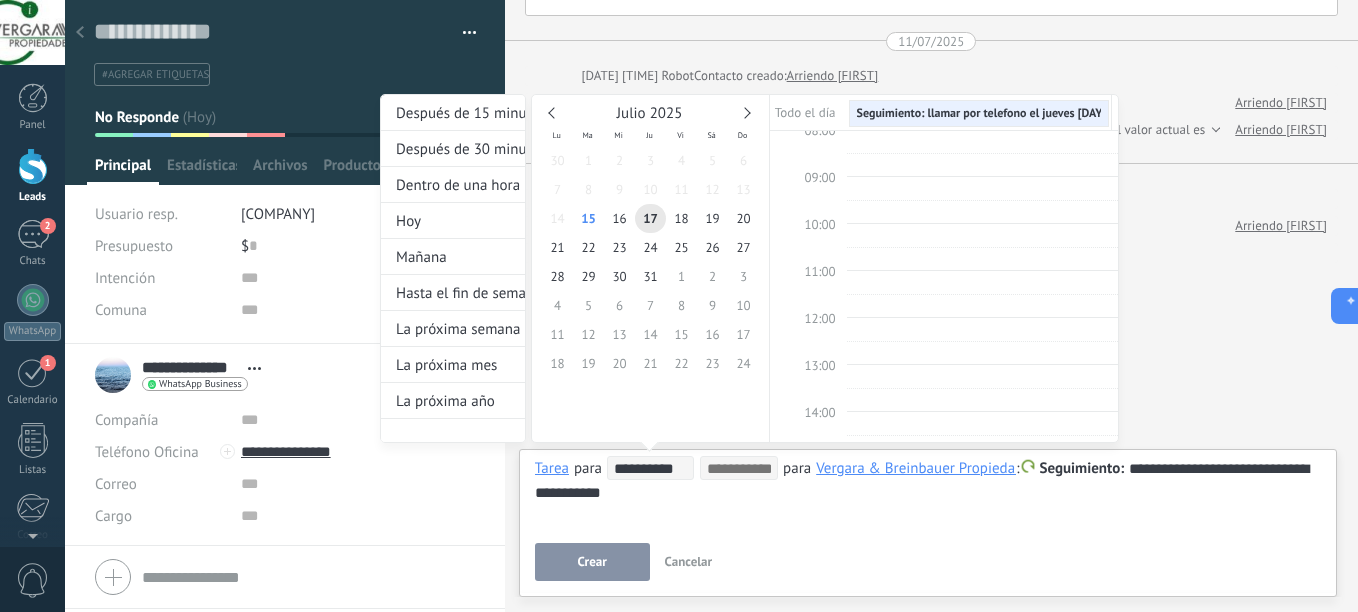 click at bounding box center [679, 306] 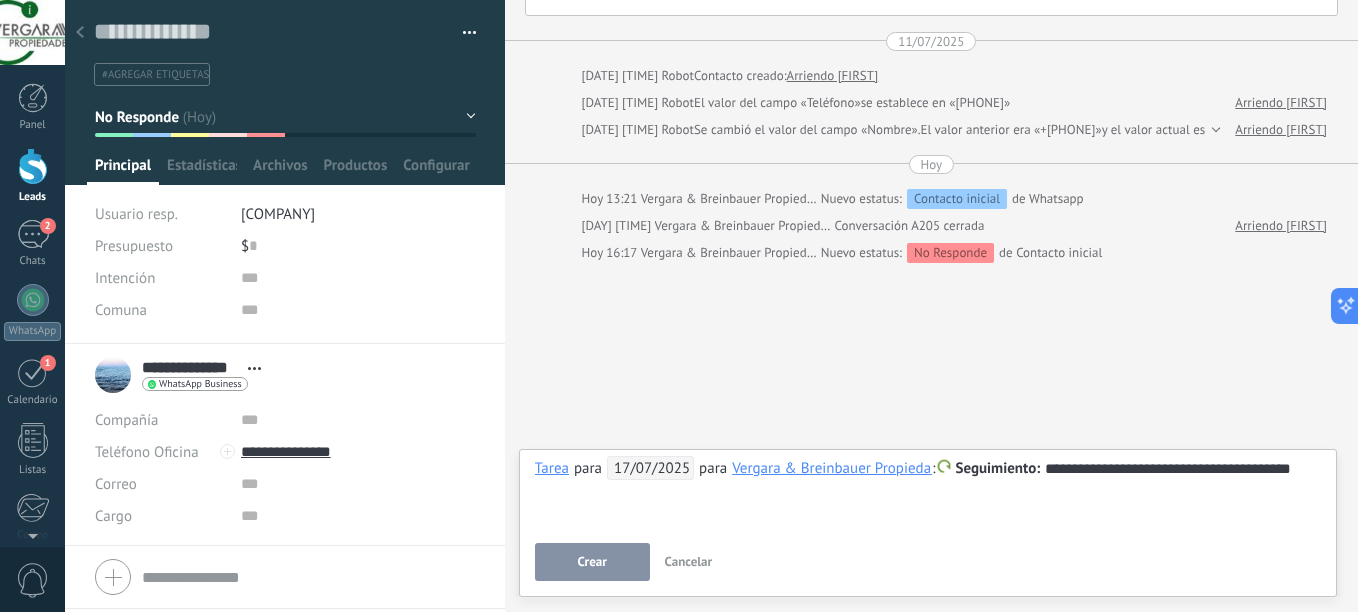 click on "17/07/2025" at bounding box center [650, 468] 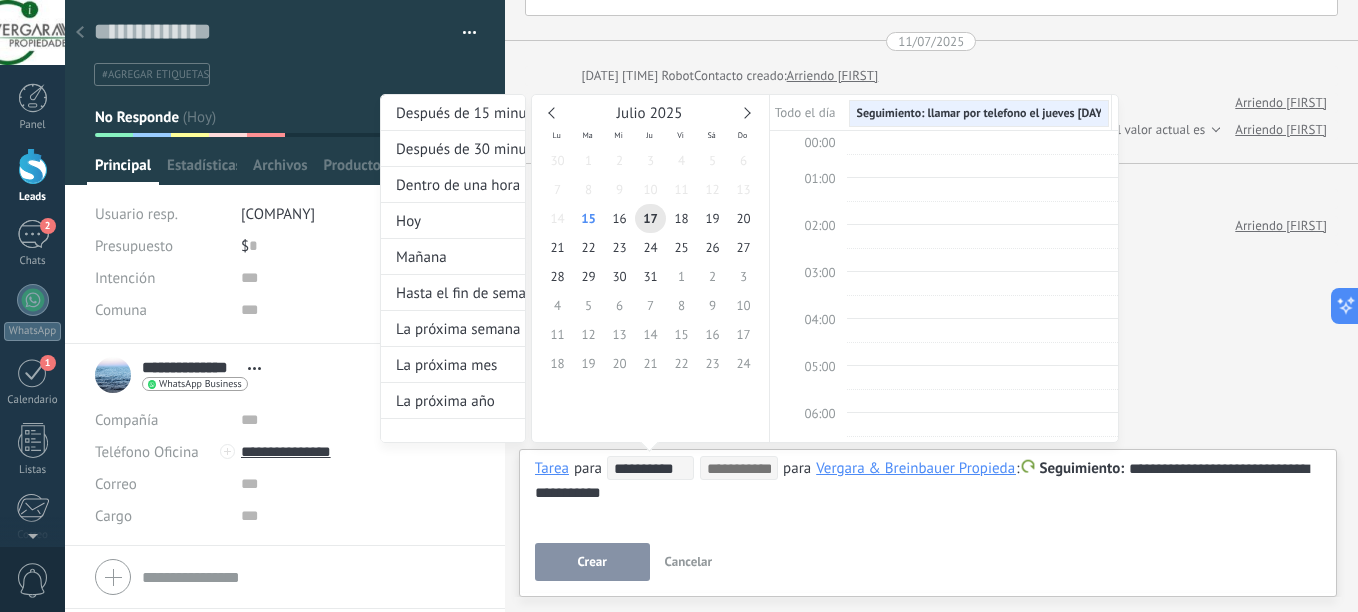 scroll, scrollTop: 377, scrollLeft: 0, axis: vertical 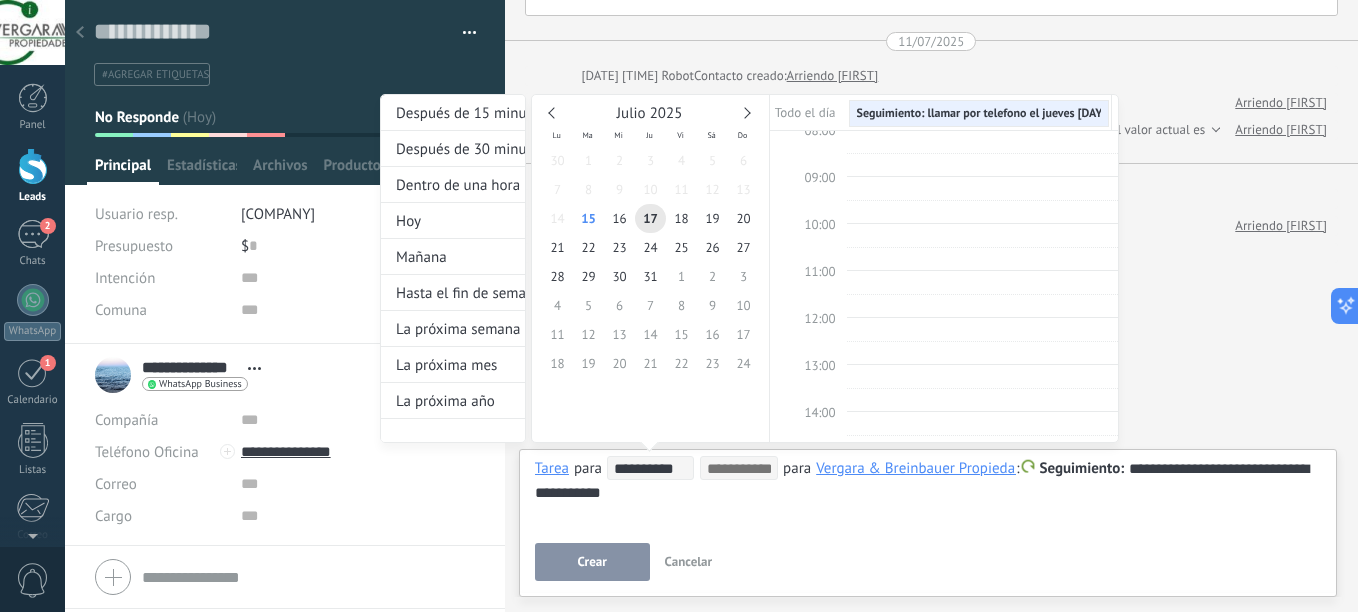 click on "12:00" at bounding box center [819, 318] 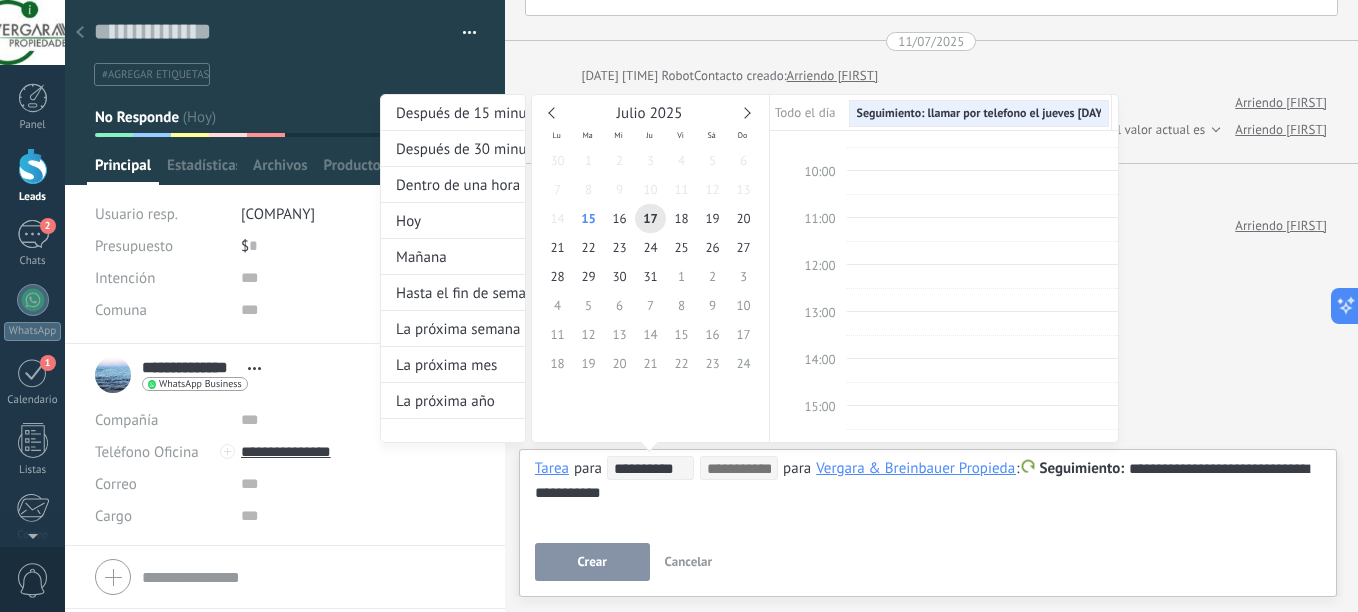scroll, scrollTop: 400, scrollLeft: 0, axis: vertical 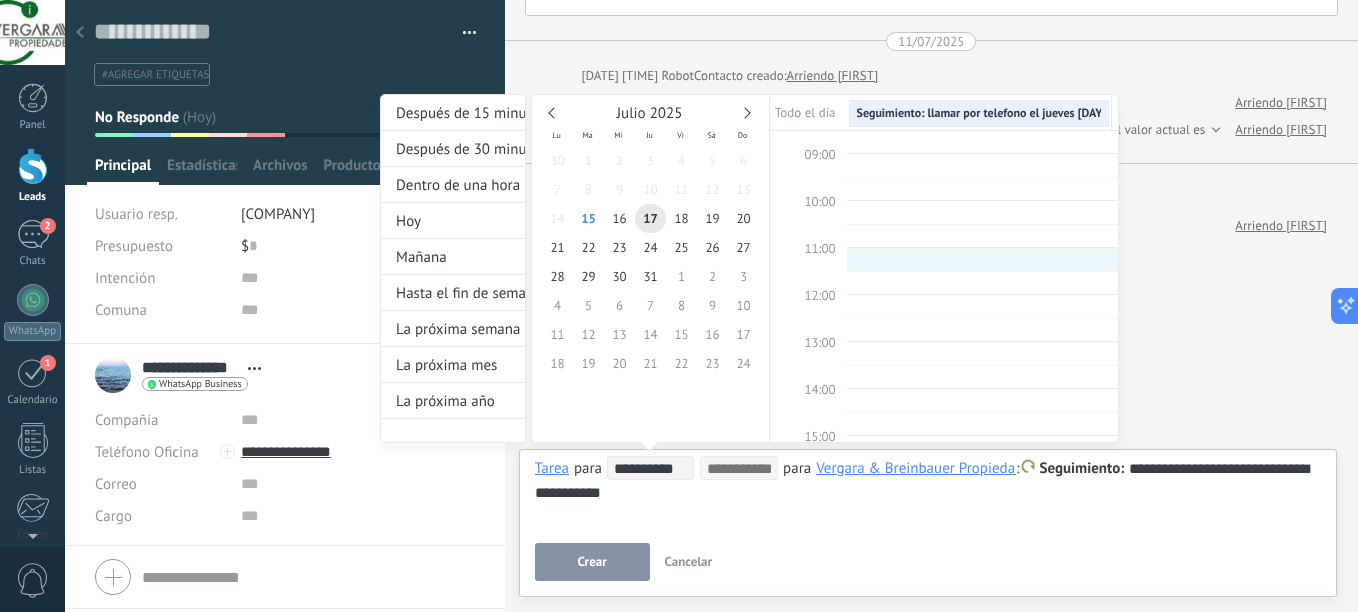 type on "**********" 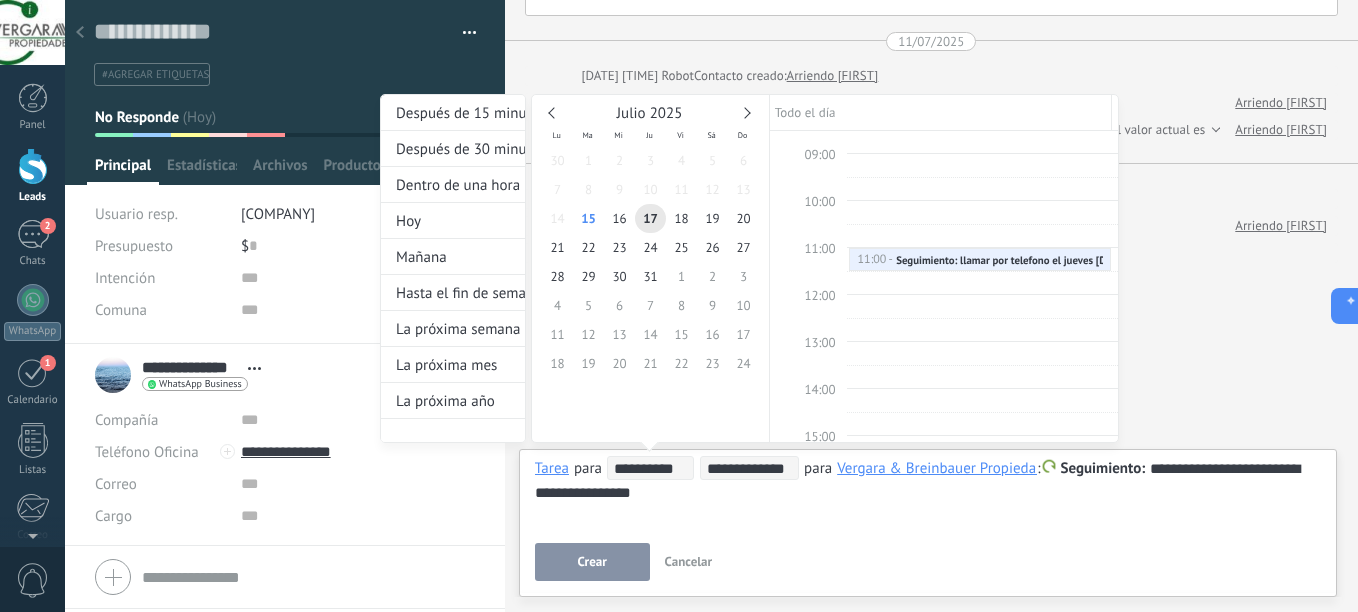 click at bounding box center (679, 306) 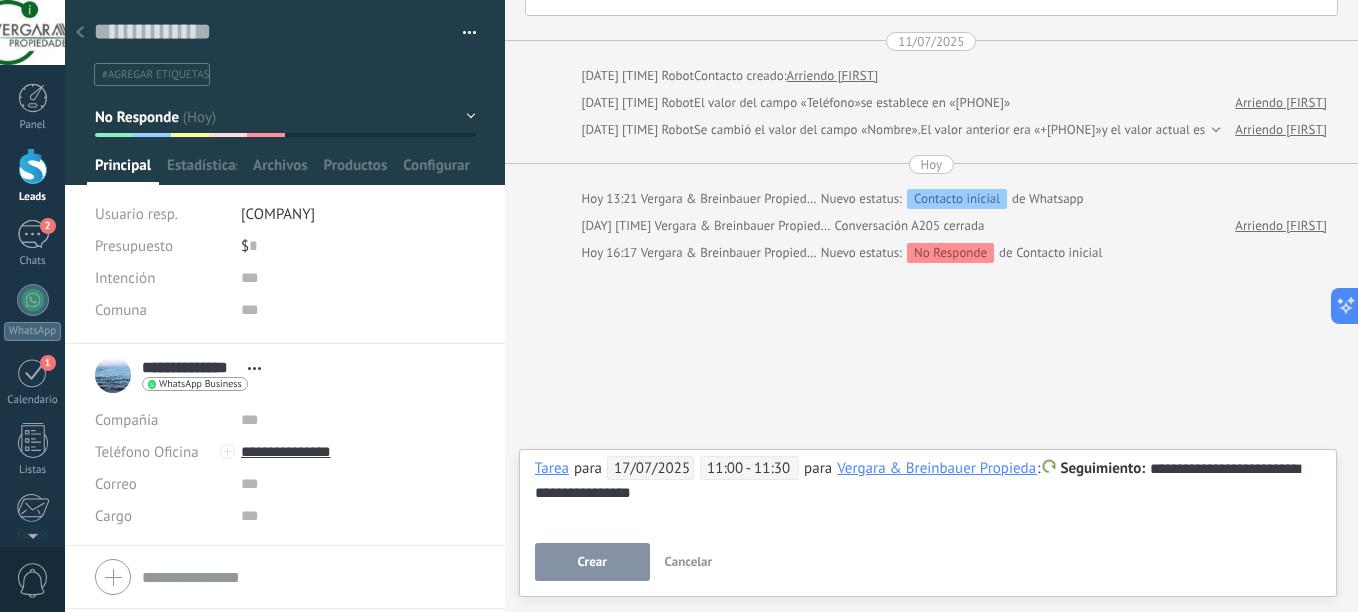 click on "Crear" at bounding box center [591, 562] 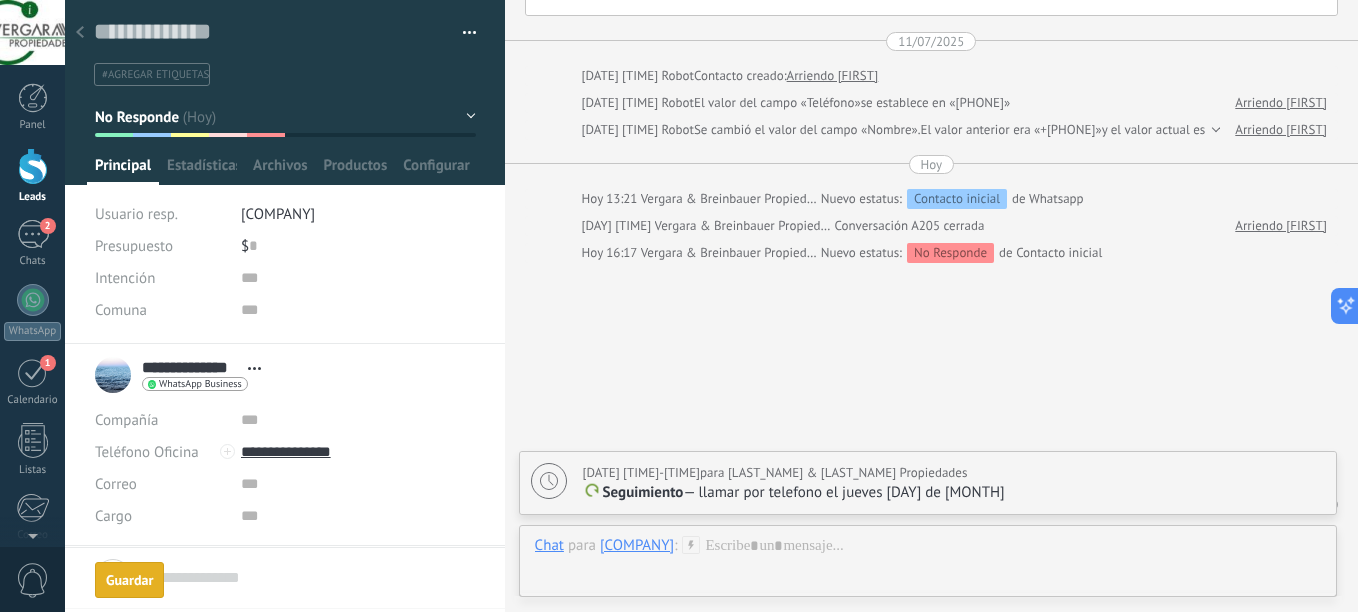 scroll, scrollTop: 1001, scrollLeft: 0, axis: vertical 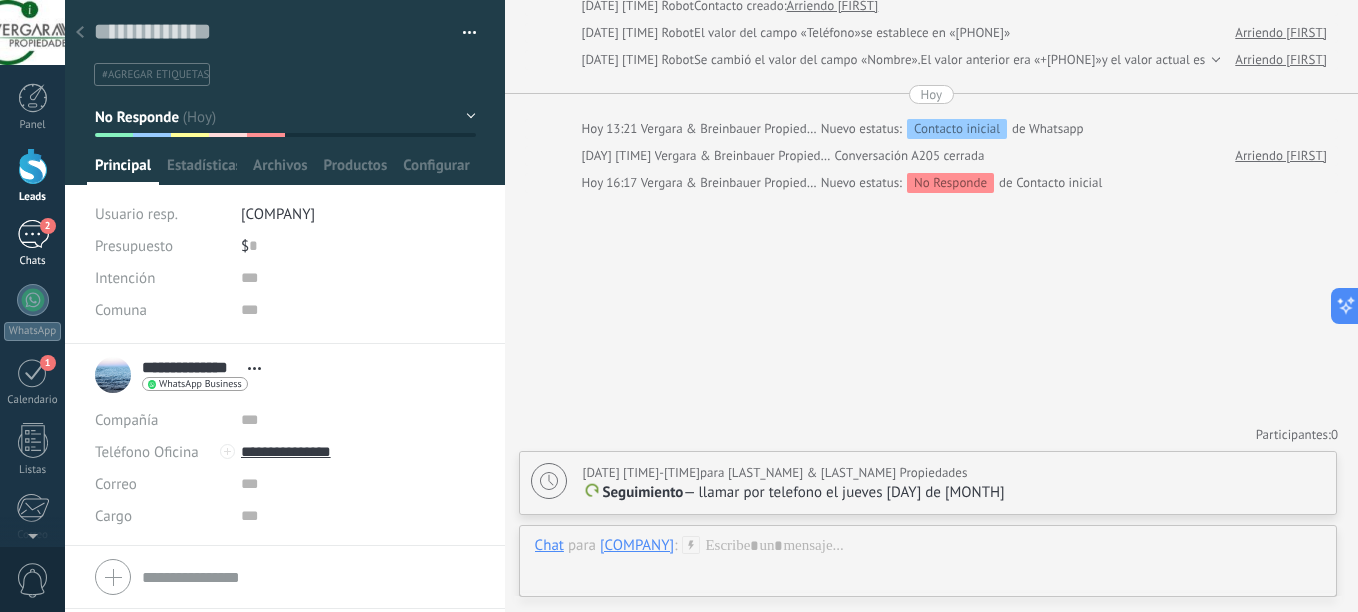 click on "2" at bounding box center [33, 234] 